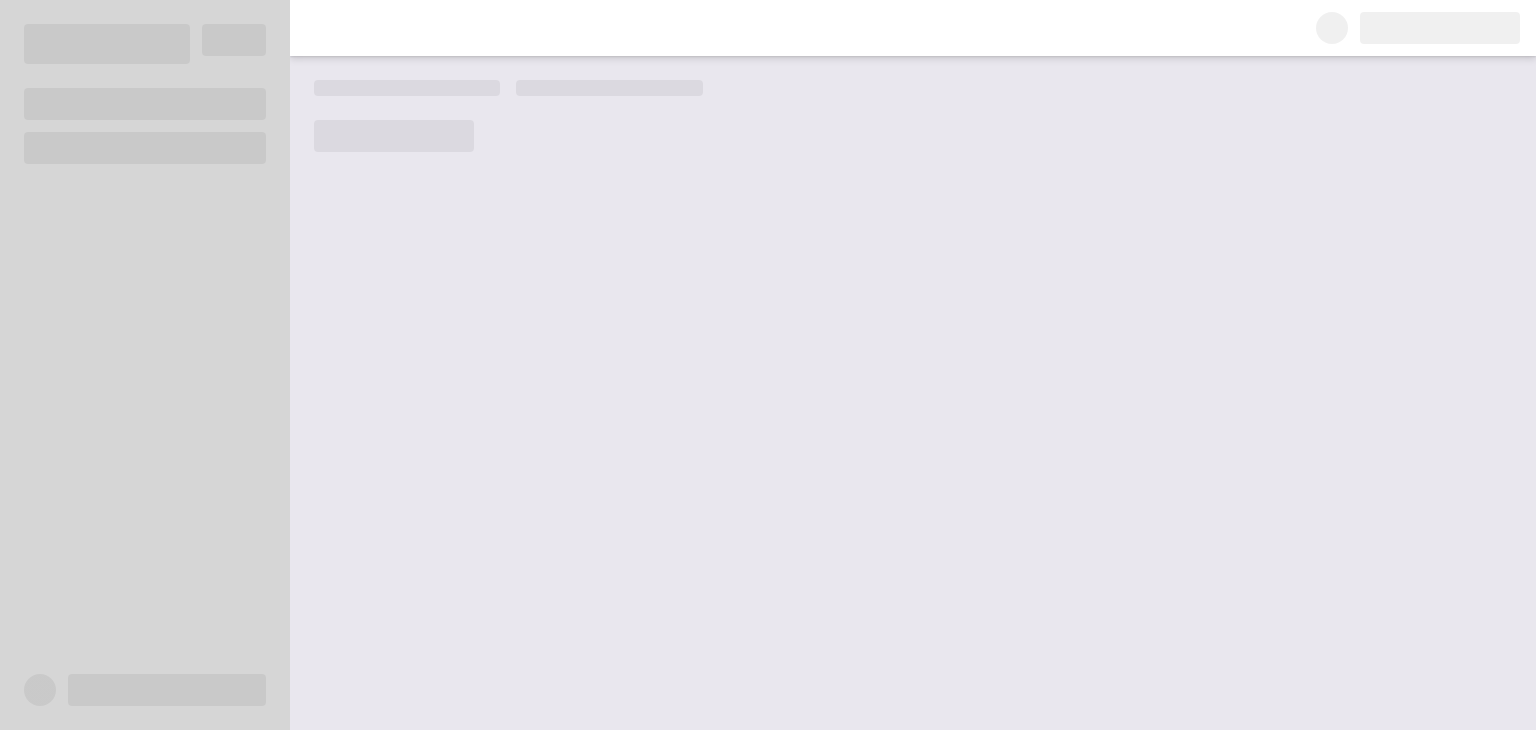 scroll, scrollTop: 0, scrollLeft: 0, axis: both 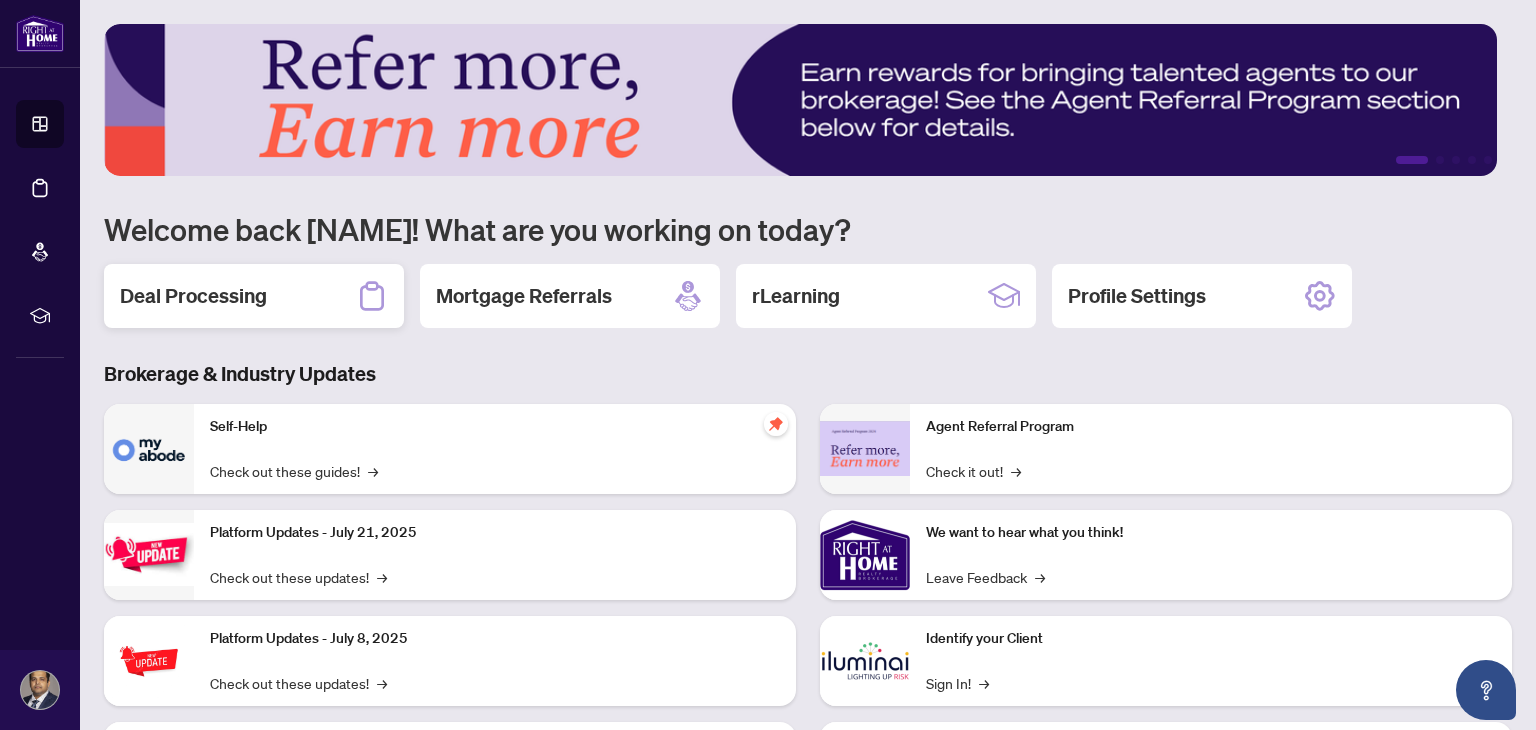 click on "Deal Processing" at bounding box center [193, 296] 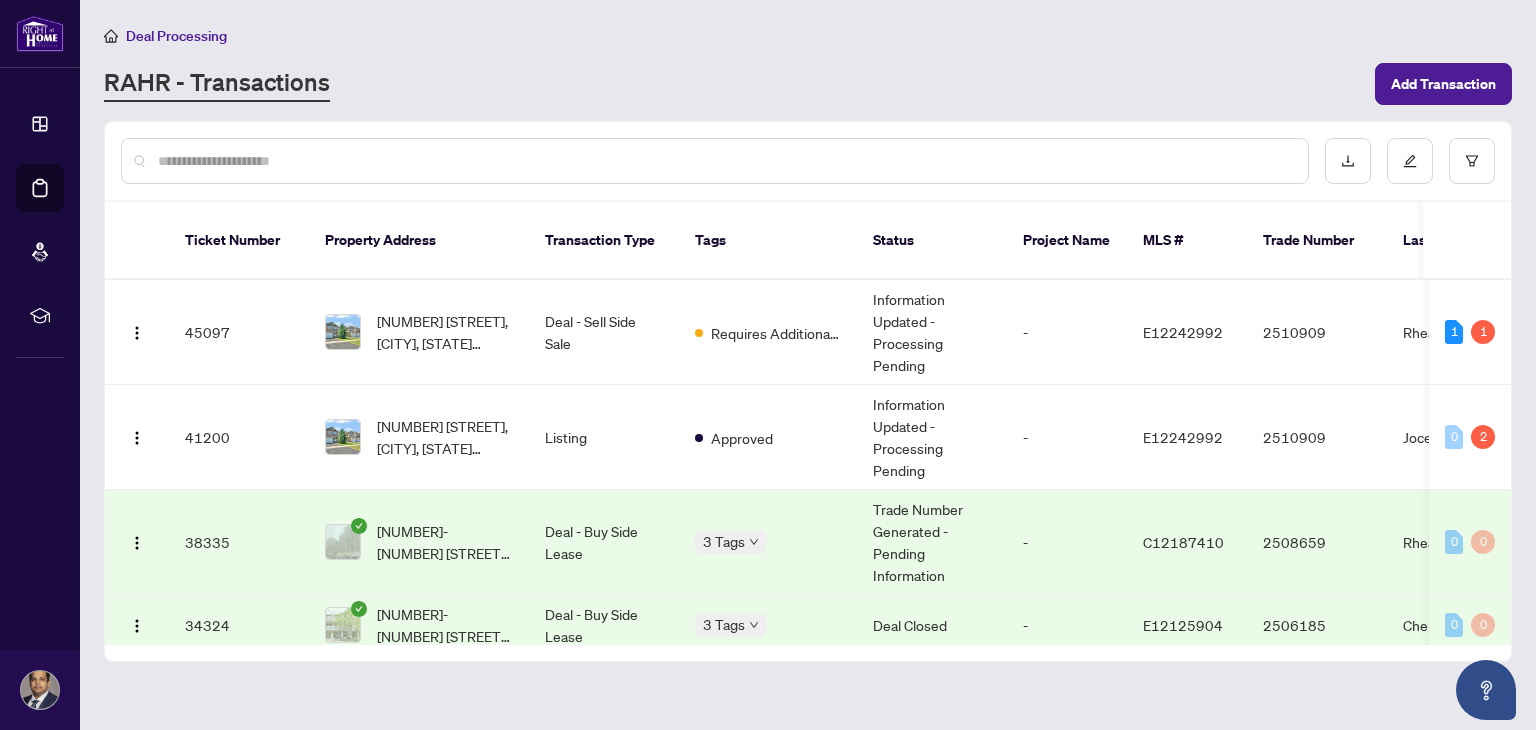 click on "45097" at bounding box center (239, 332) 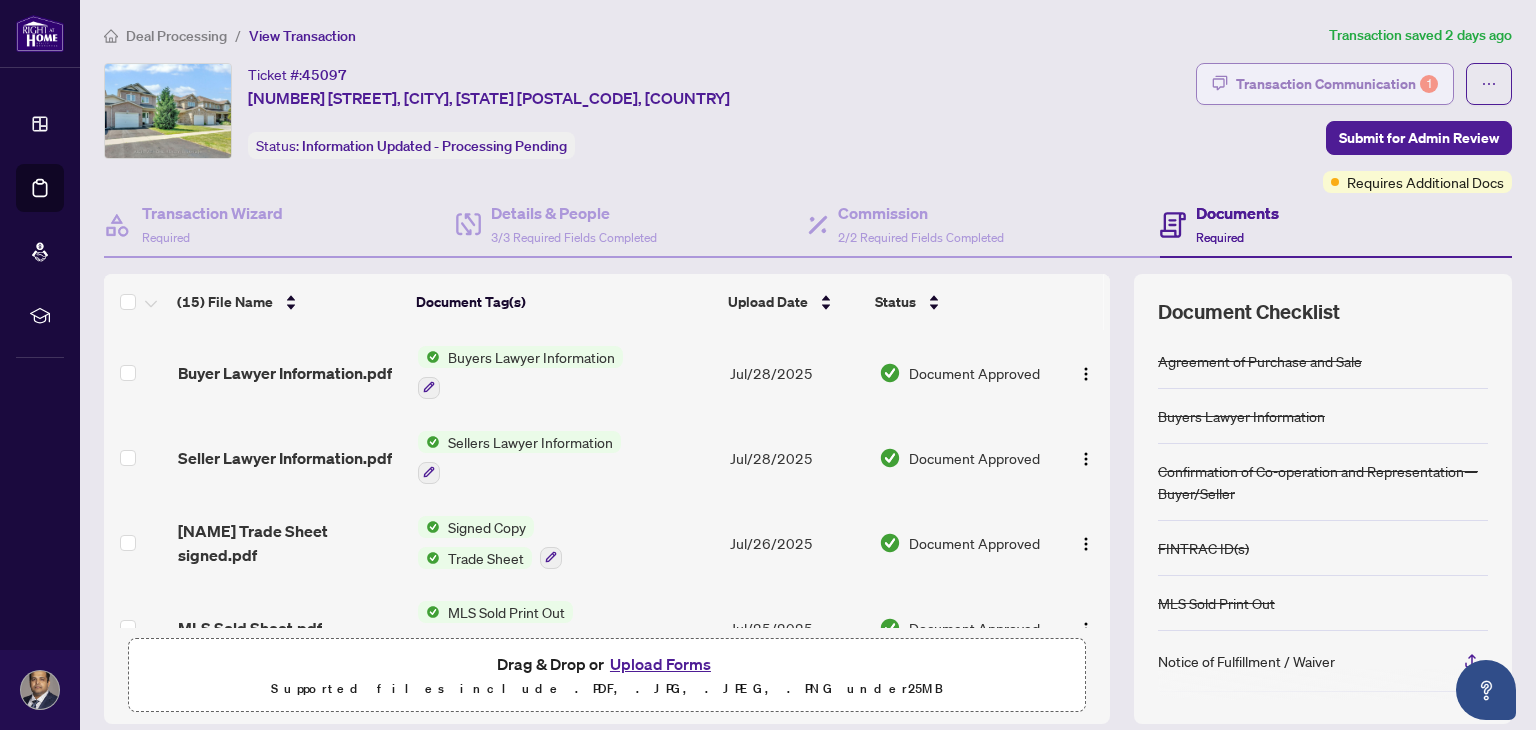 click on "Transaction Communication 1" at bounding box center (1337, 84) 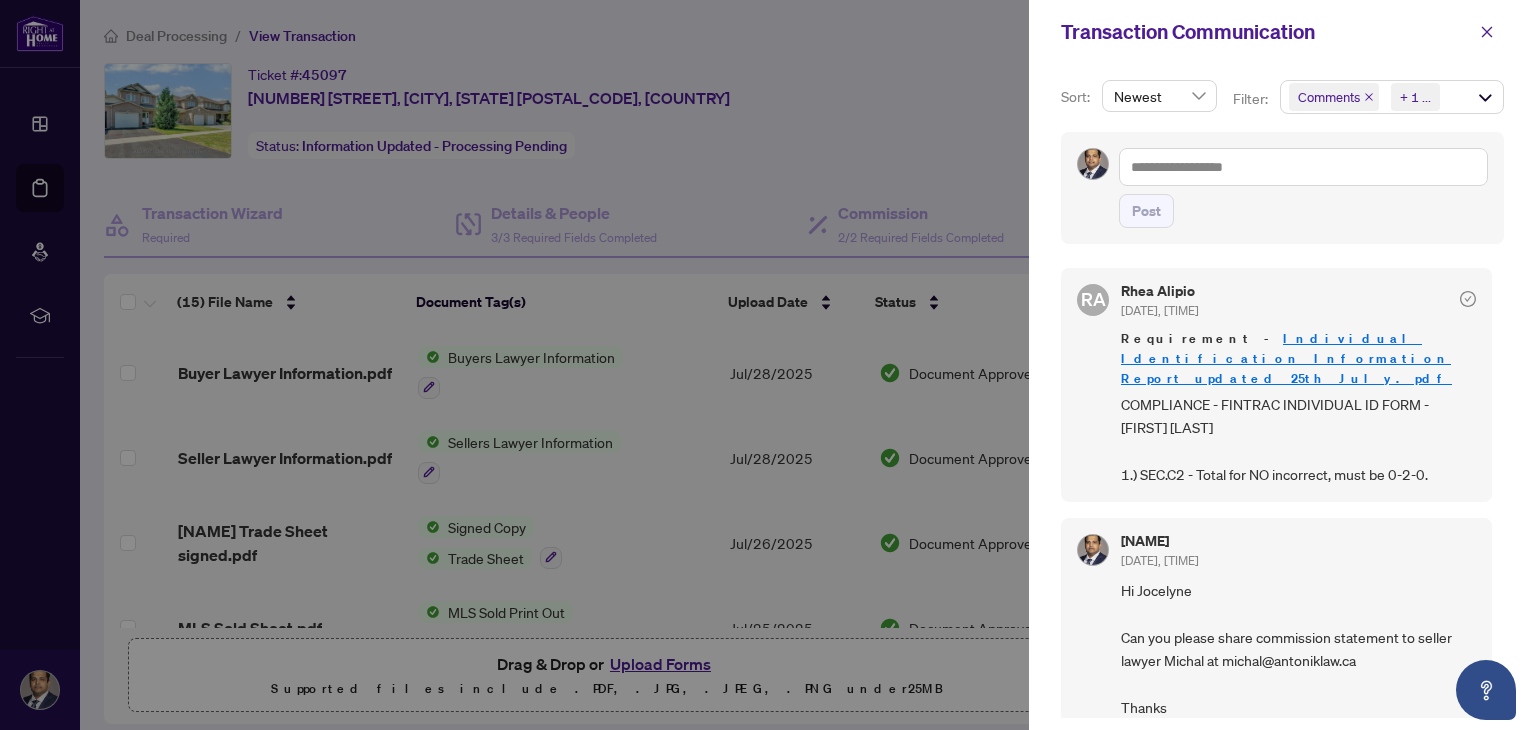 click at bounding box center (768, 365) 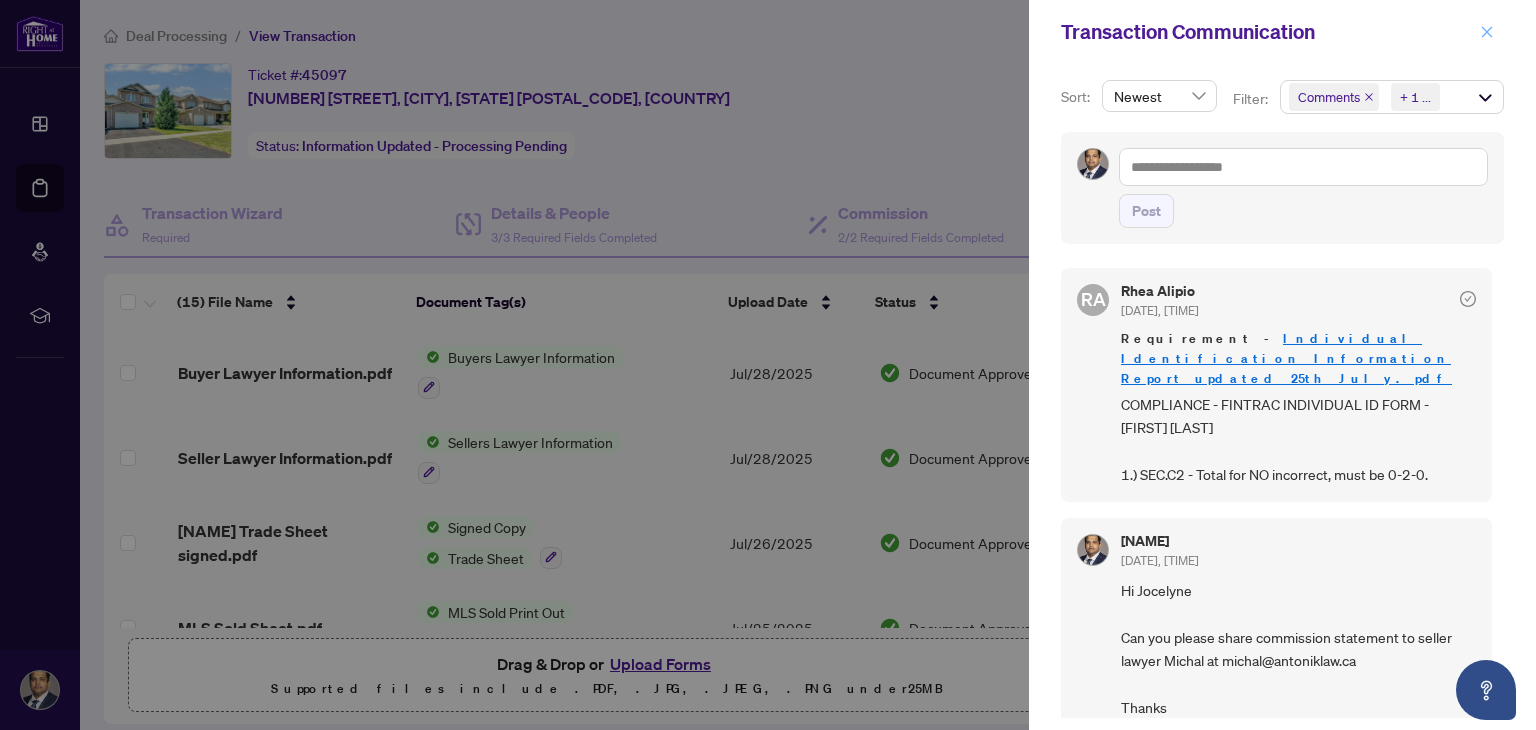 click at bounding box center (1487, 32) 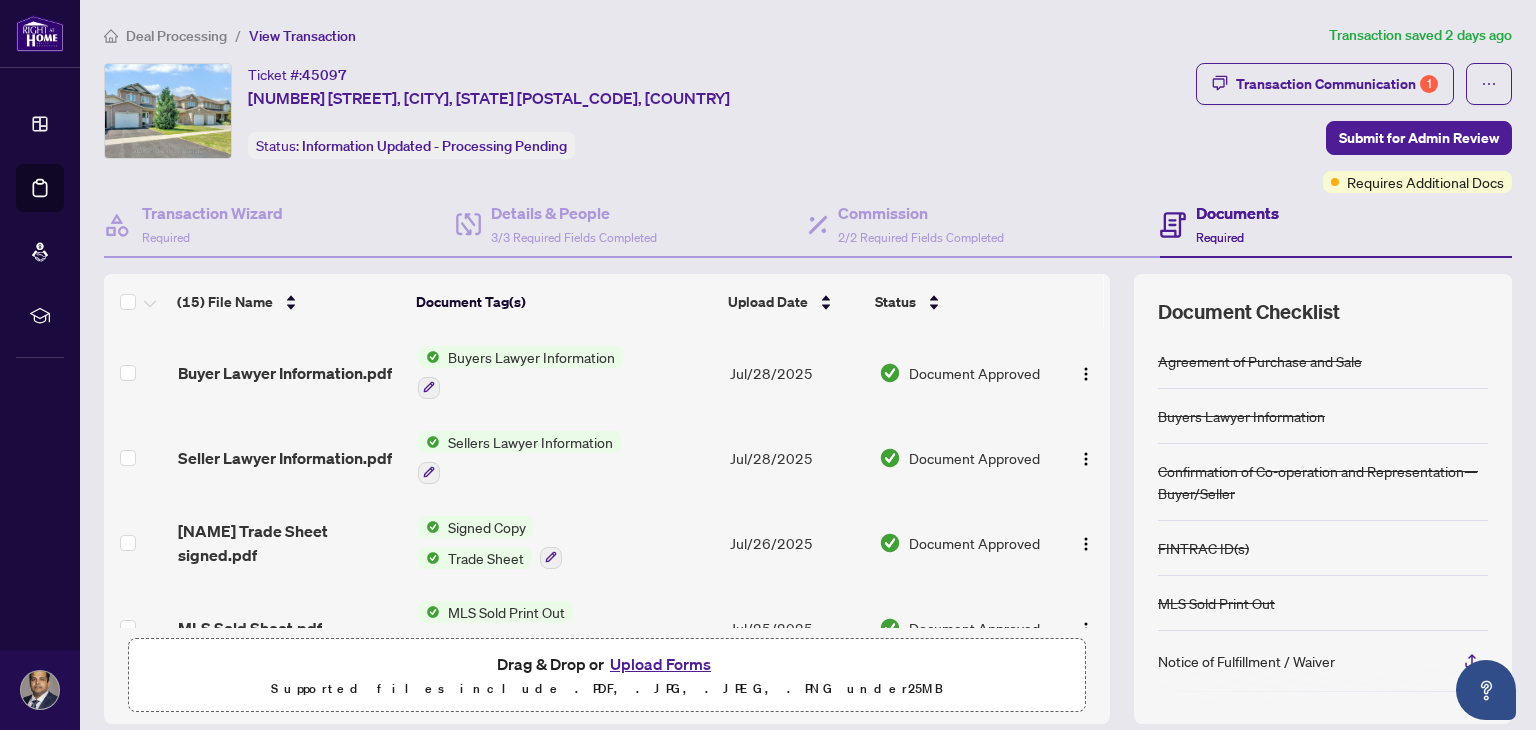 click on "Upload Forms" at bounding box center [660, 664] 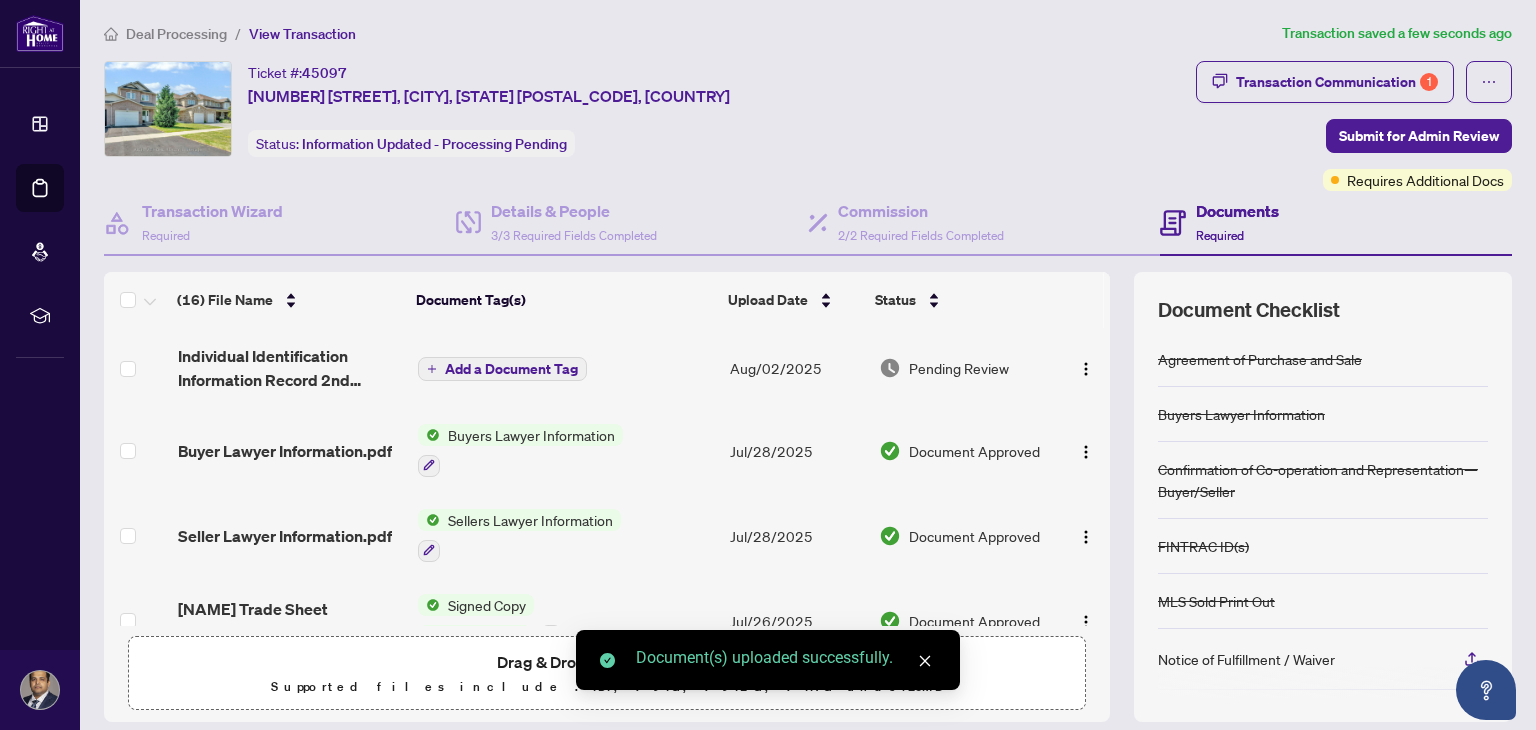 scroll, scrollTop: 0, scrollLeft: 0, axis: both 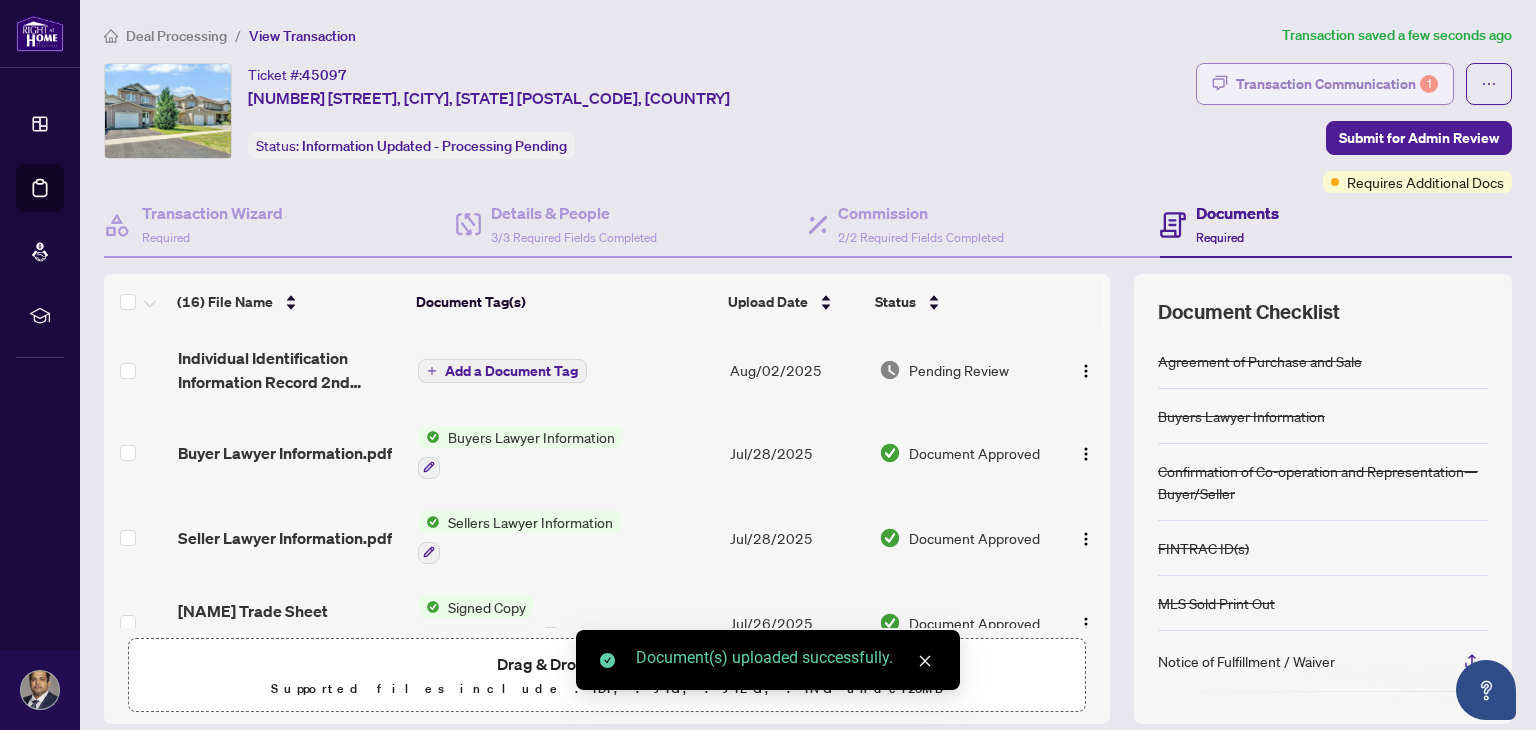 click on "Transaction Communication 1" at bounding box center (1337, 84) 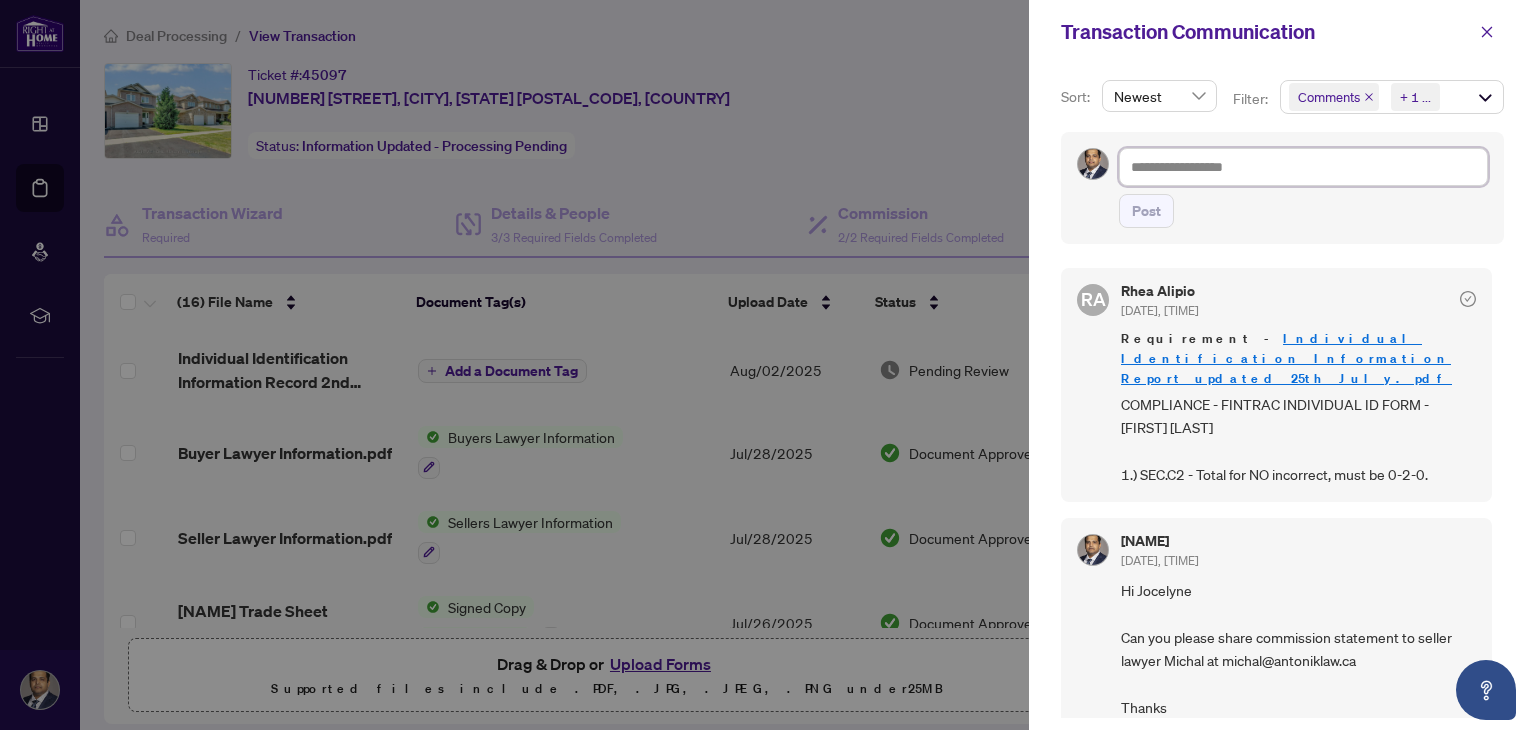 click at bounding box center (1303, 167) 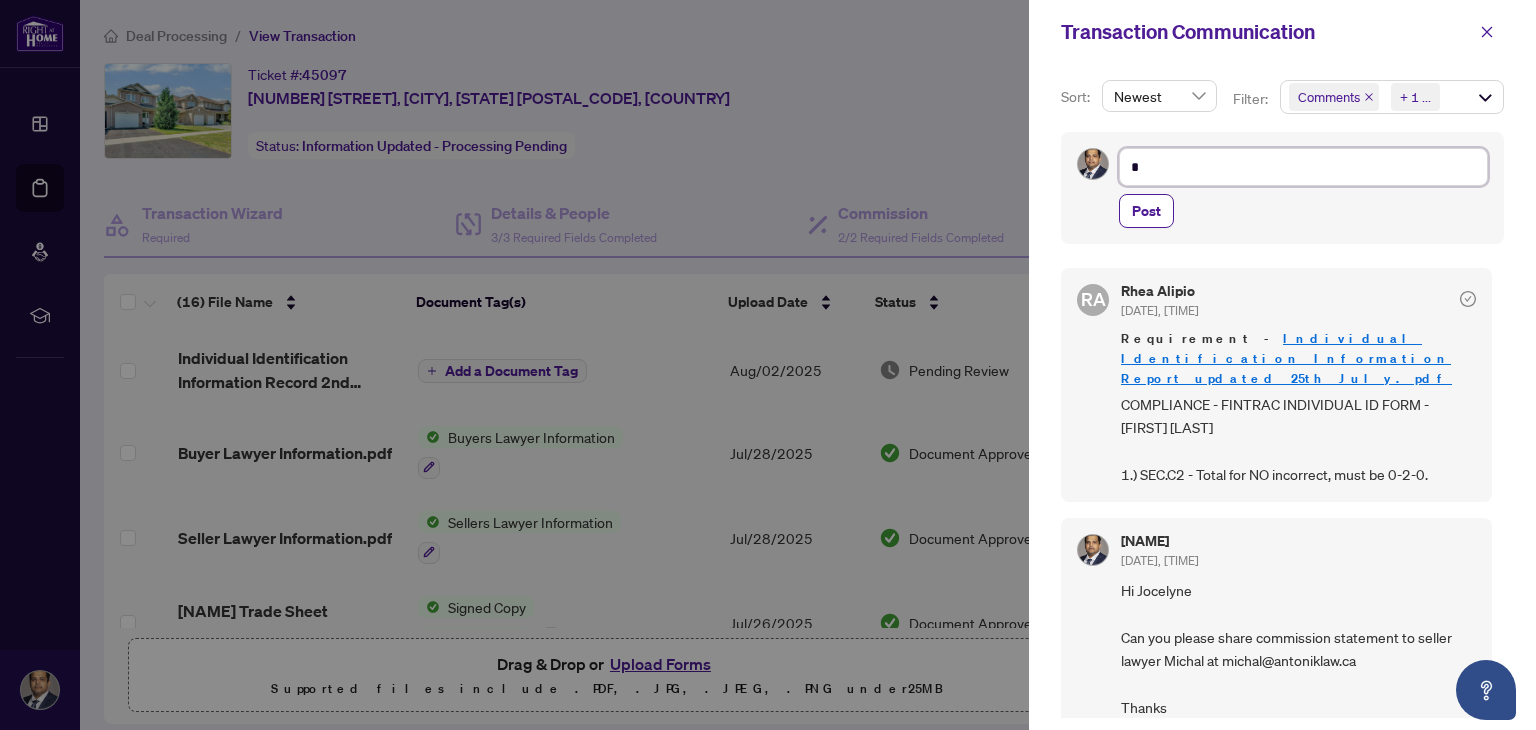 type on "*" 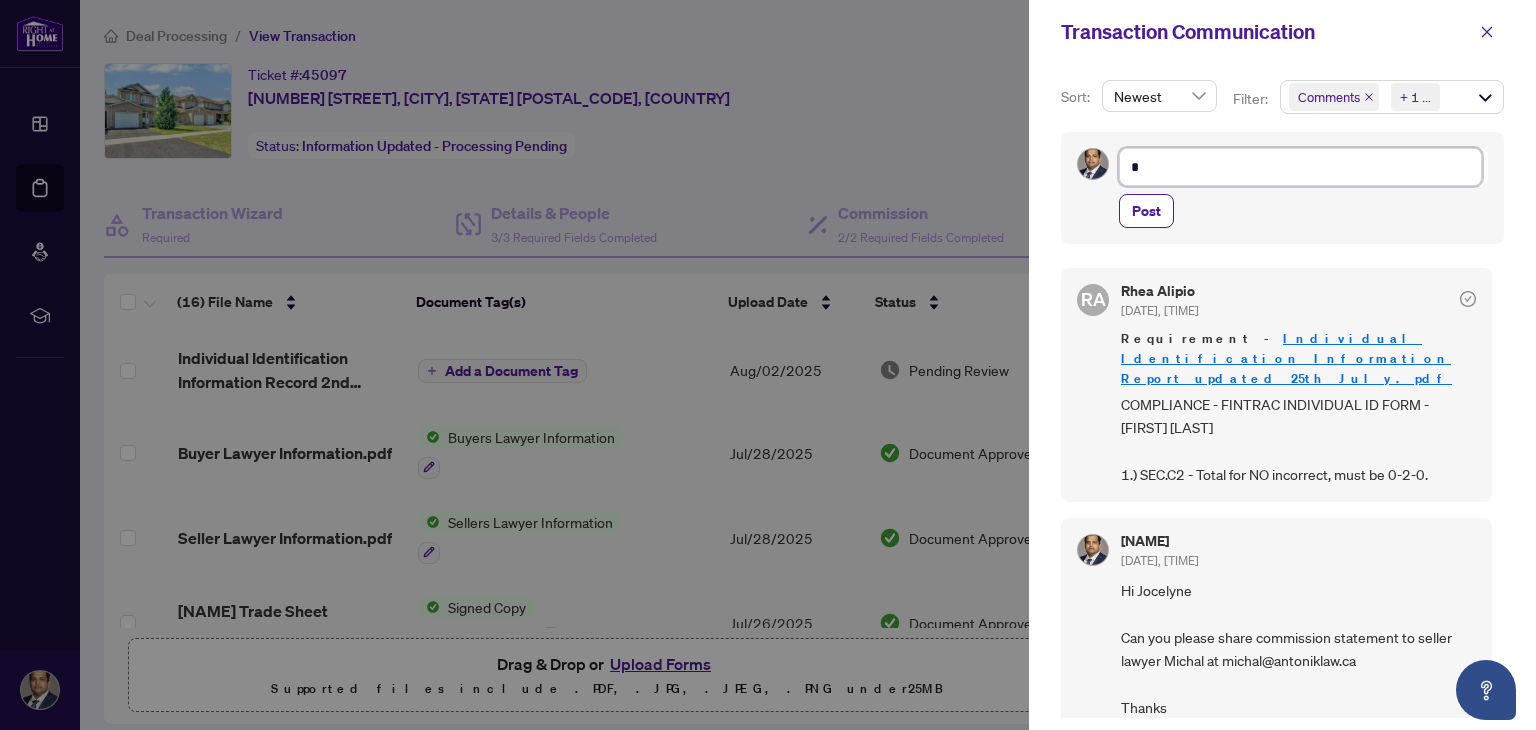 type 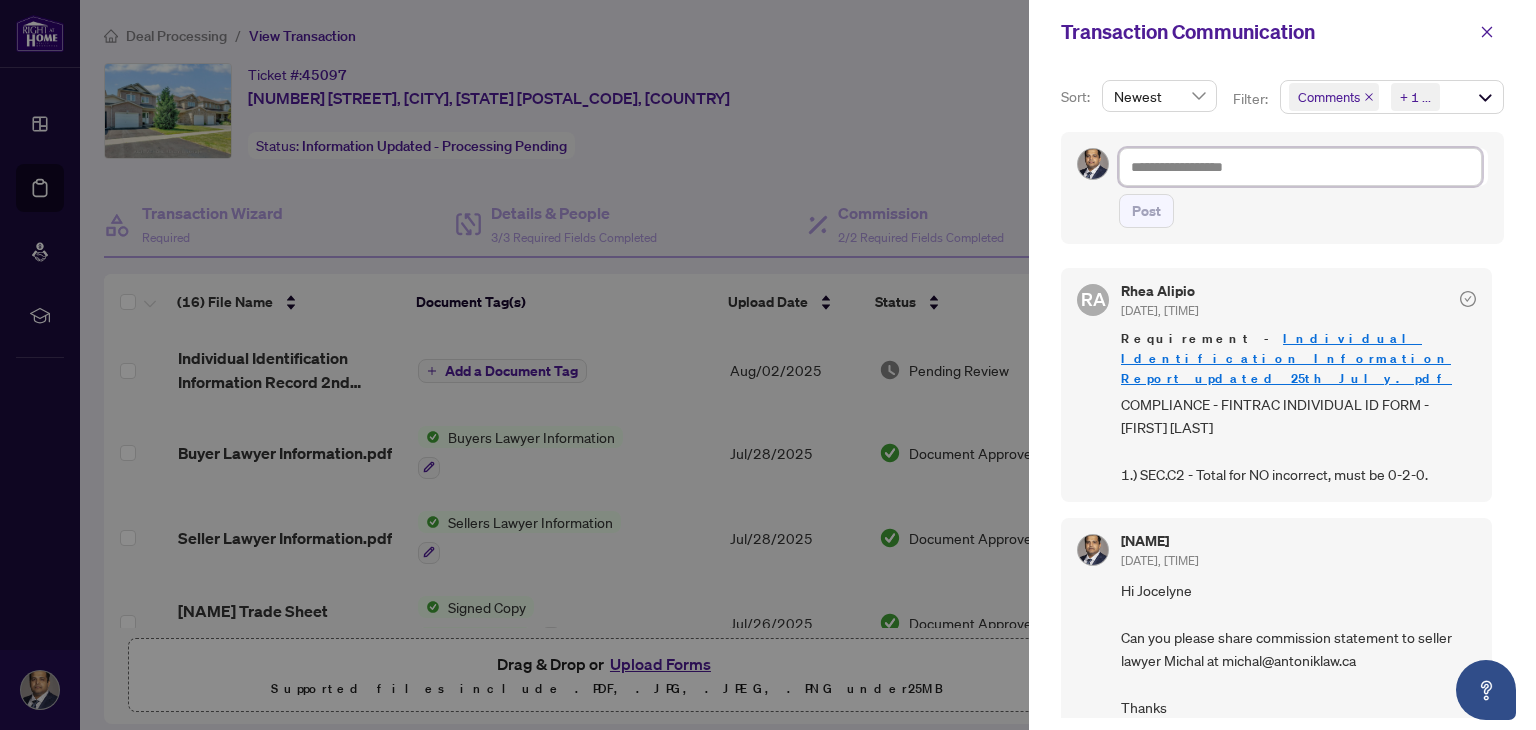 type on "*" 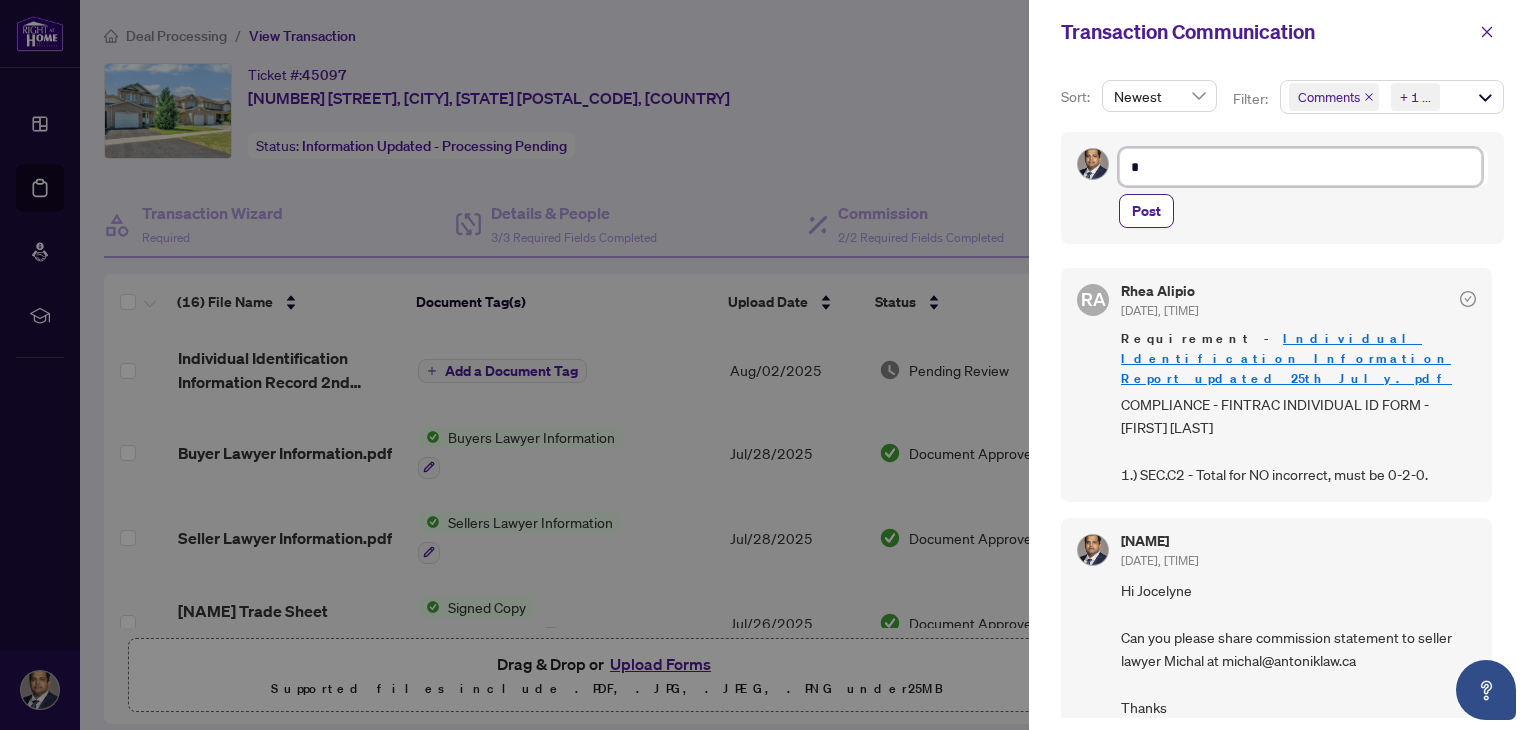 type on "**" 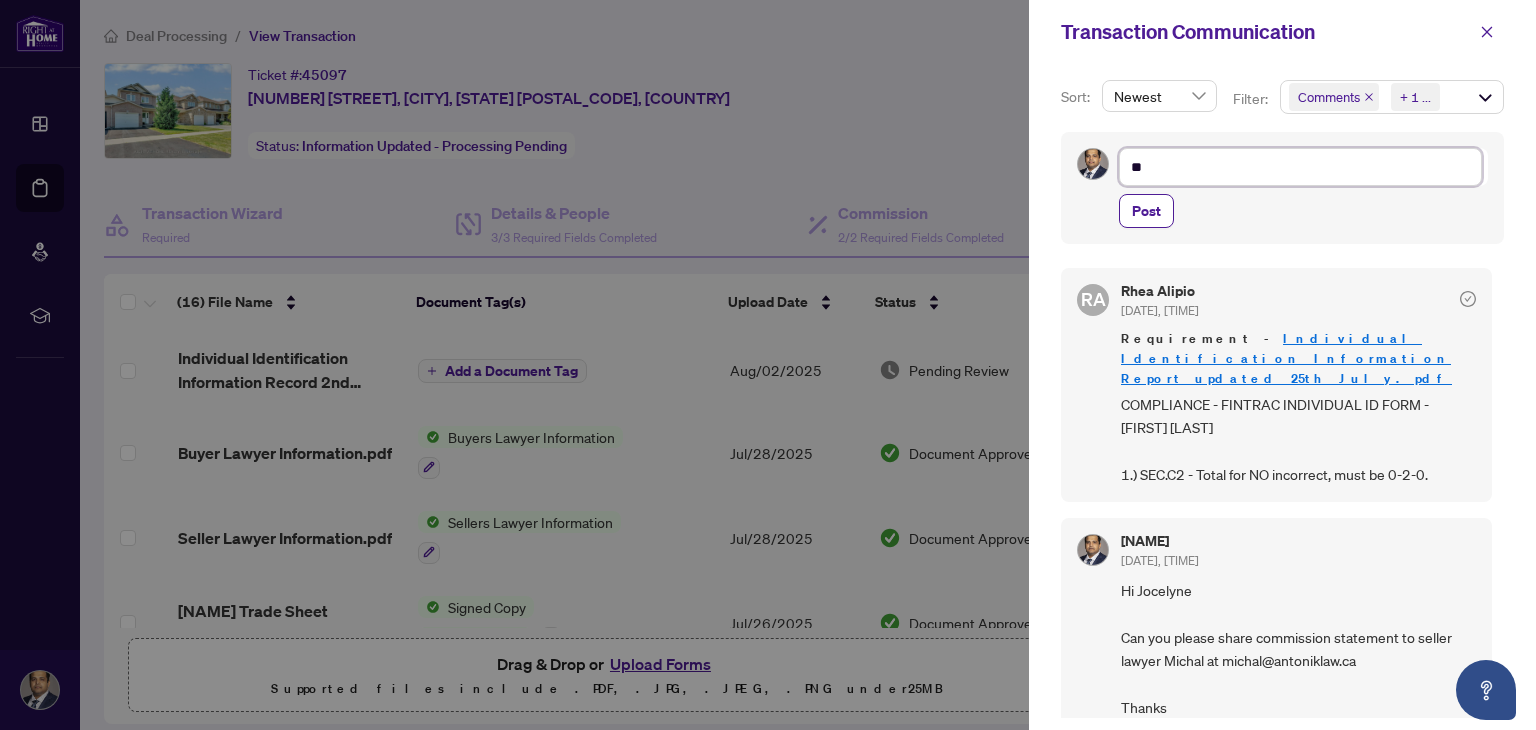 type on "***" 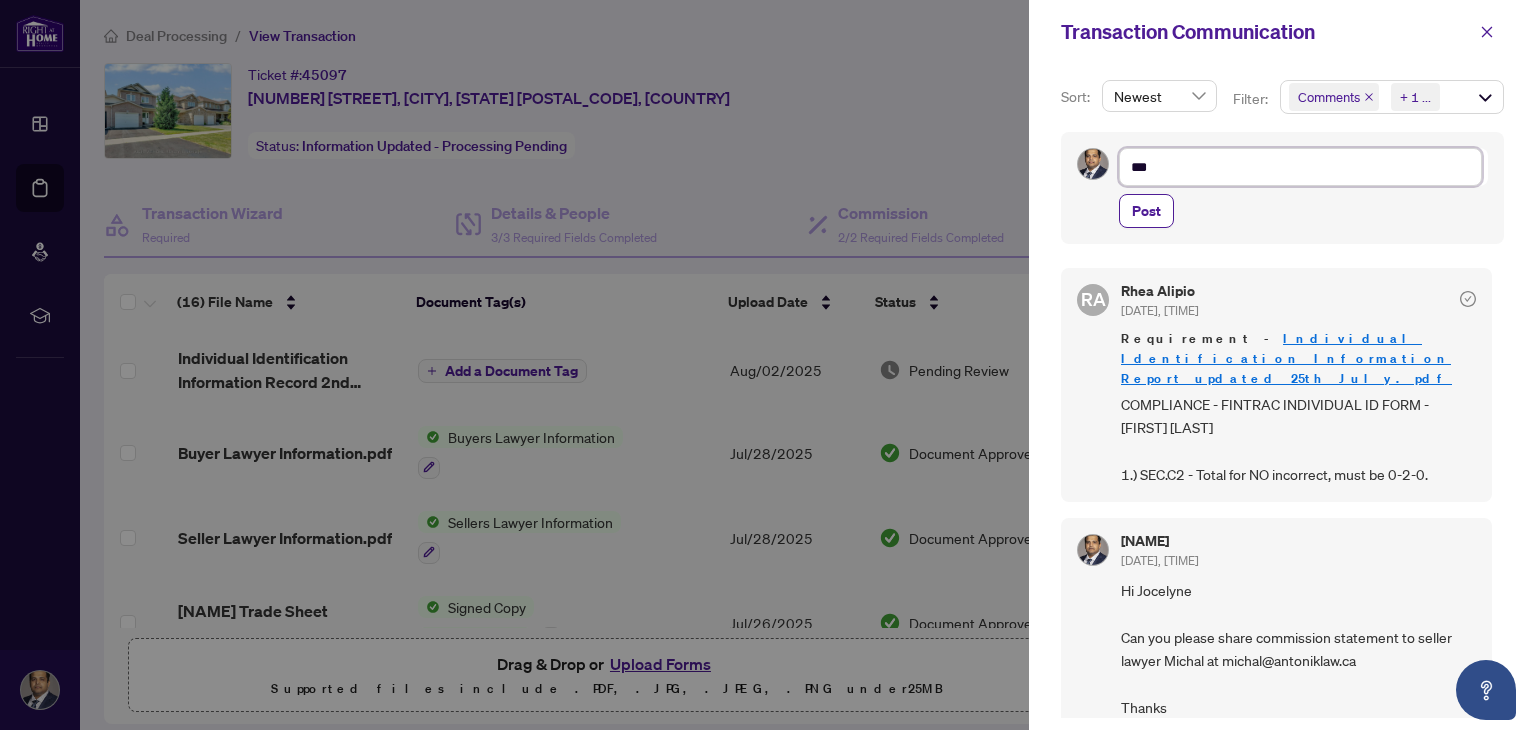 type on "****" 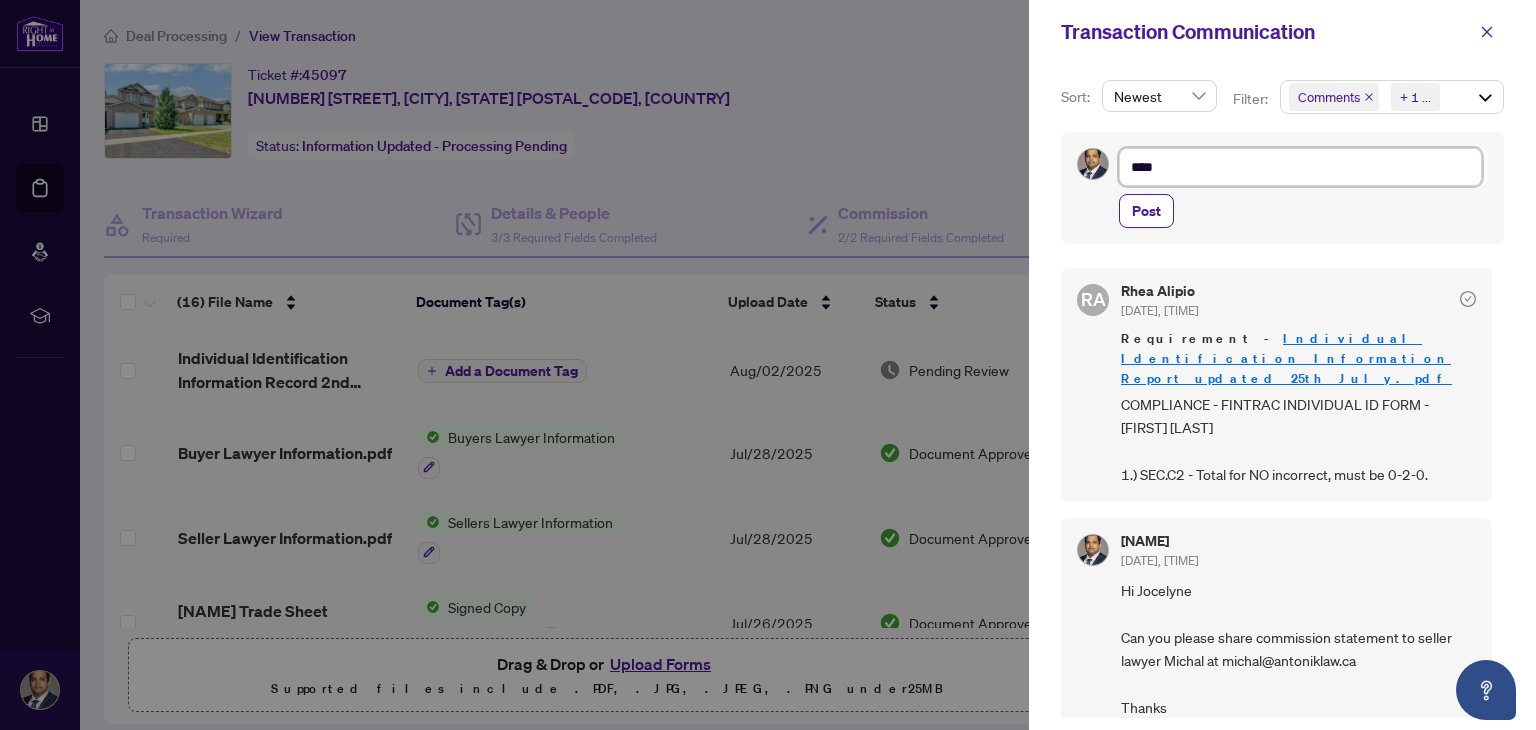 type on "****" 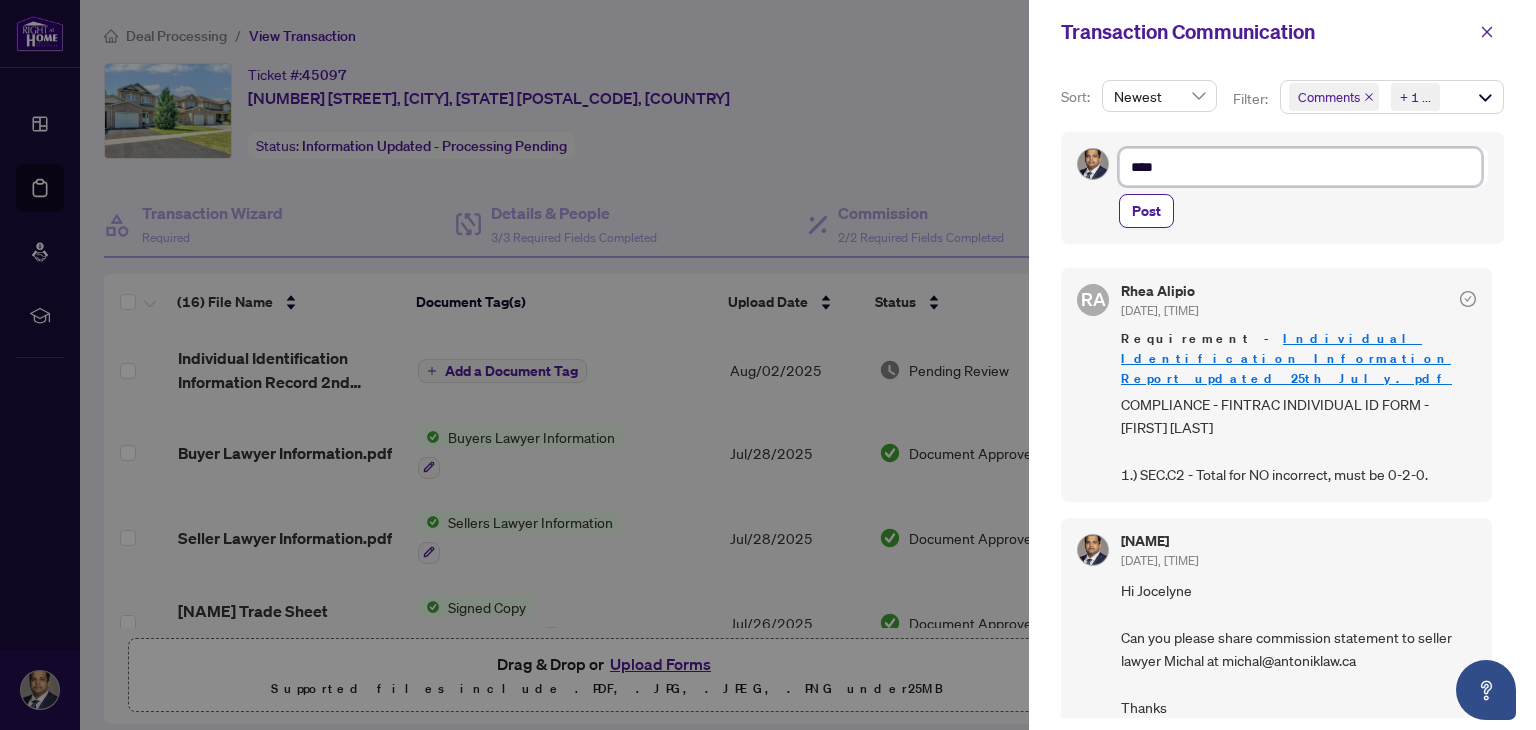 type on "***" 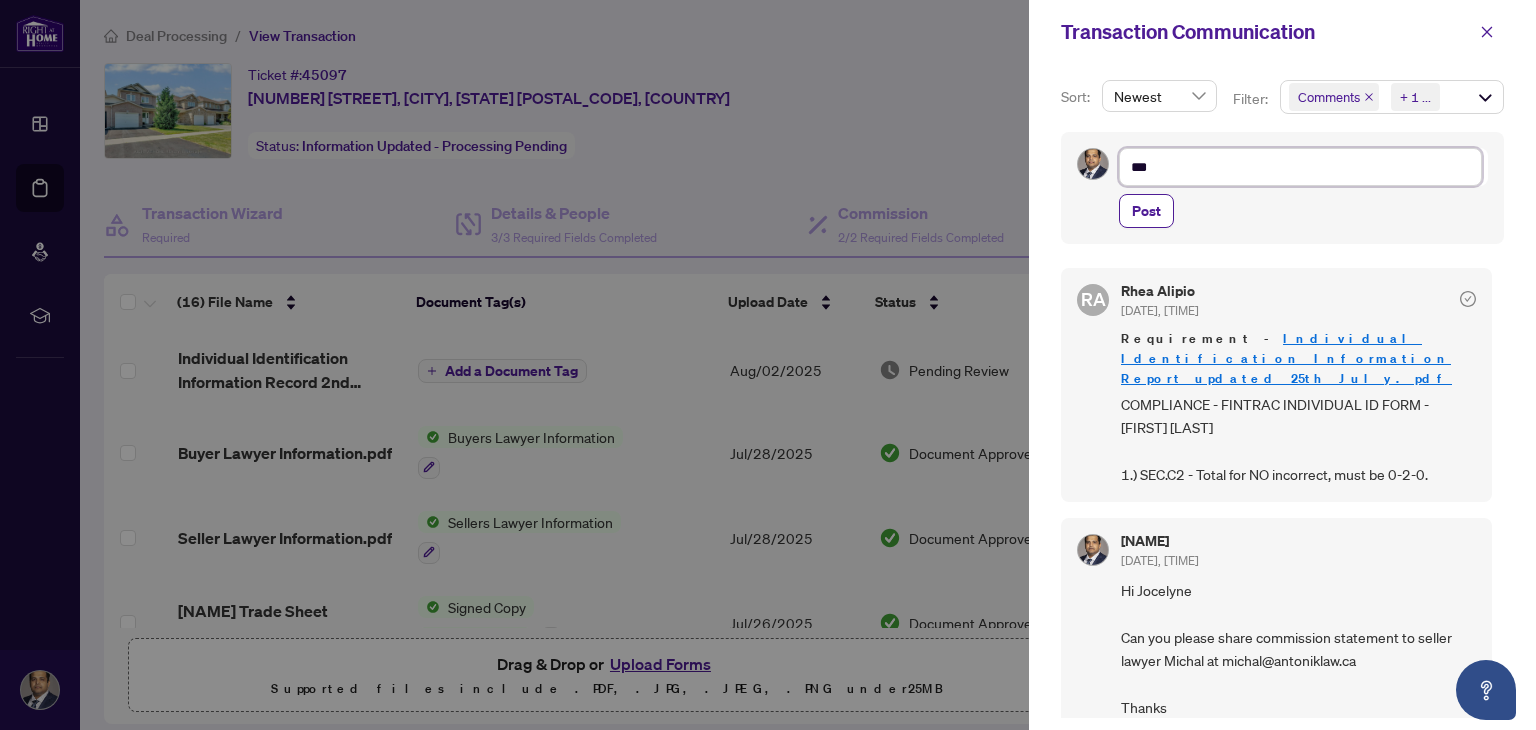 type on "**" 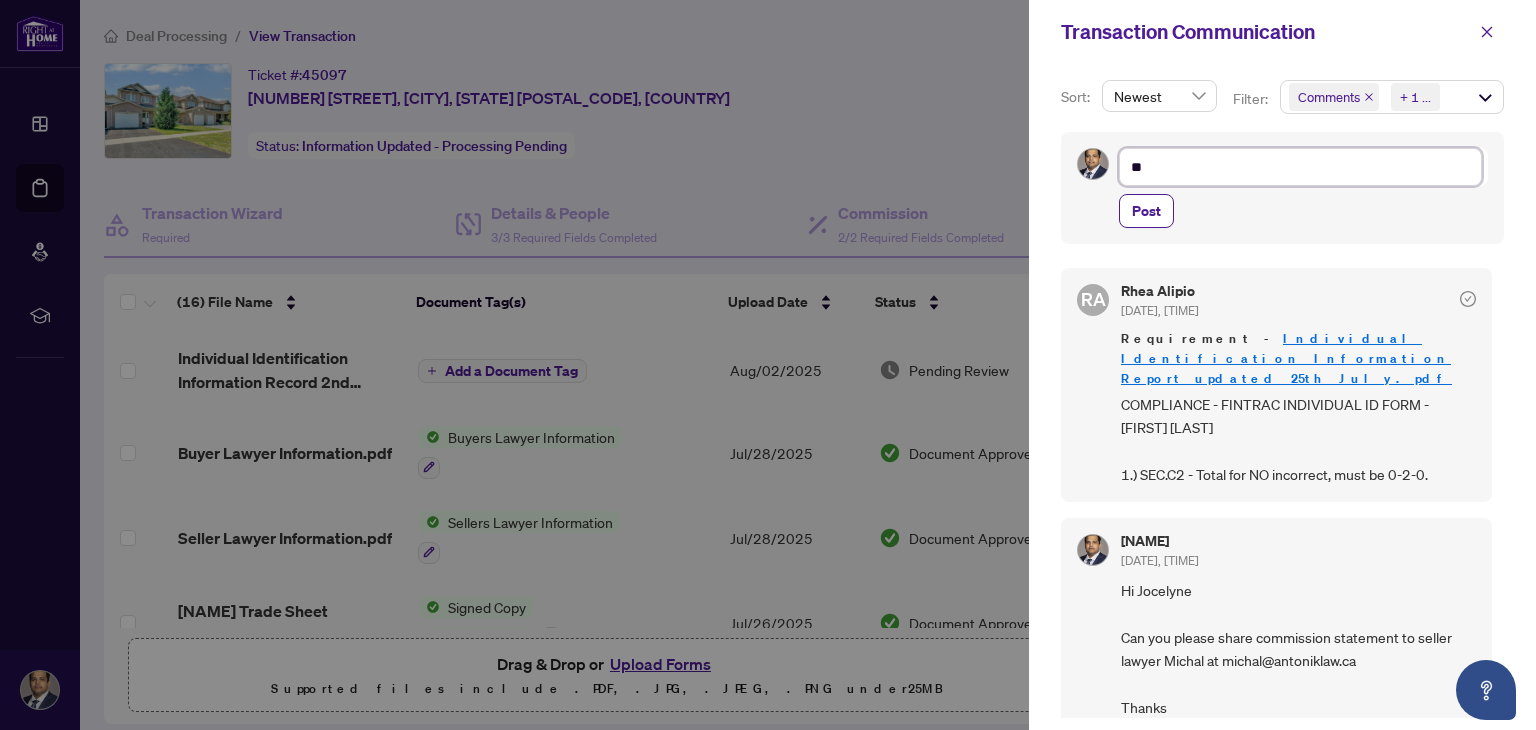 type on "*" 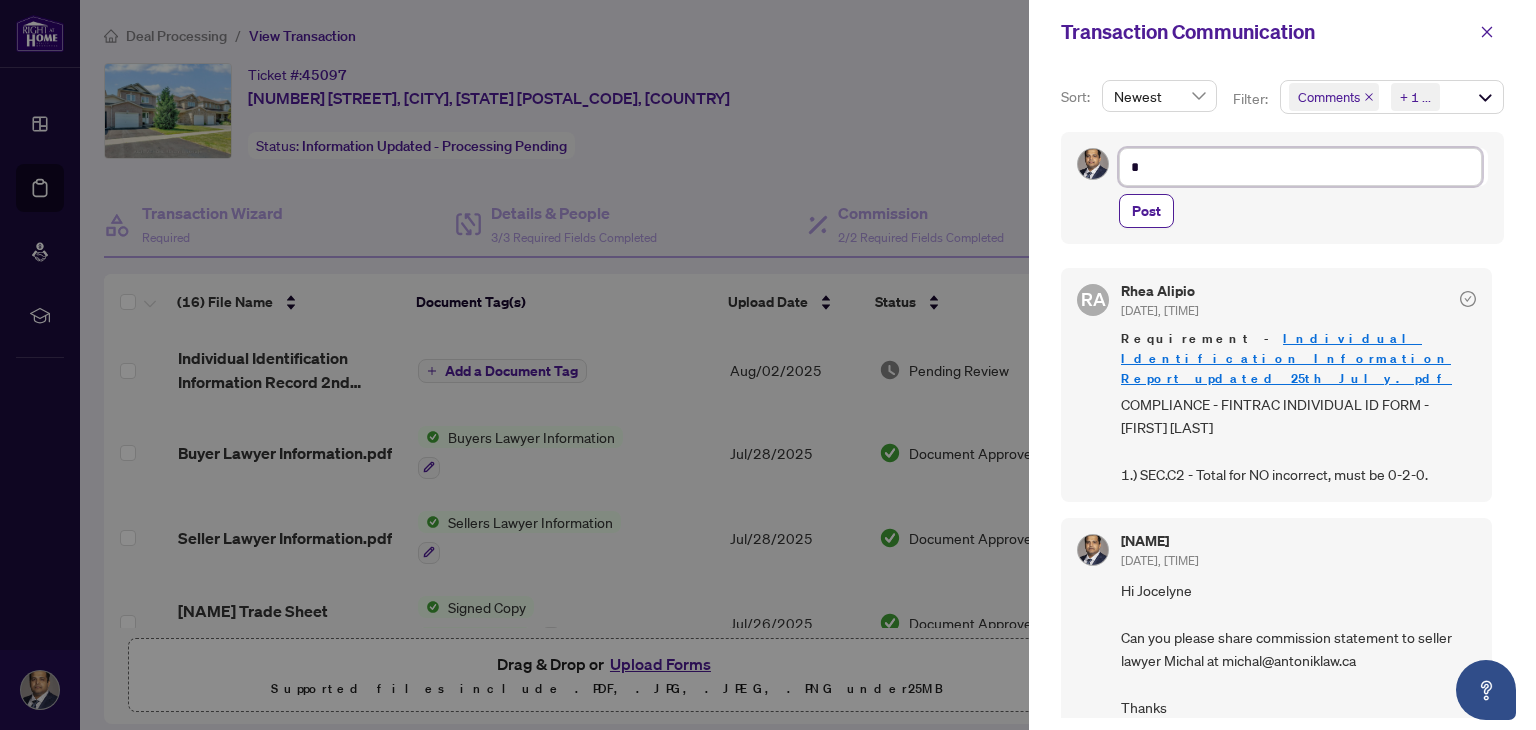 type on "**" 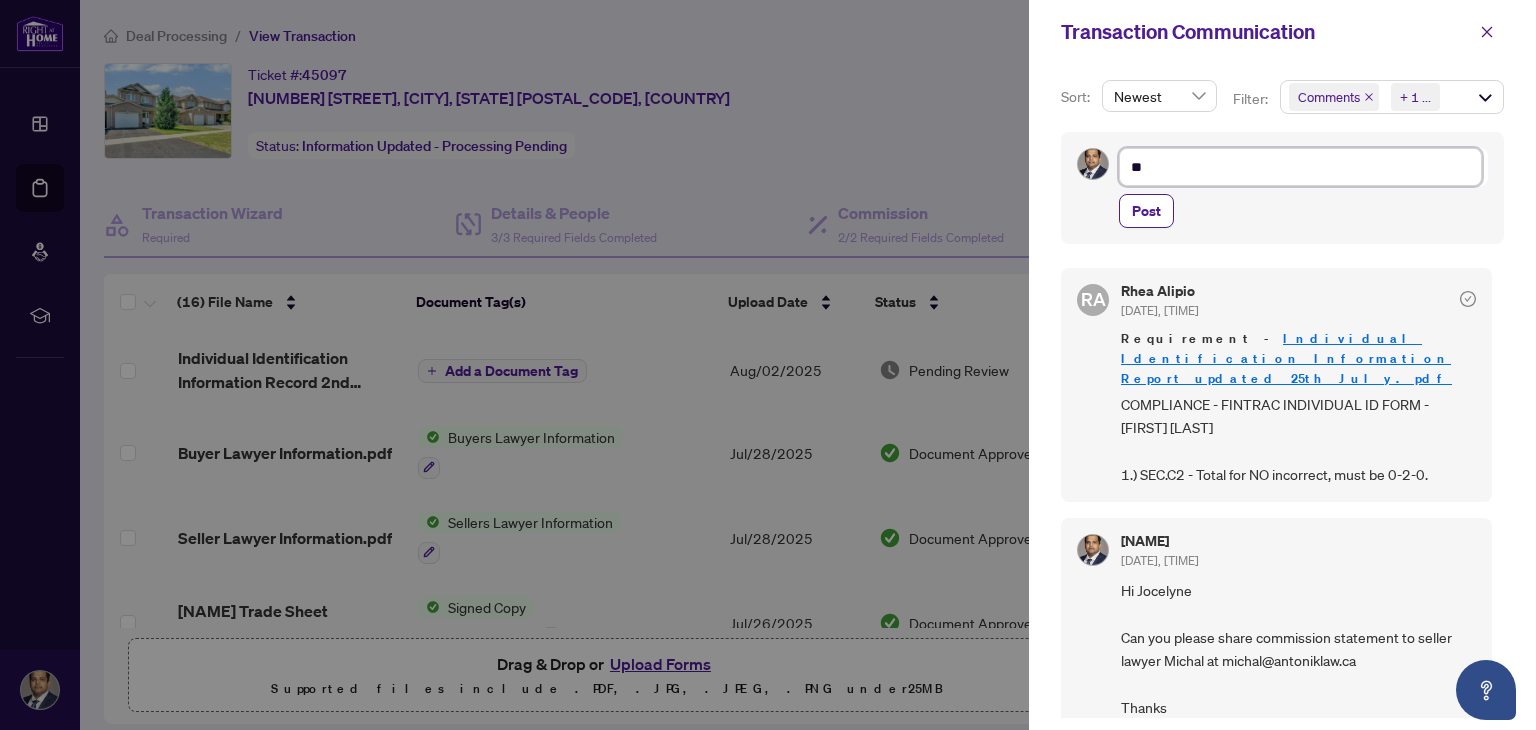 type on "***" 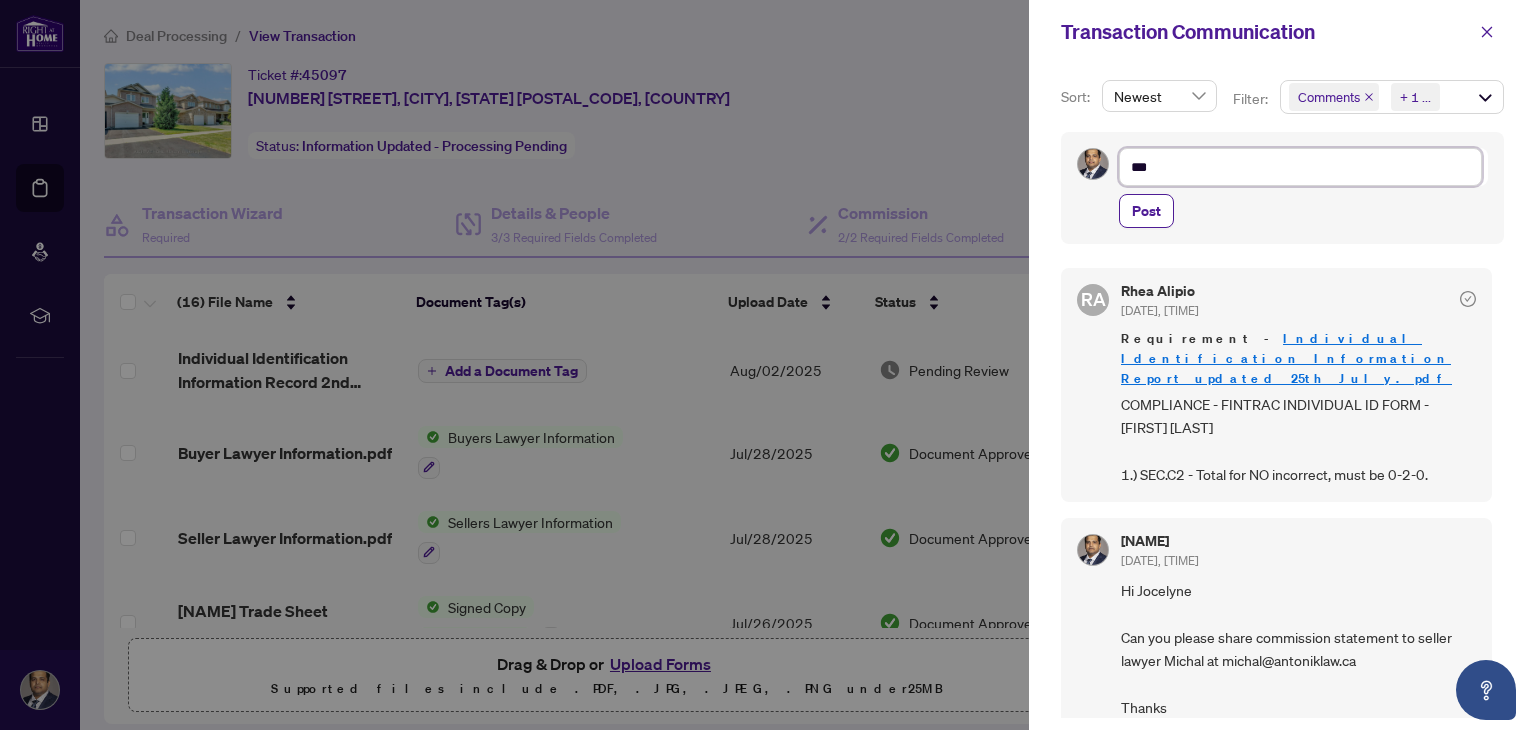type on "****" 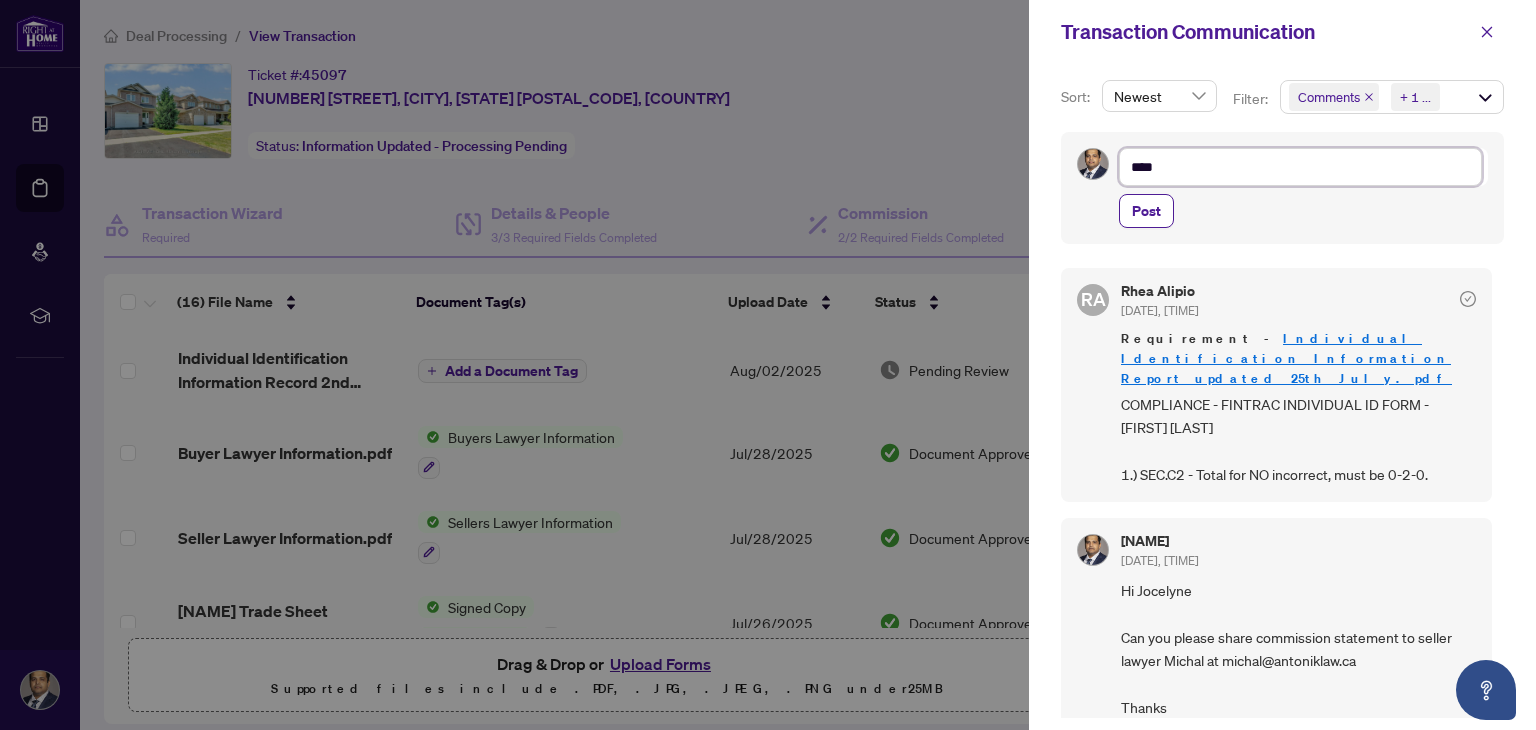 type on "****" 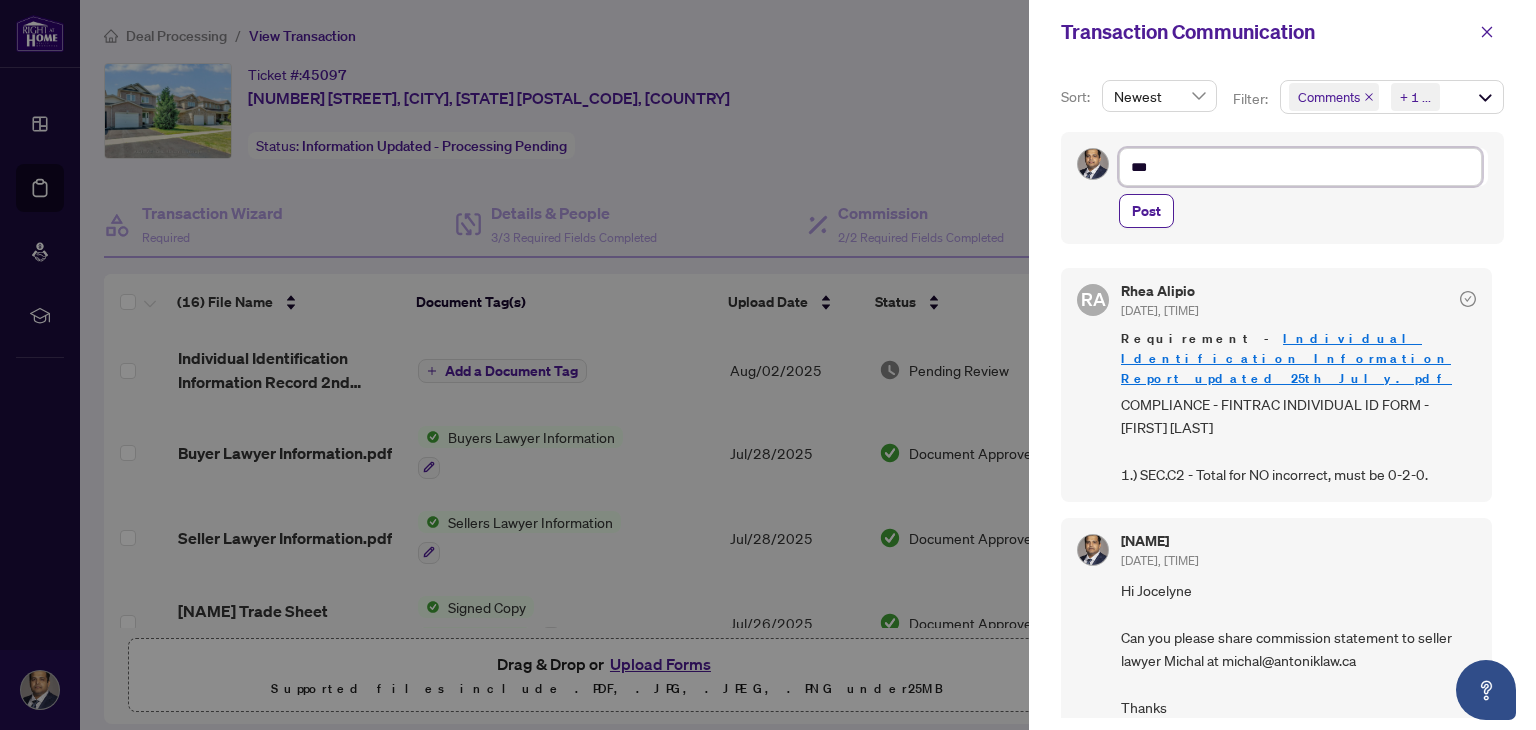 type on "**" 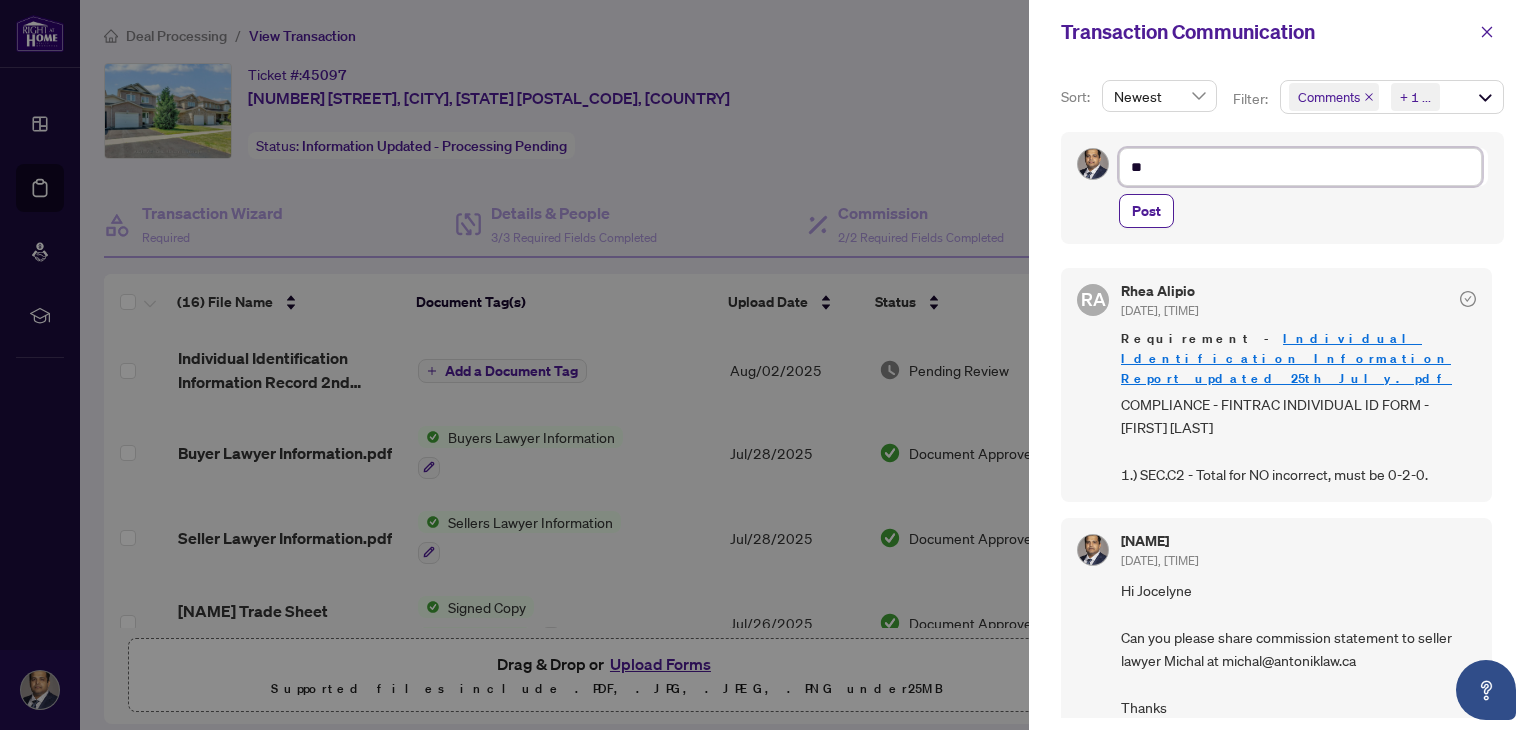 type on "*" 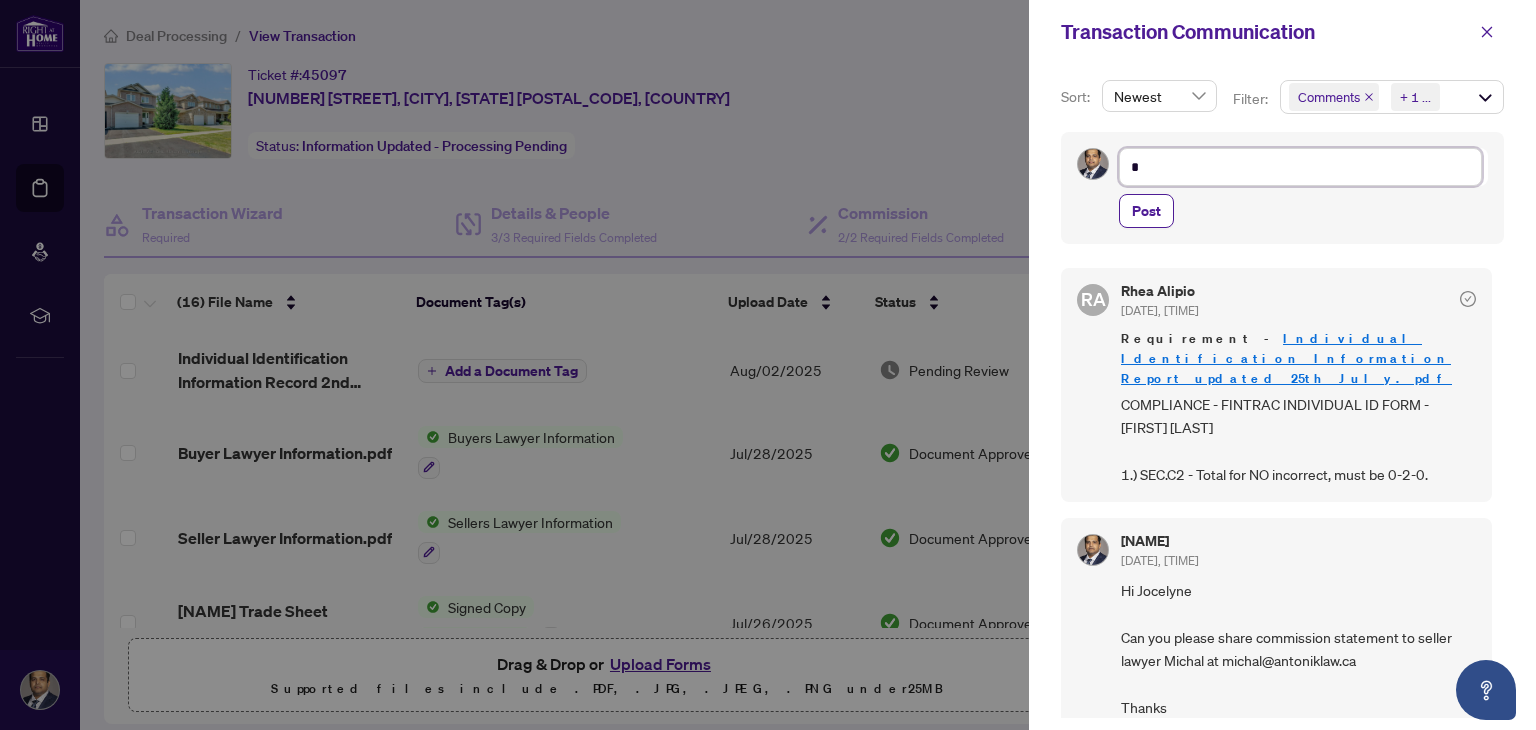 type 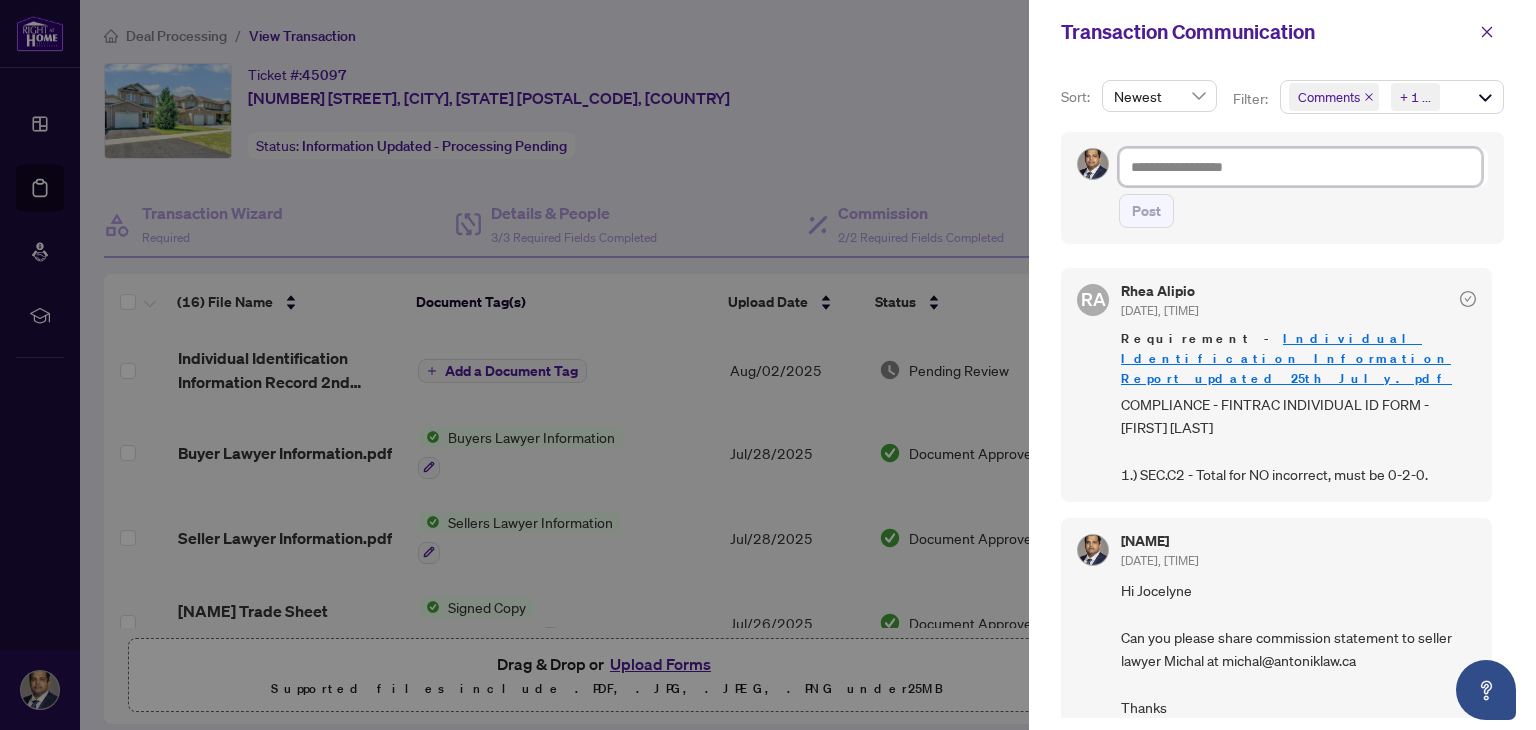 paste on "**********" 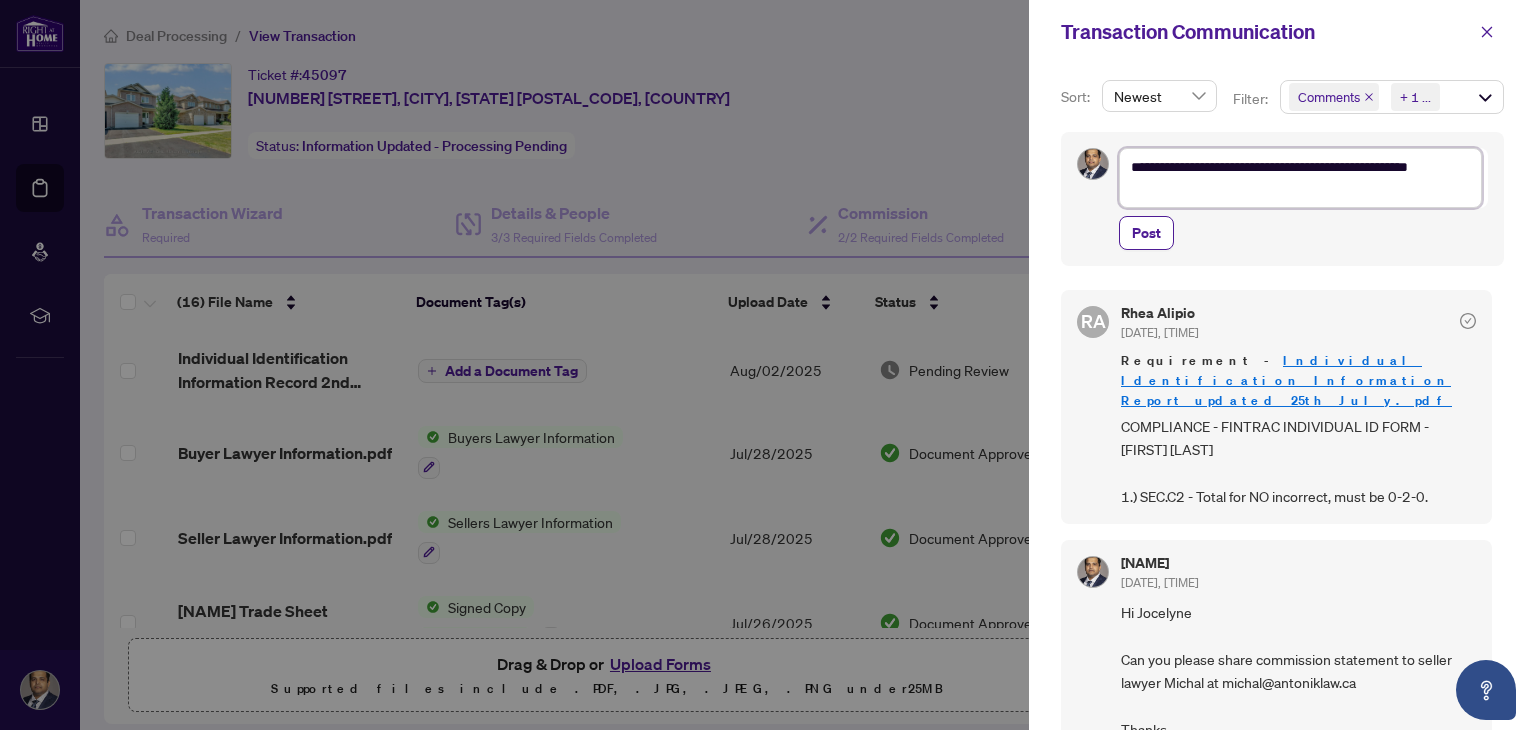 type on "**********" 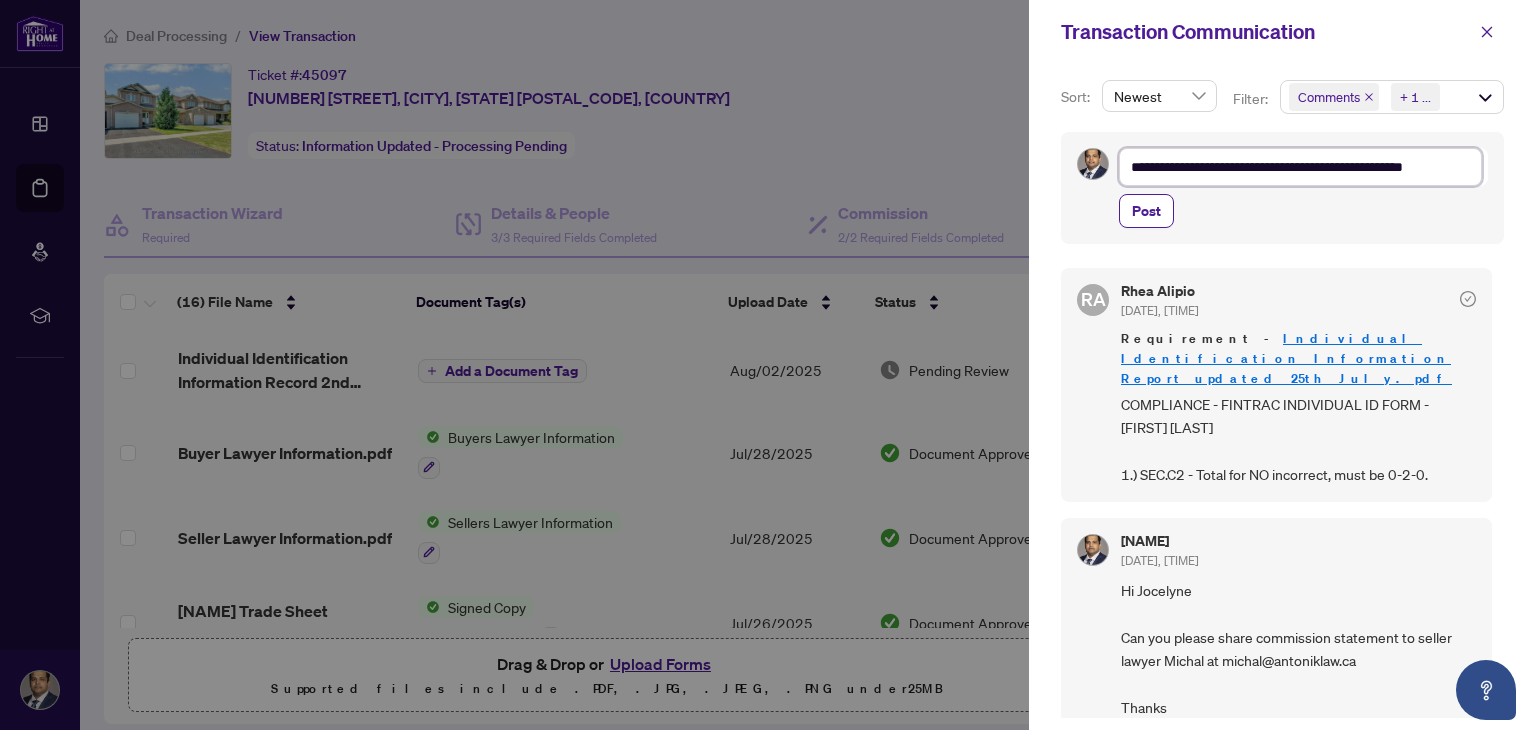 type on "**********" 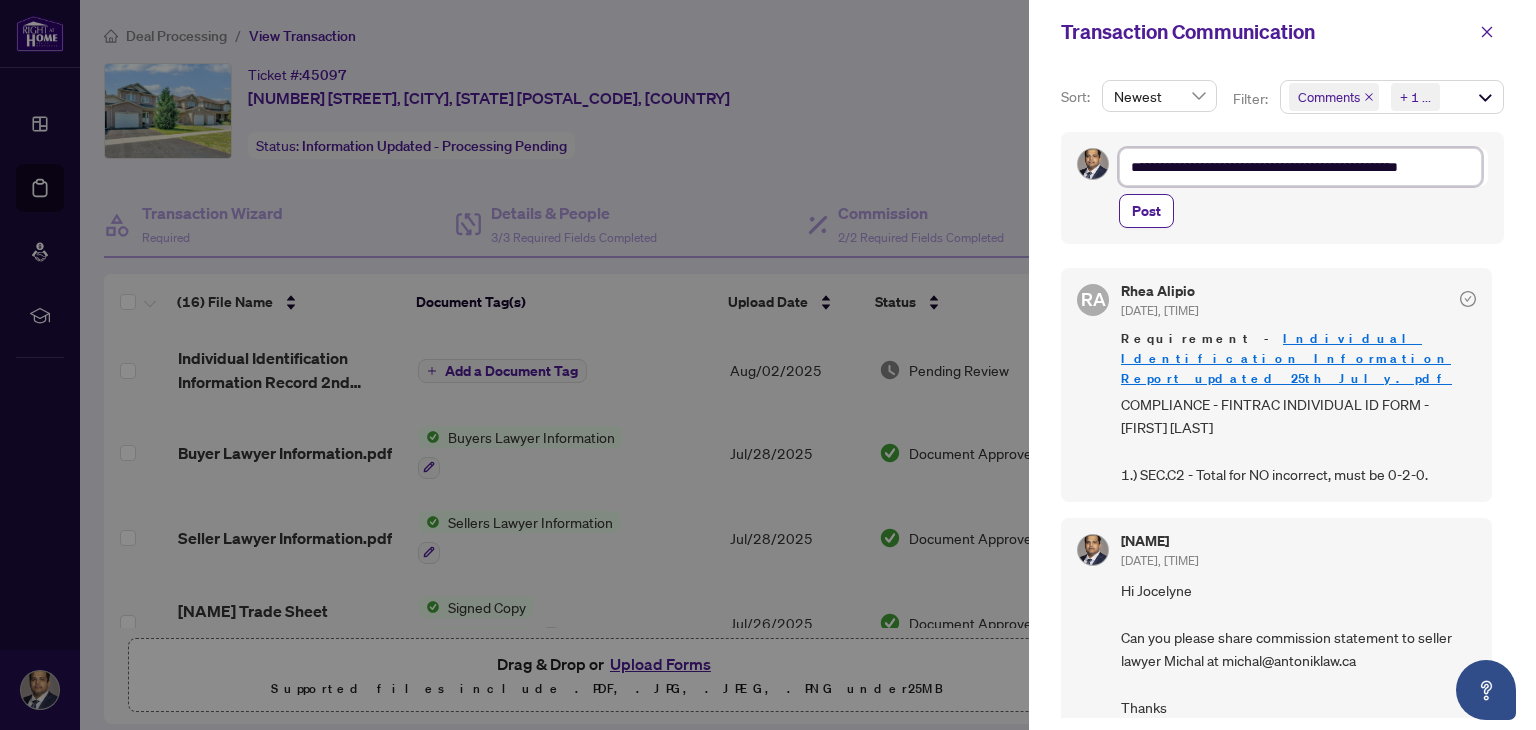 type on "**********" 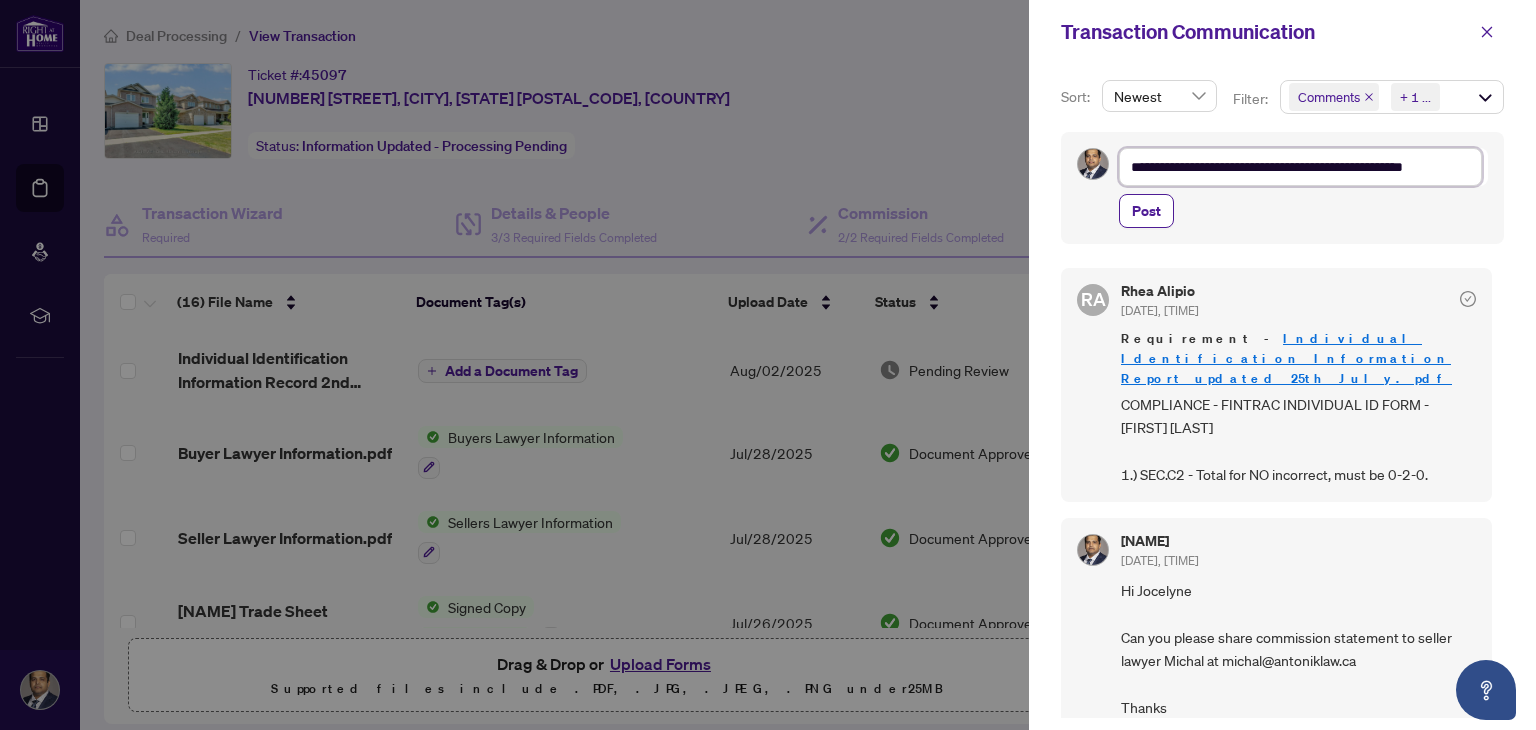 type on "**********" 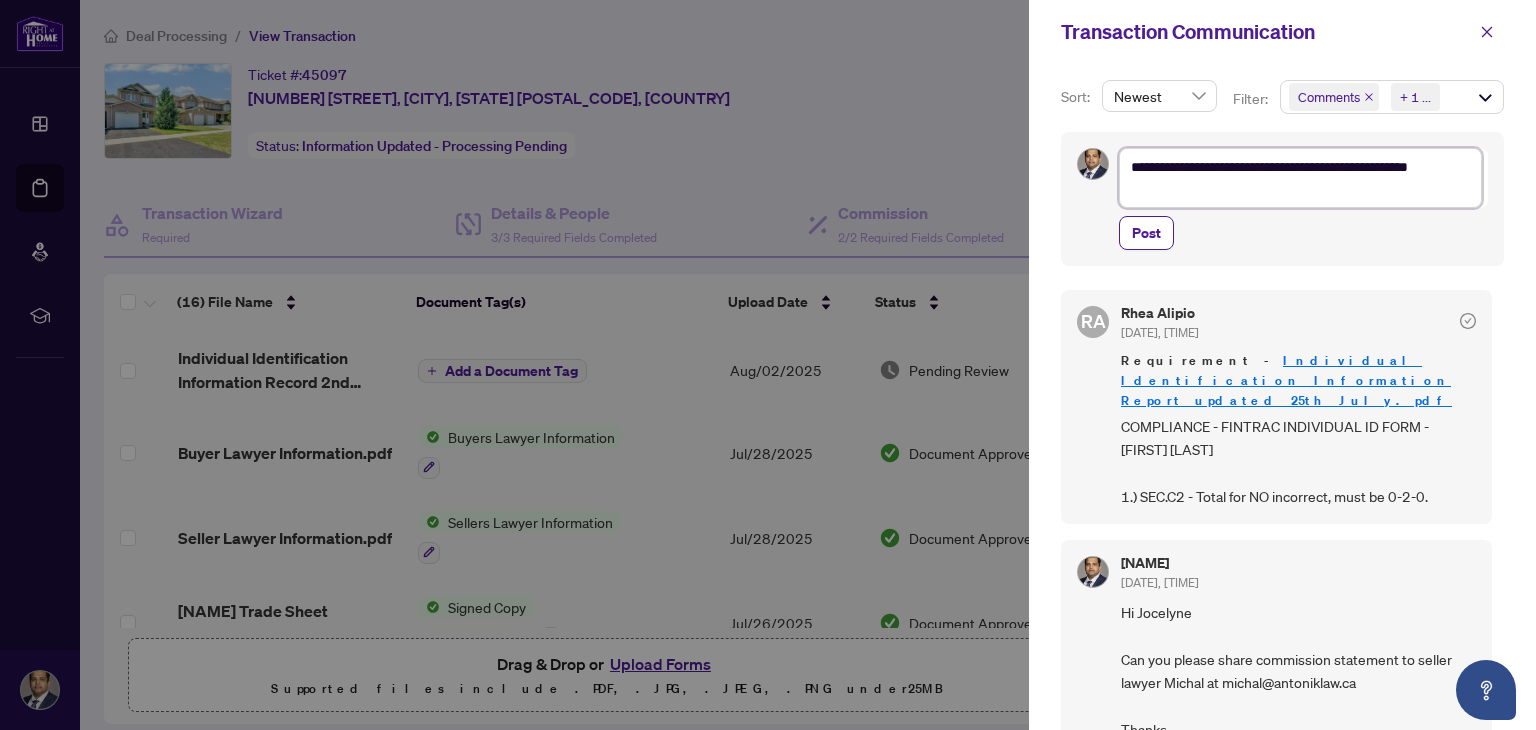 type on "**********" 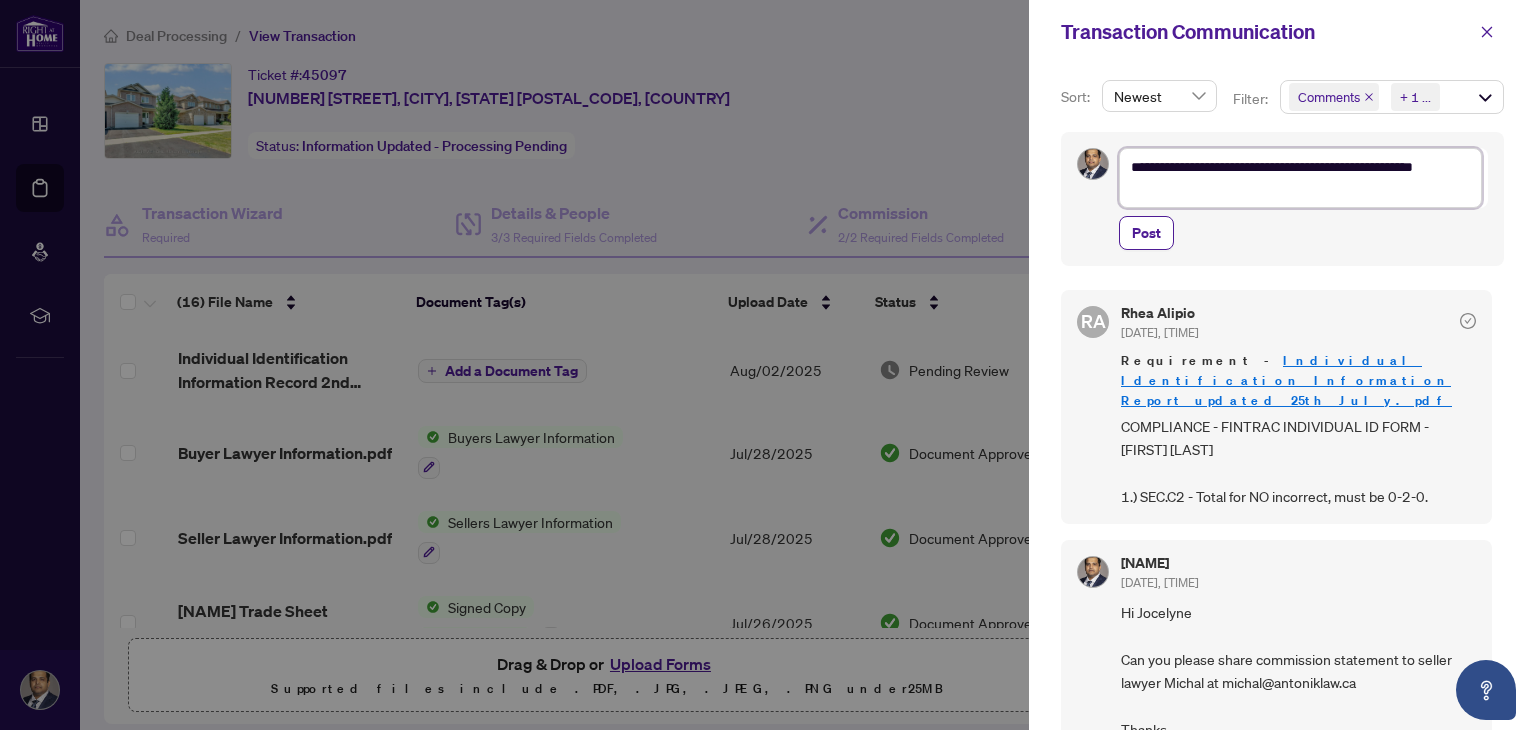 type on "**********" 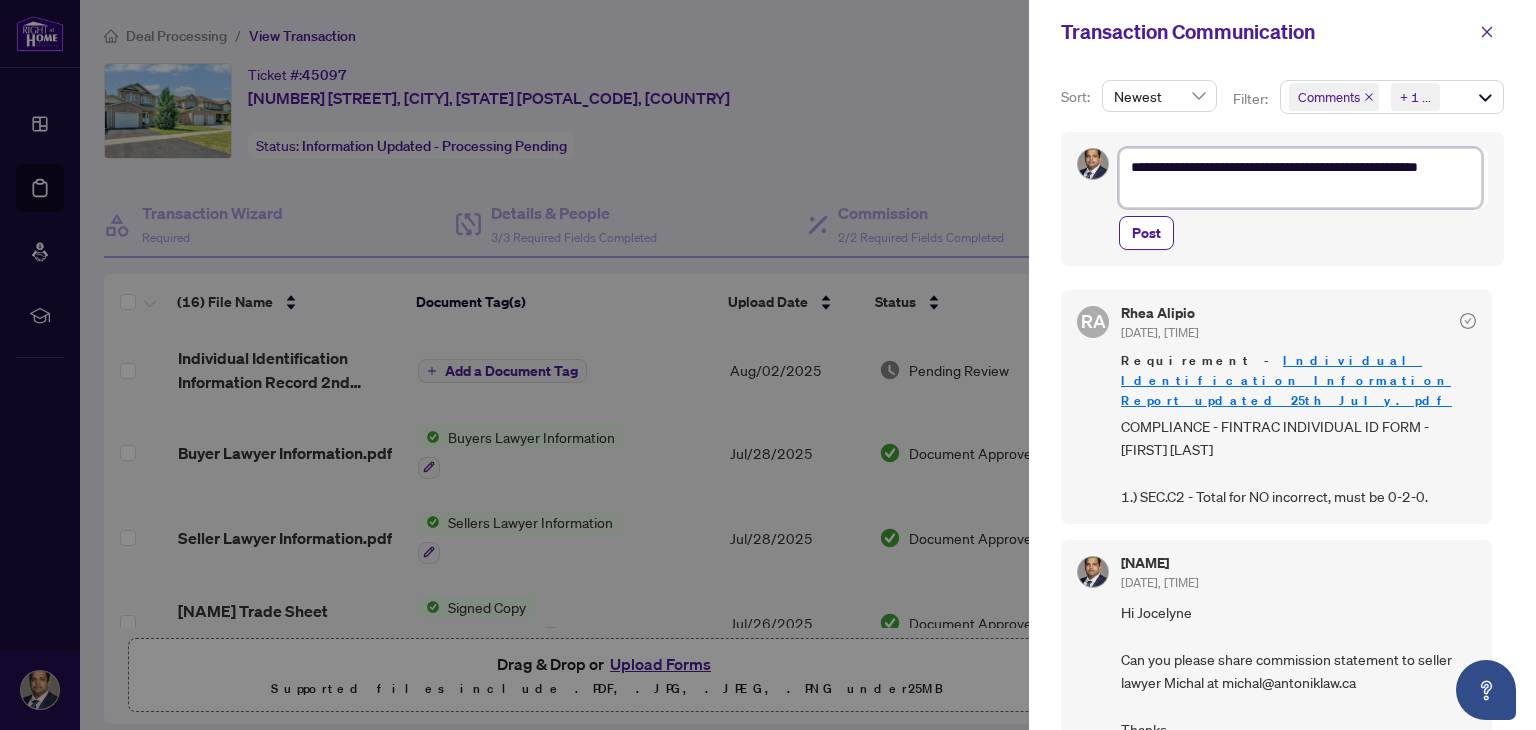 type on "**********" 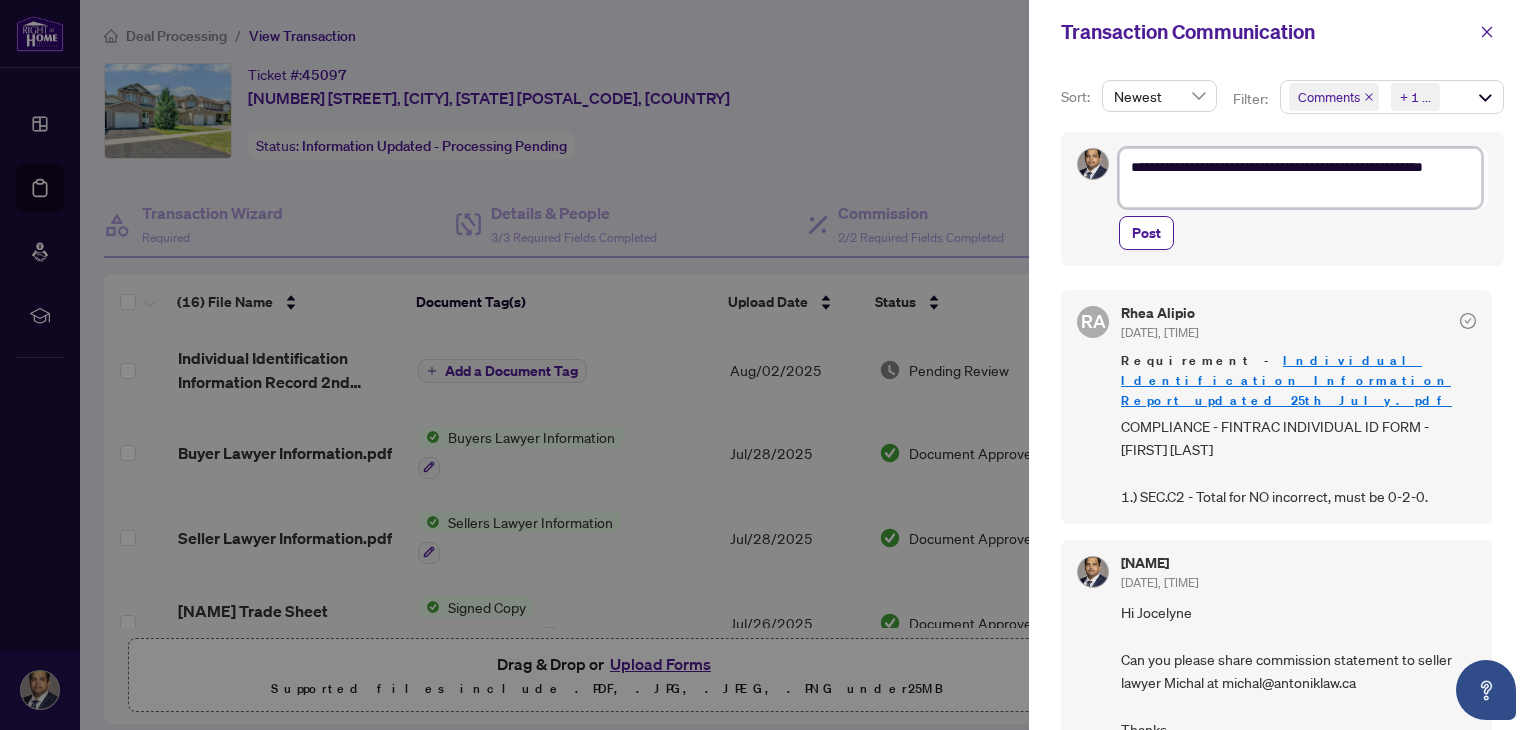 type on "**********" 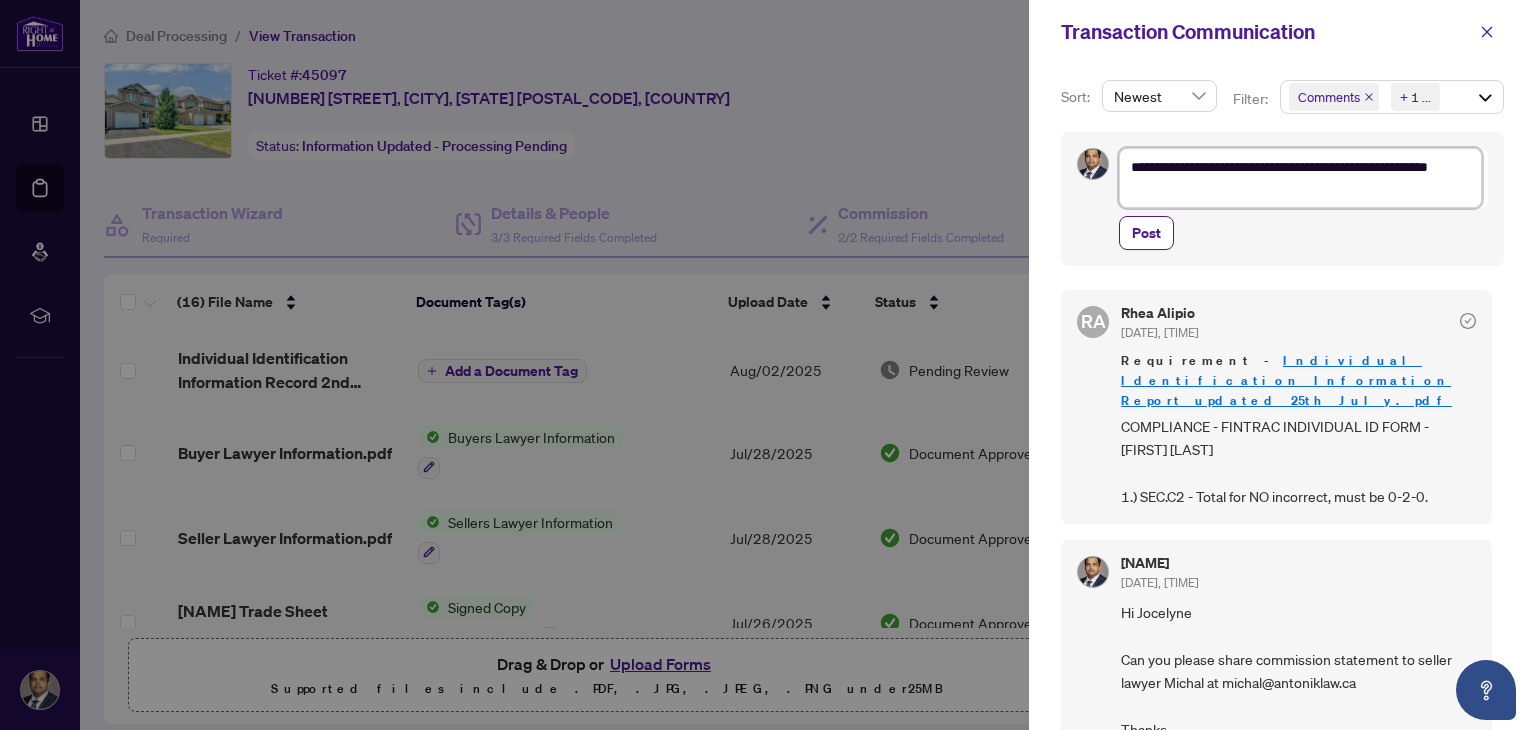 type on "**********" 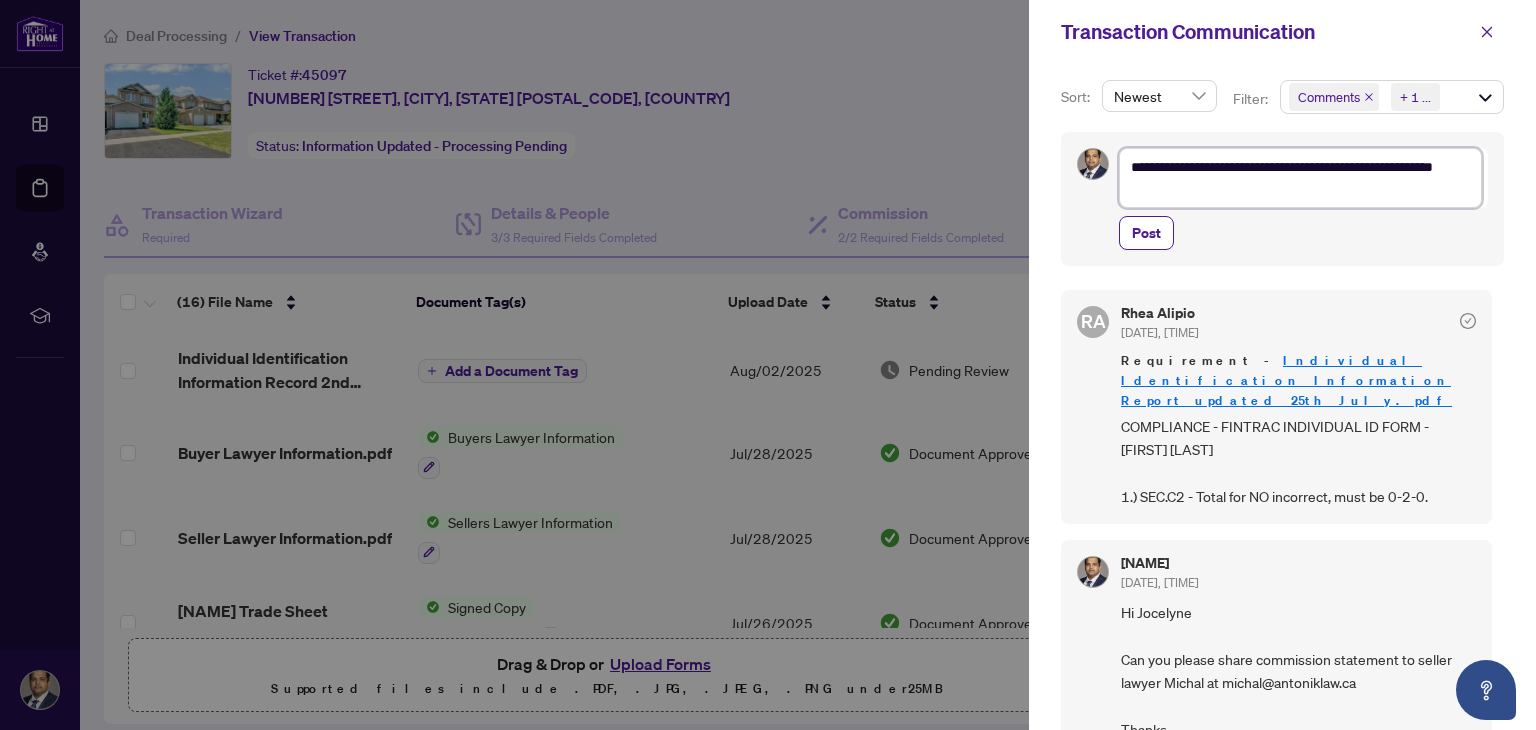 type on "**********" 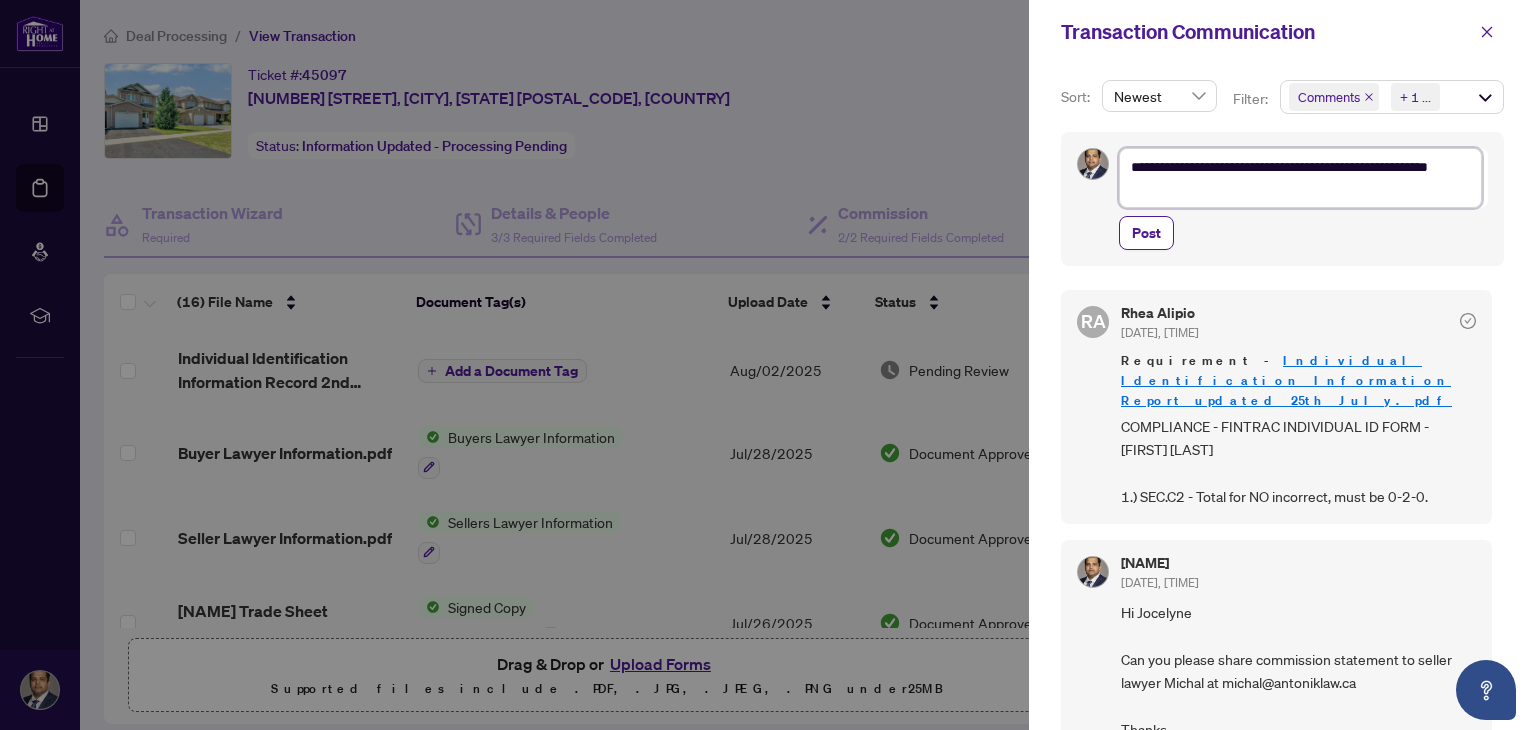 type on "**********" 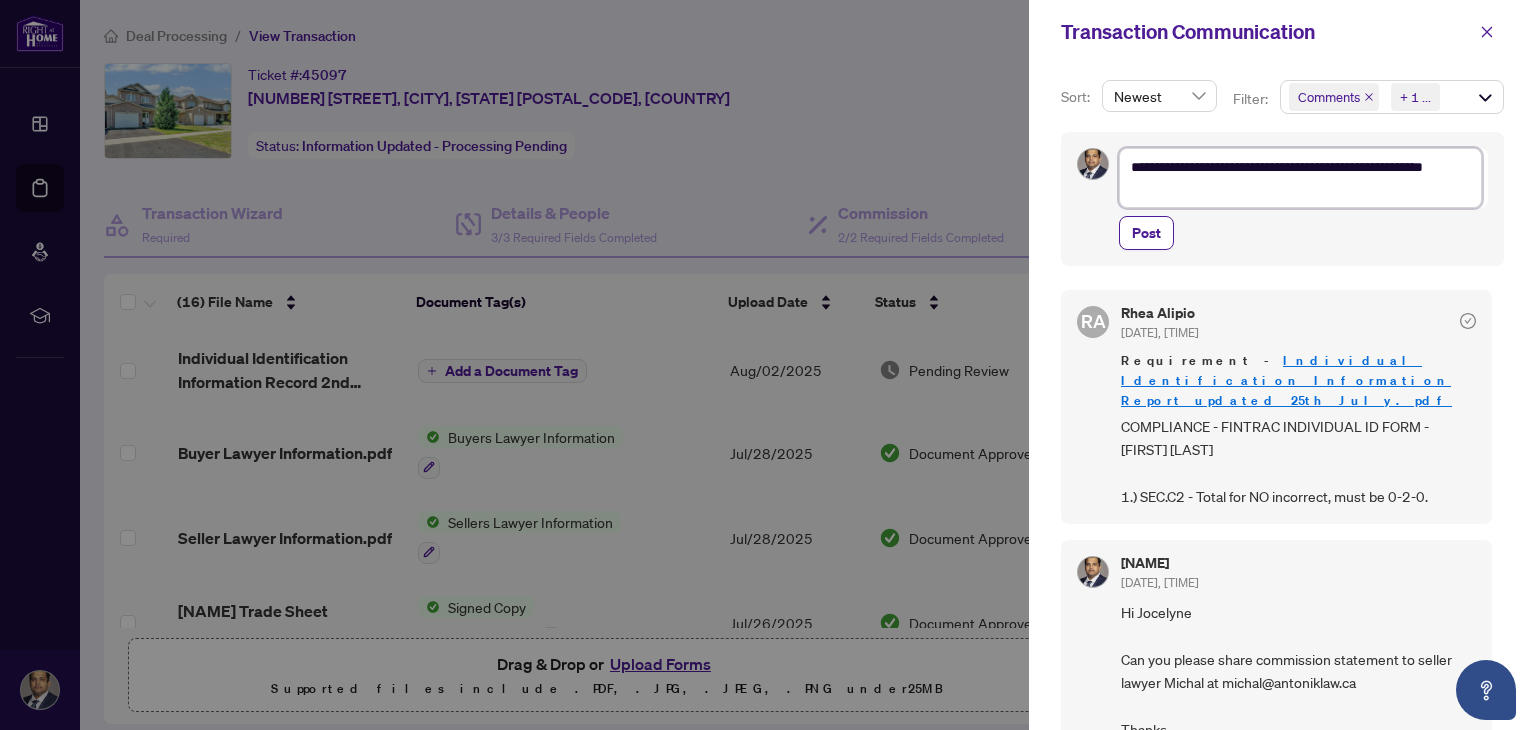 type on "**********" 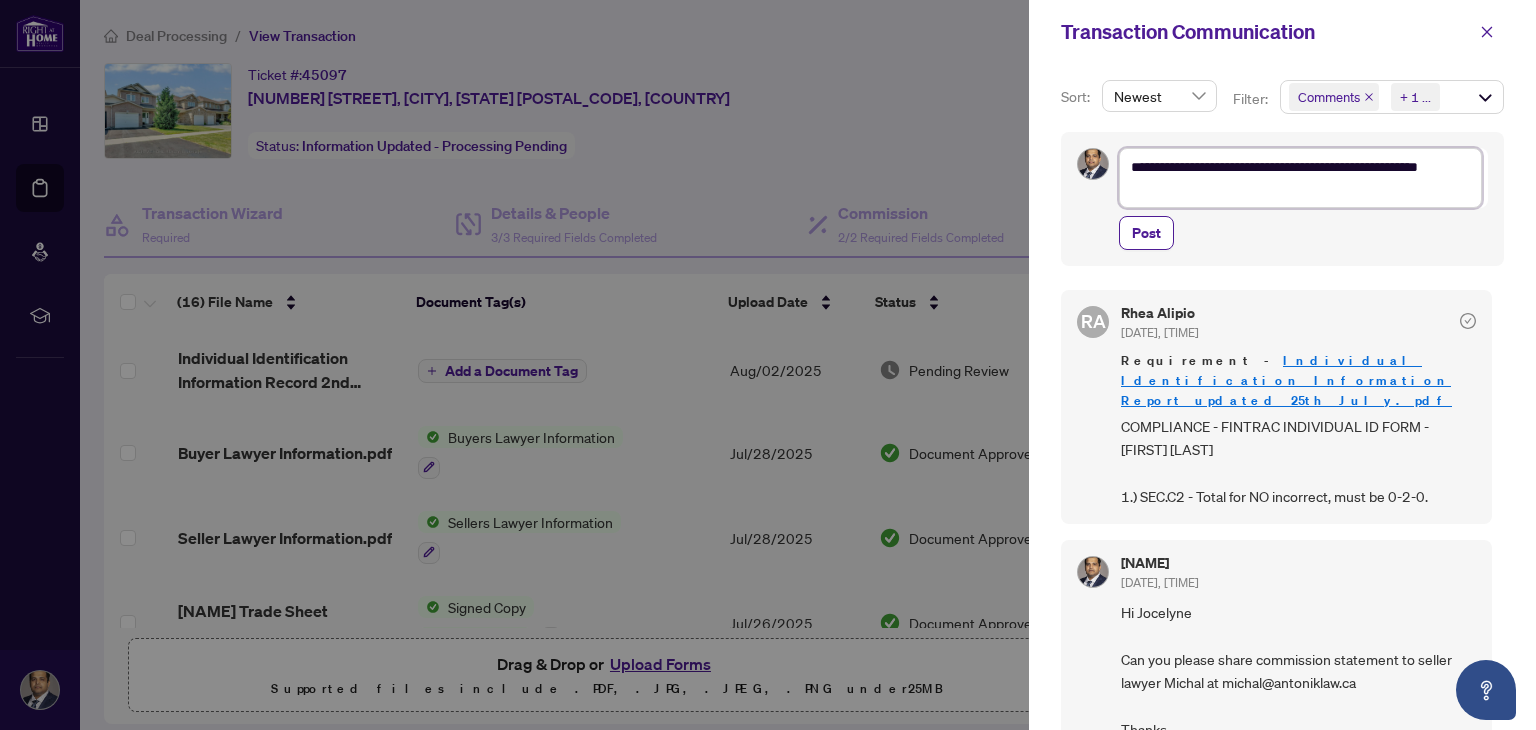 type on "**********" 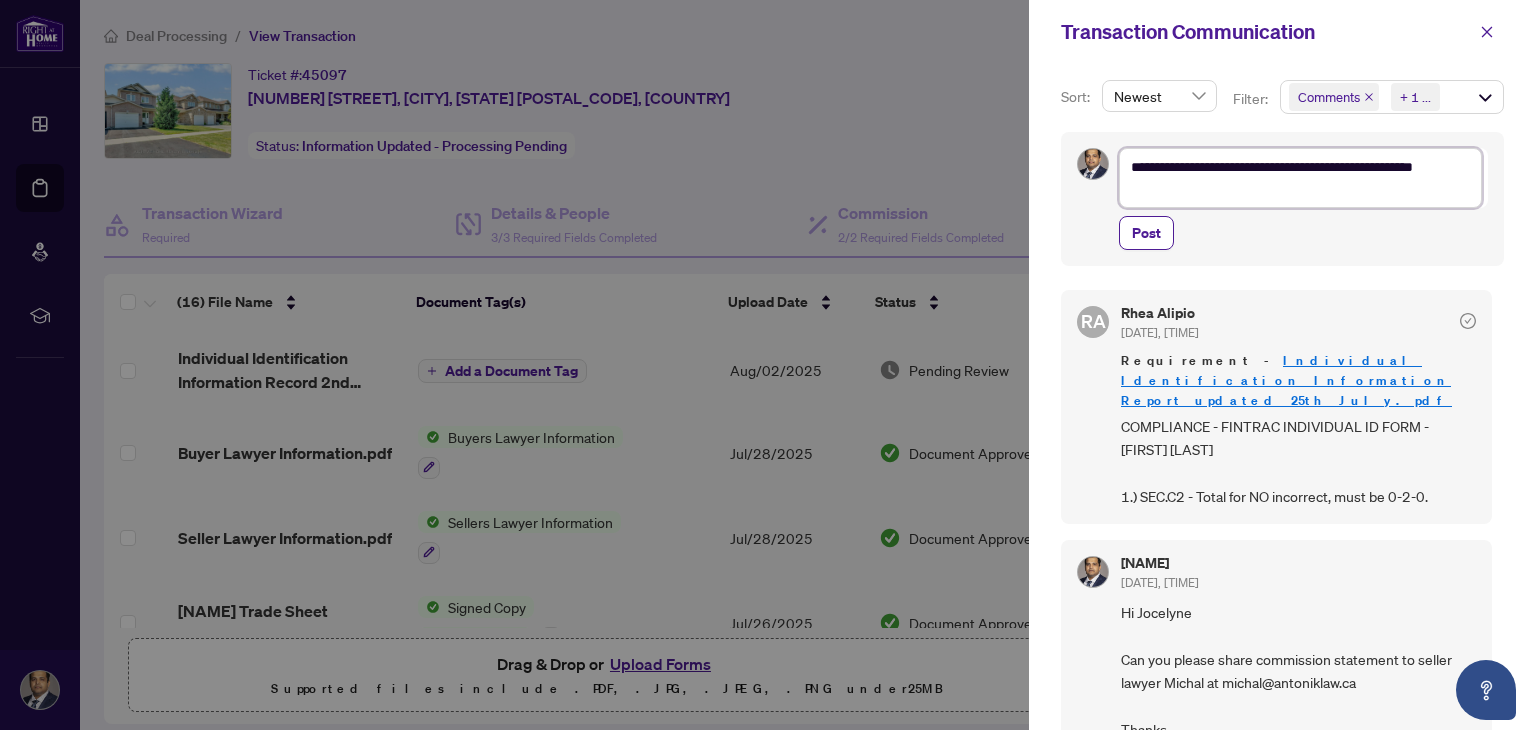 type on "**********" 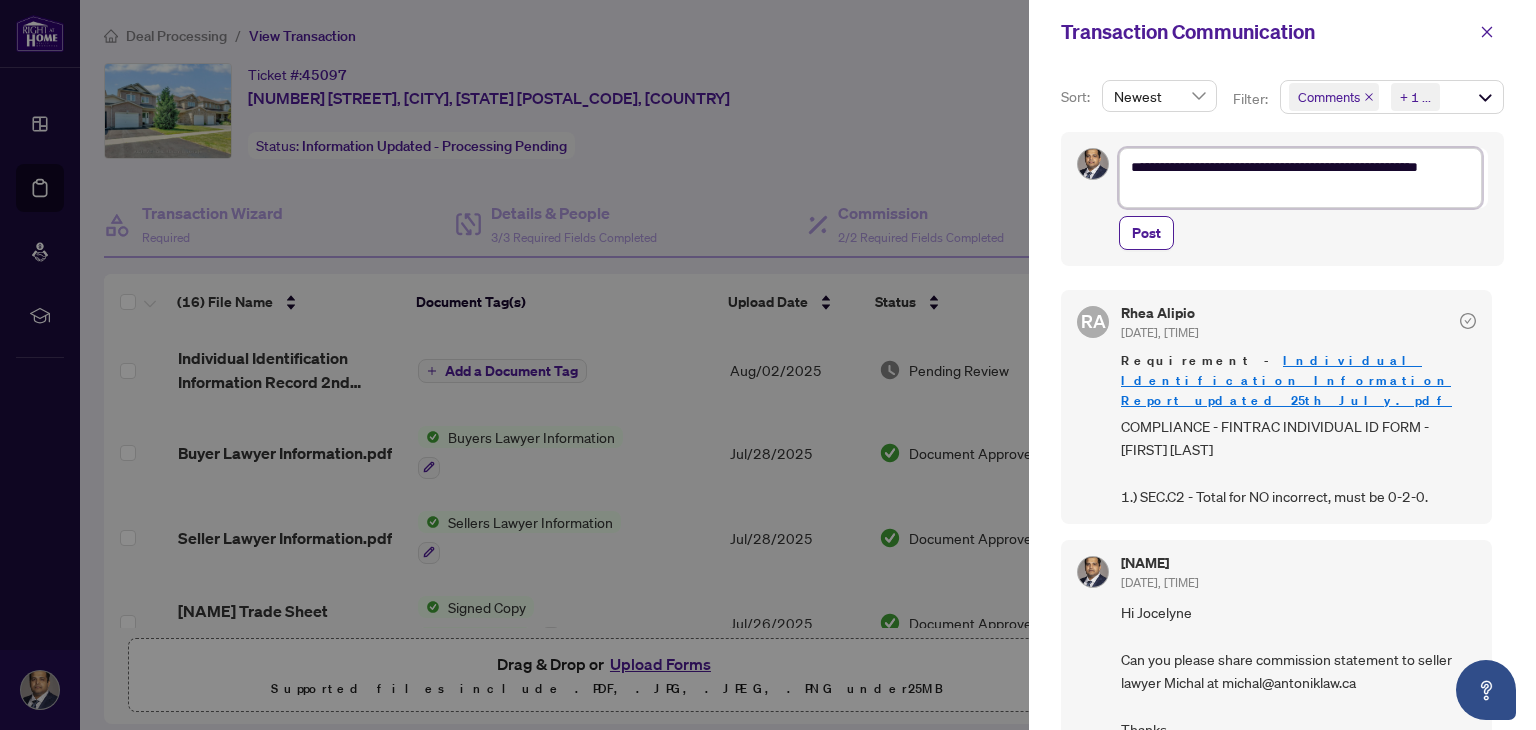 type on "**********" 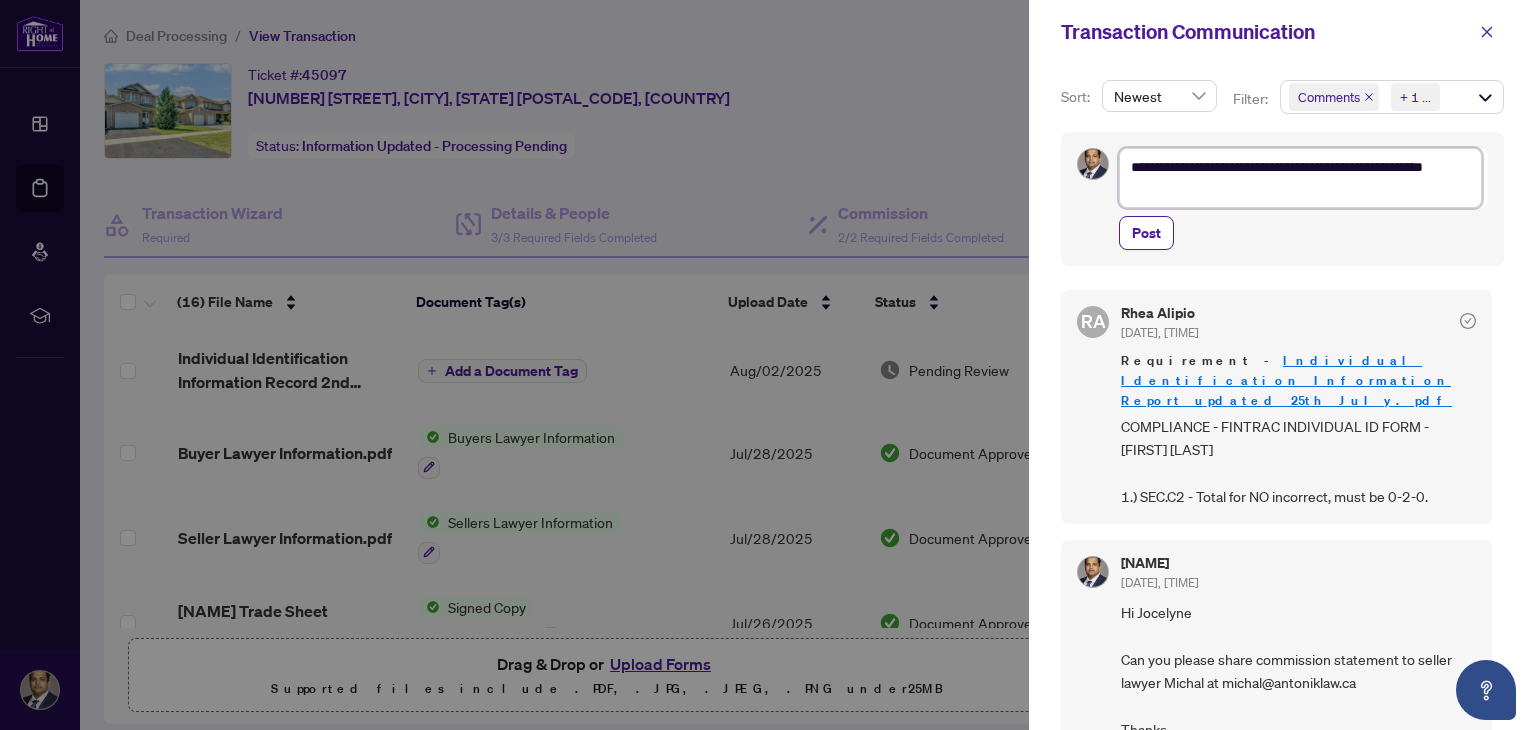 type on "**********" 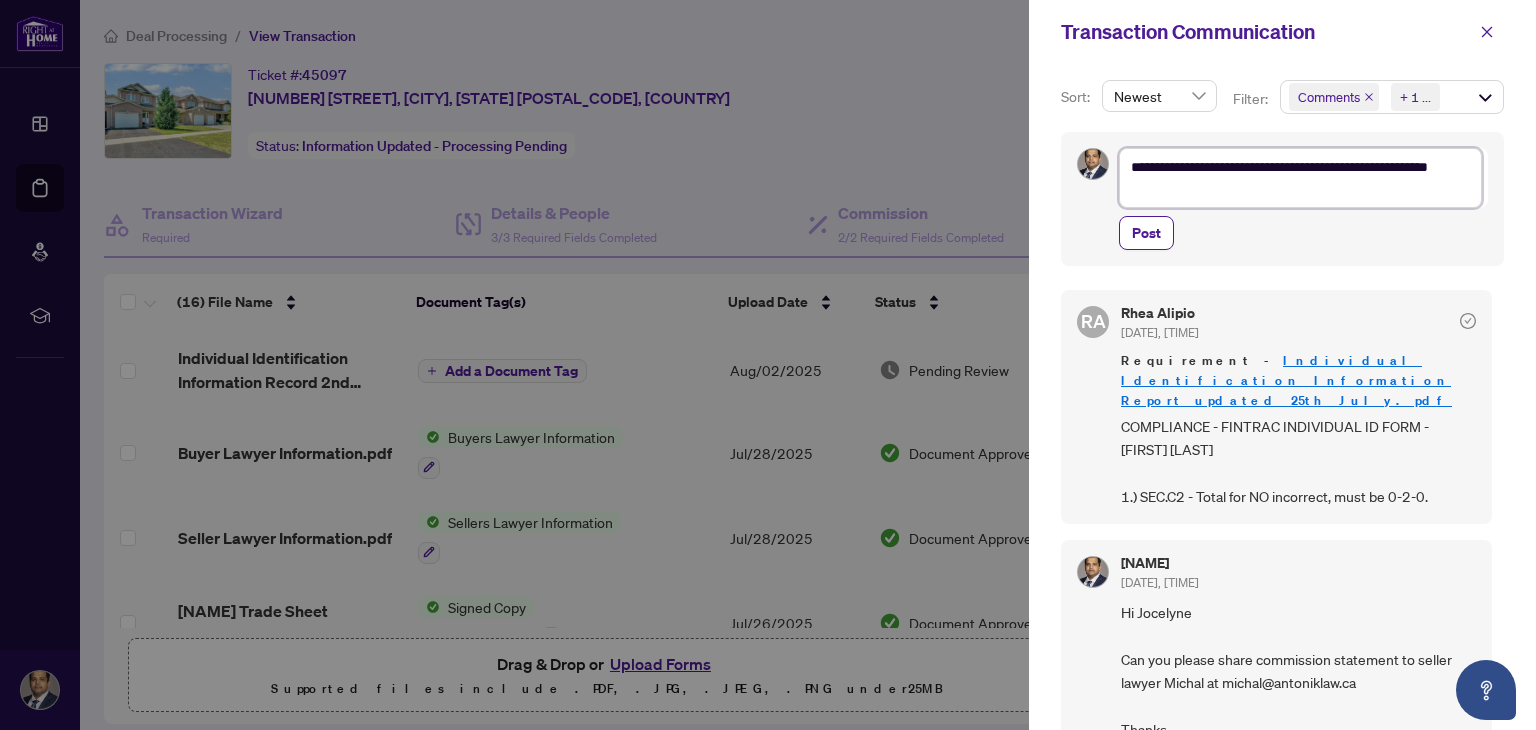 type on "**********" 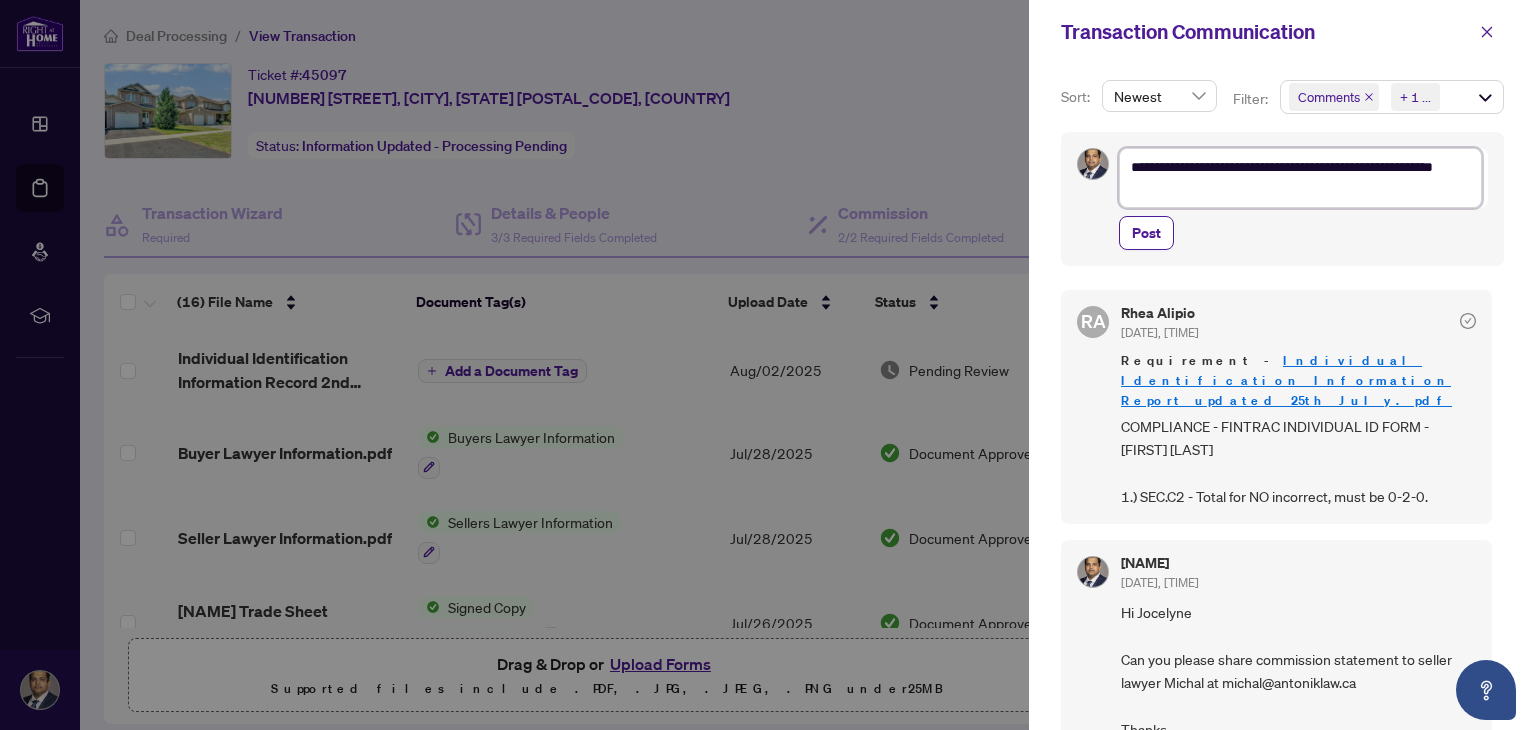 type on "**********" 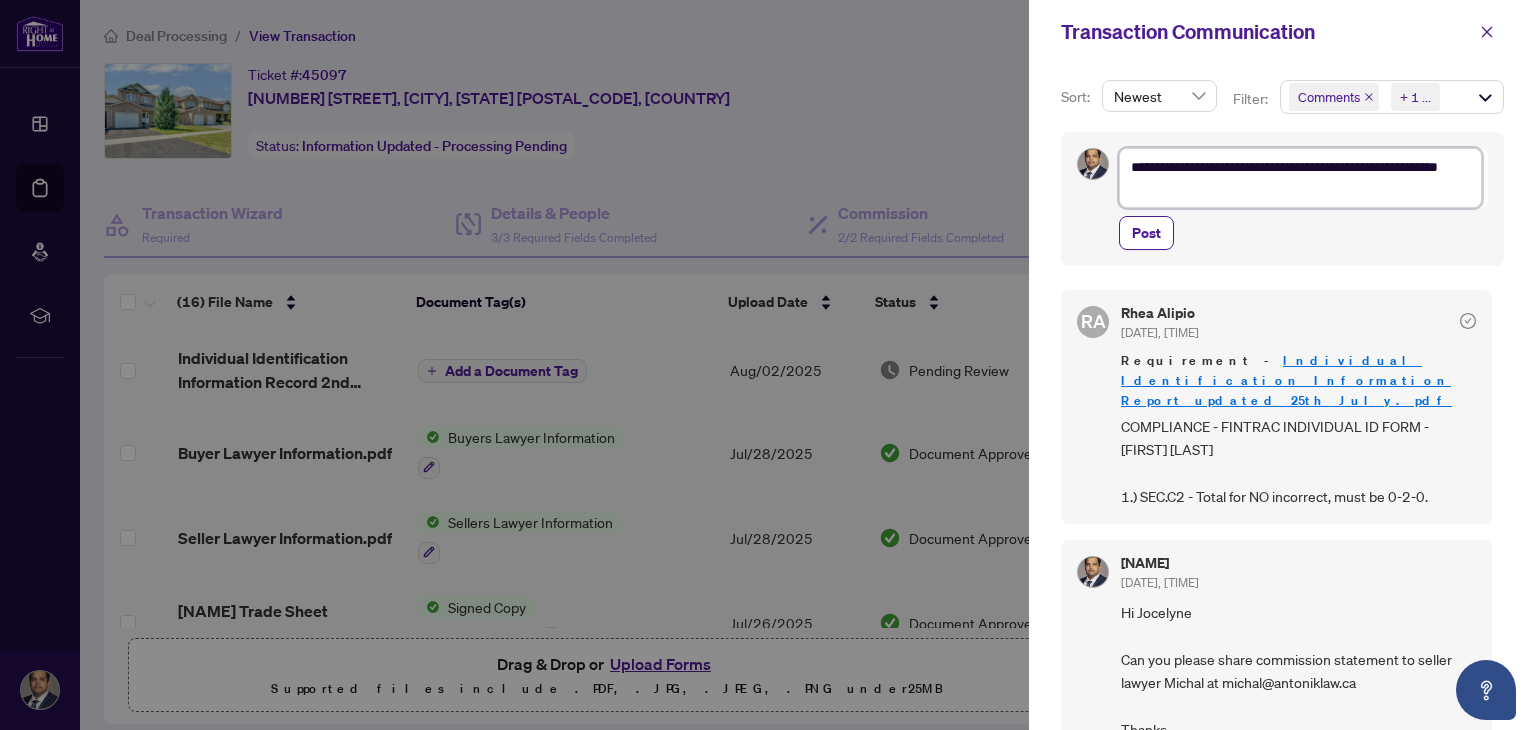 type on "**********" 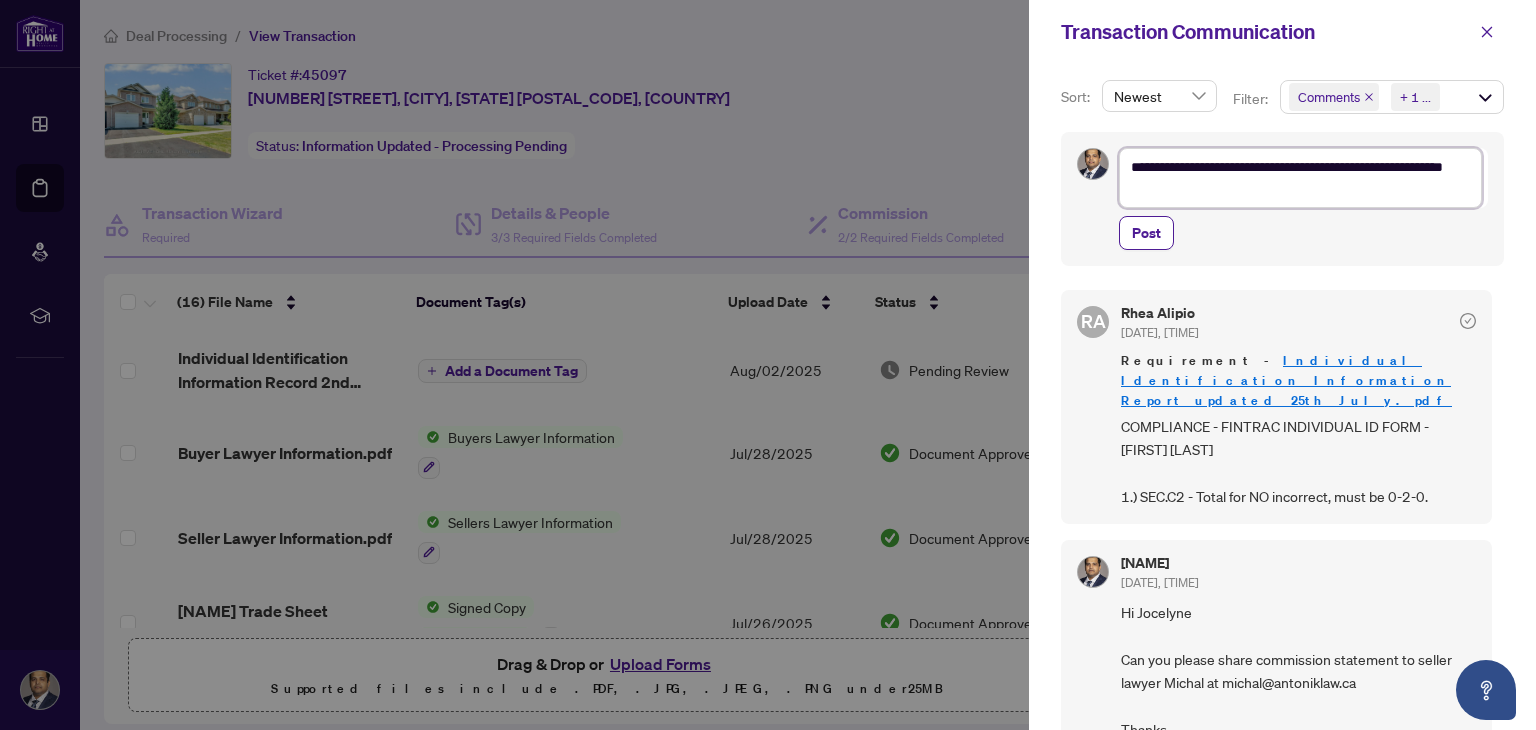 type on "**********" 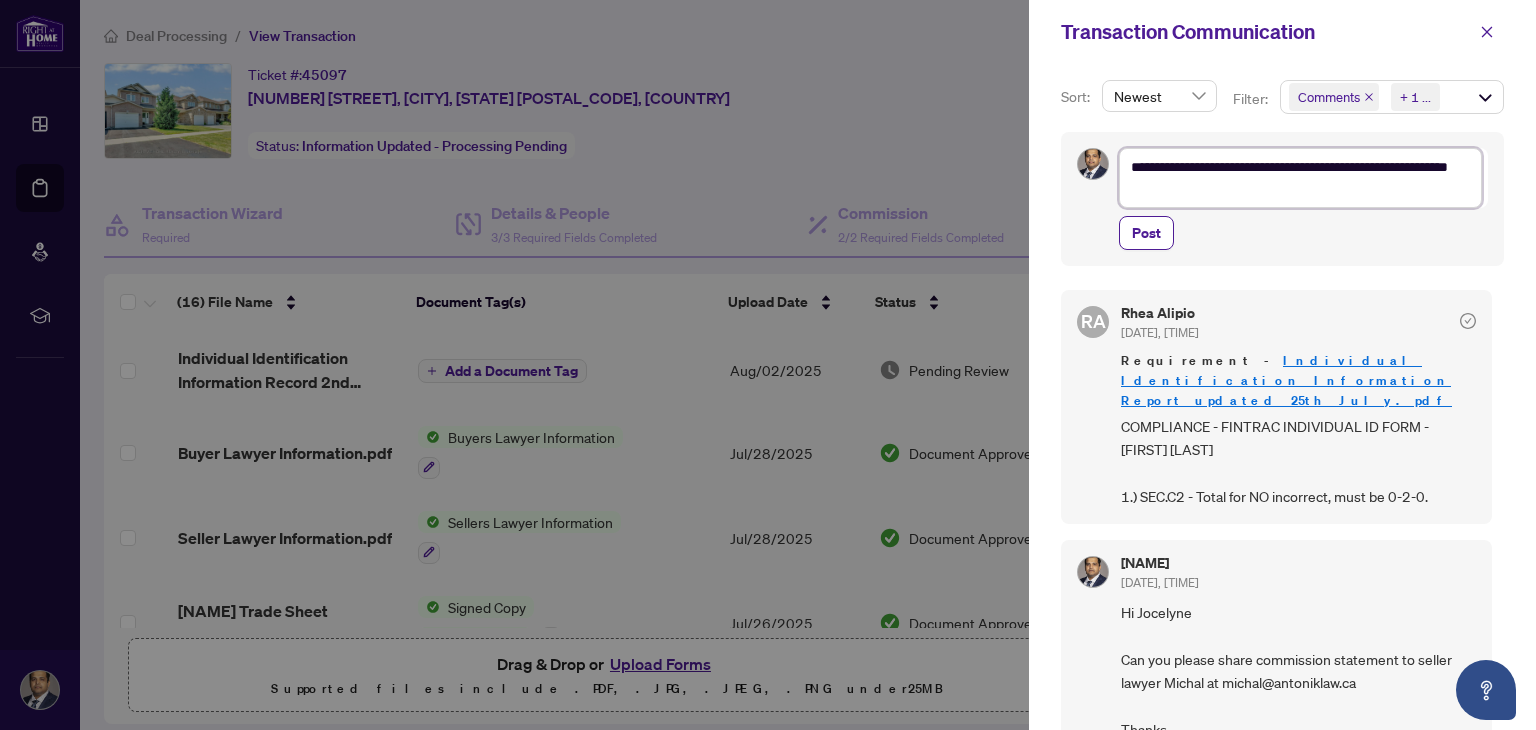 type on "**********" 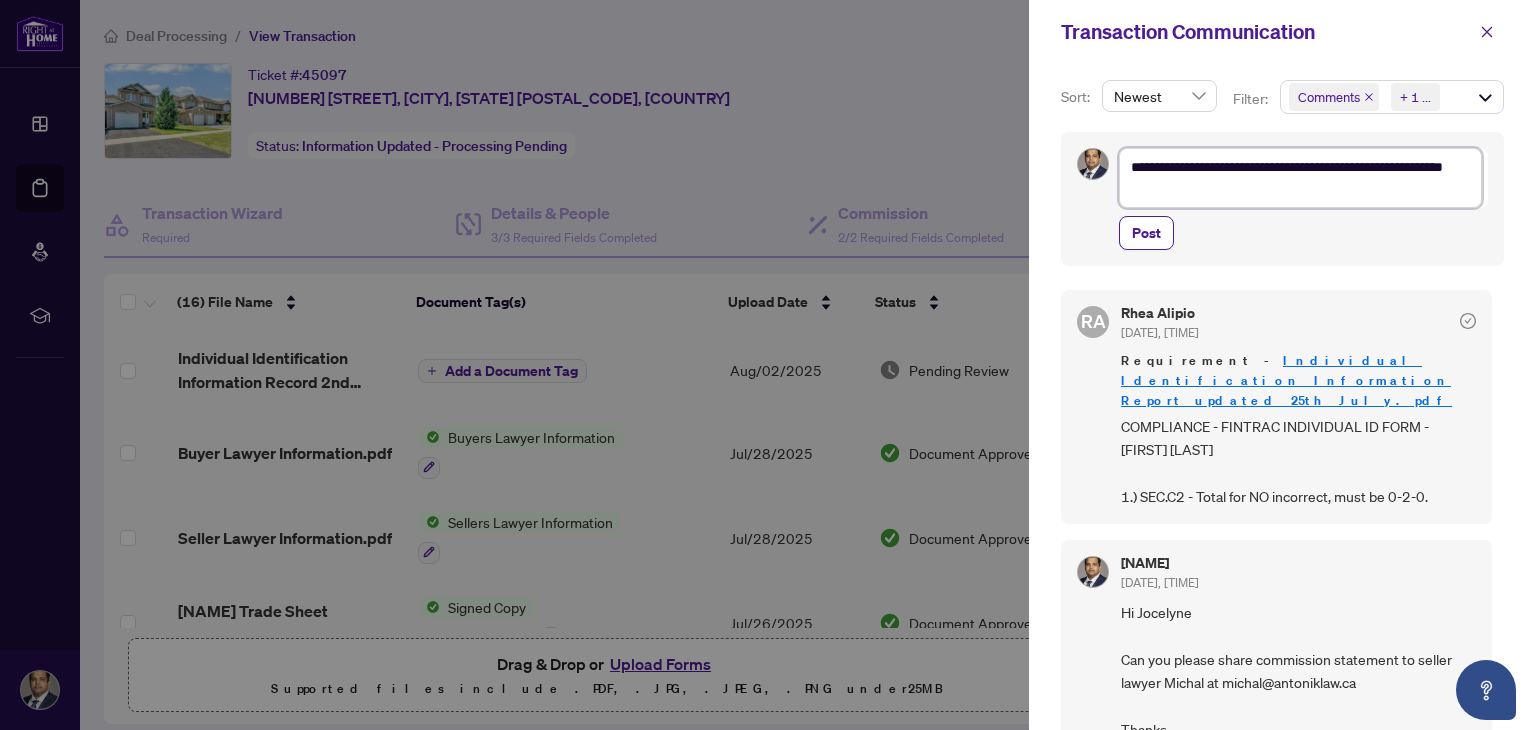 type on "**********" 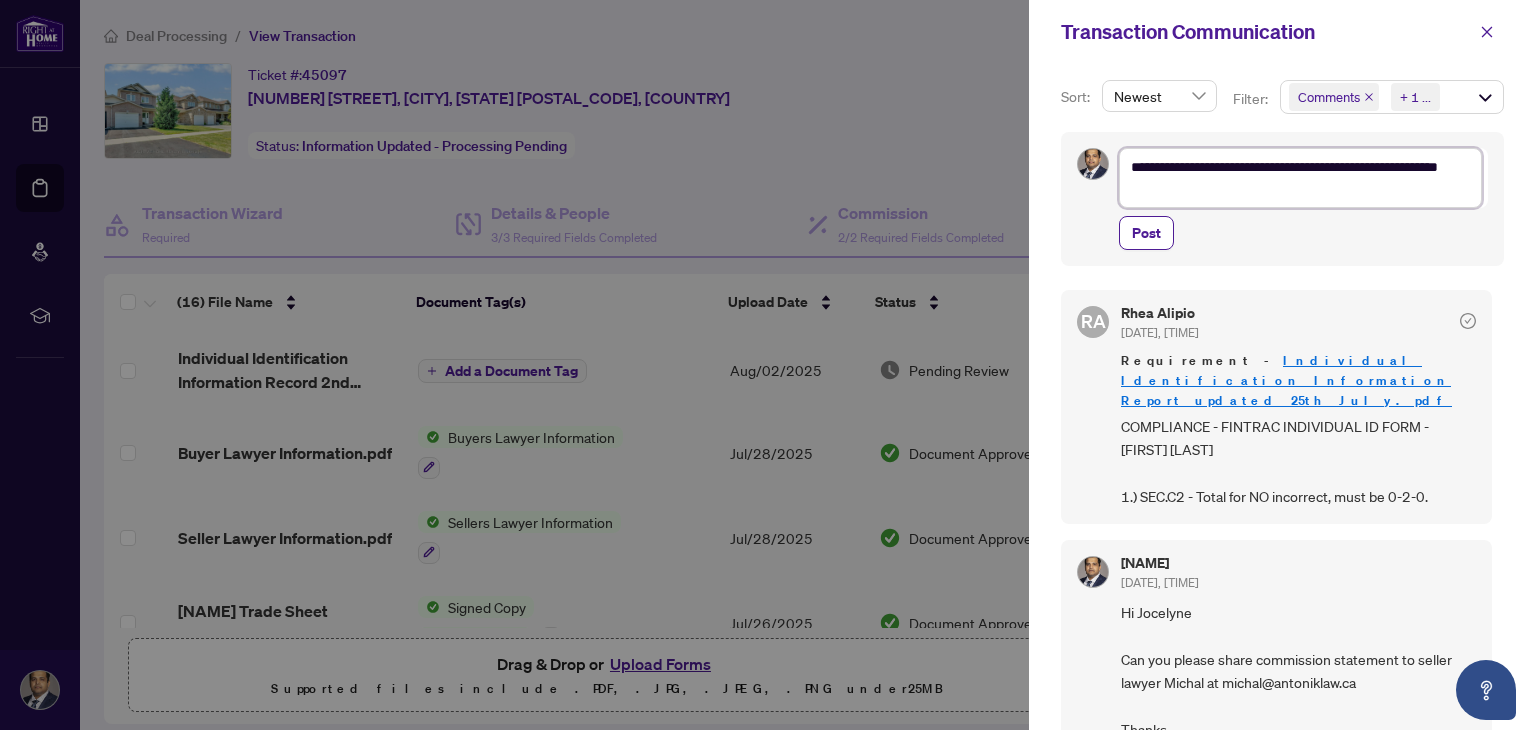 type on "**********" 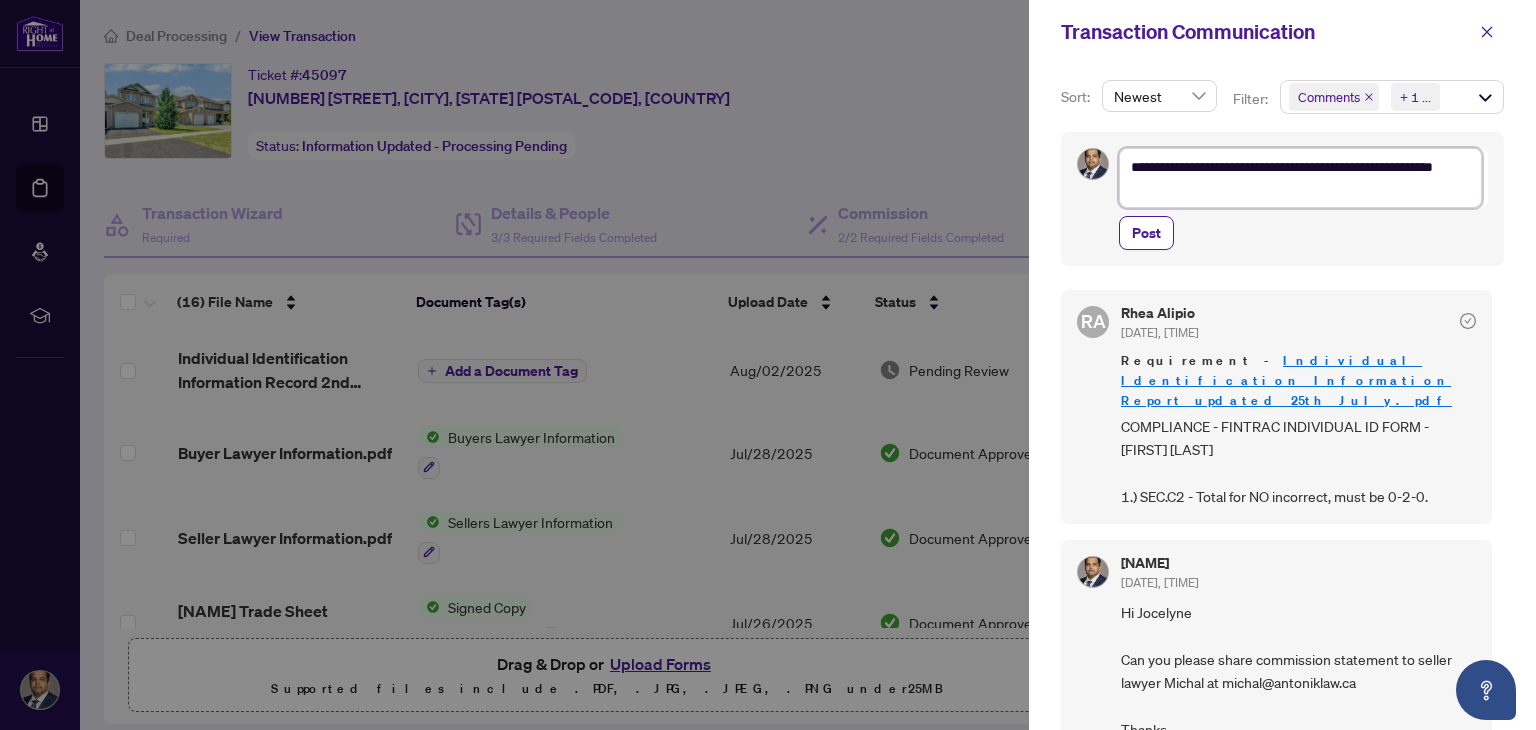 type on "**********" 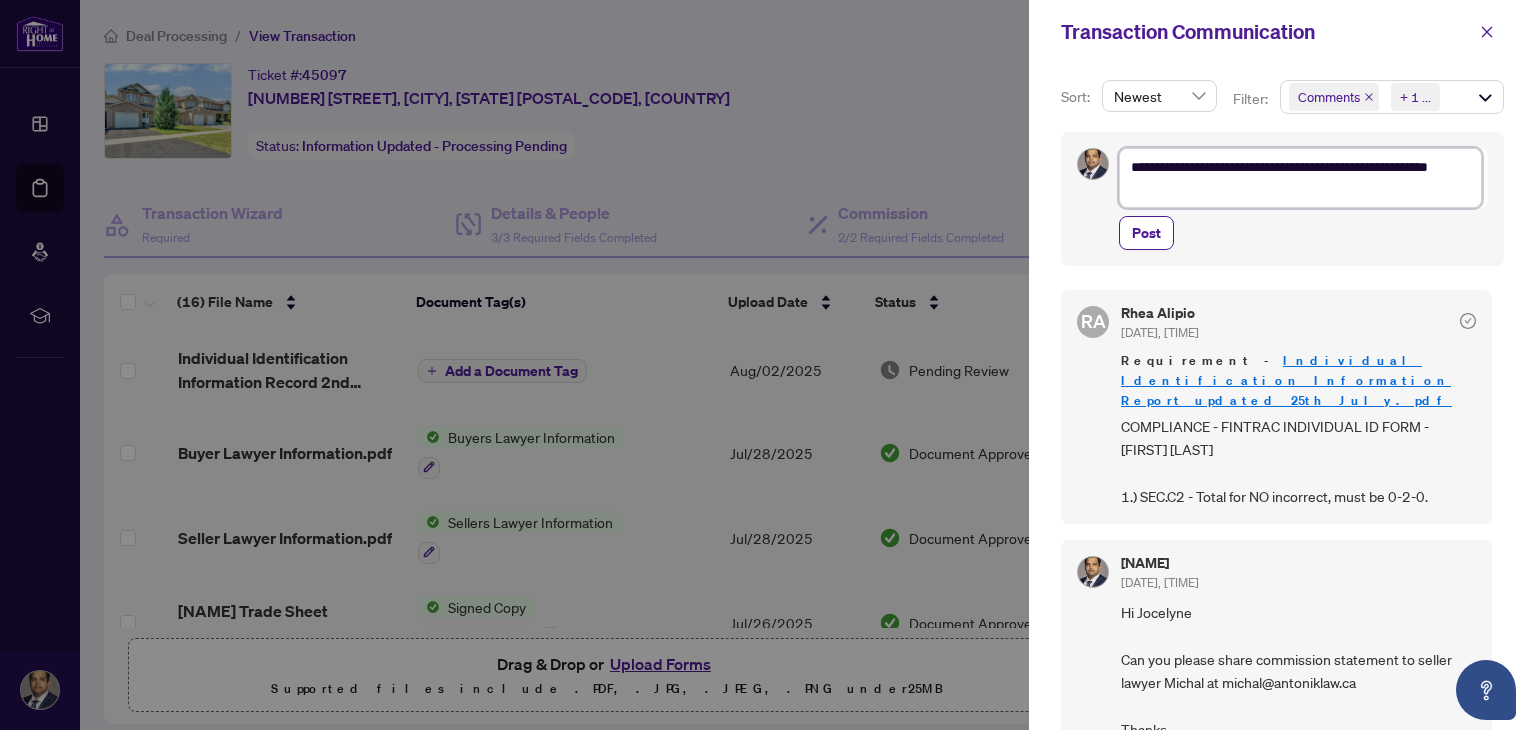 type on "**********" 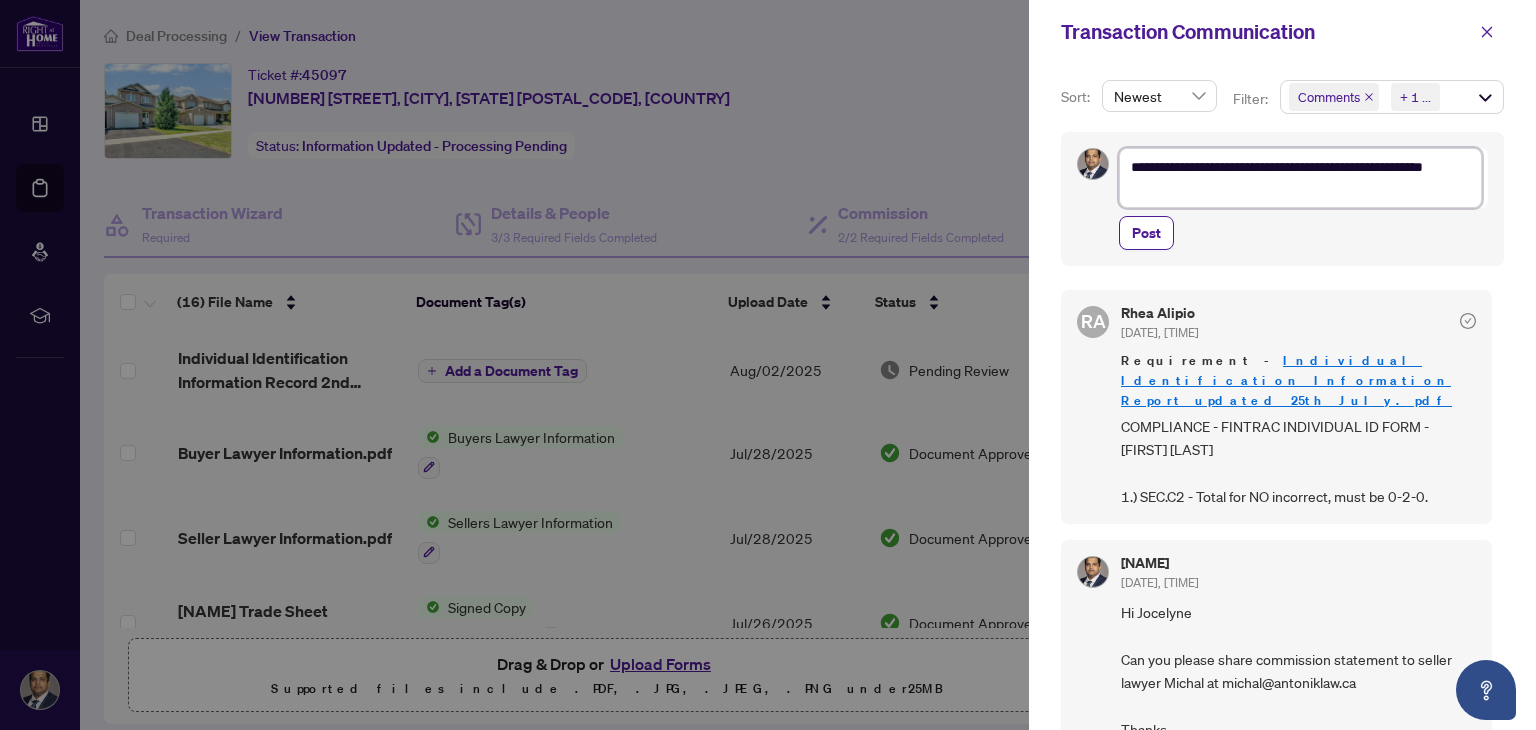 type on "**********" 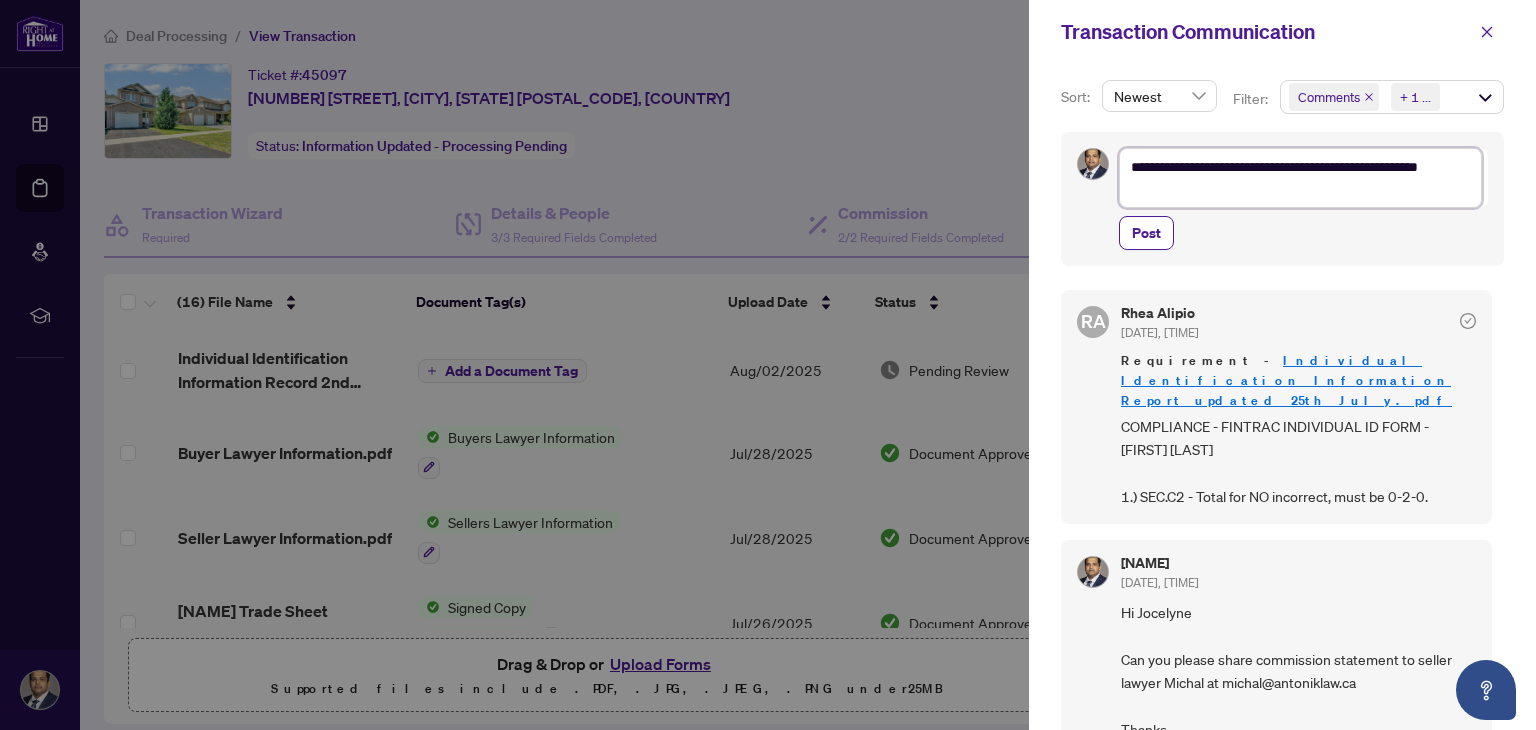 type on "**********" 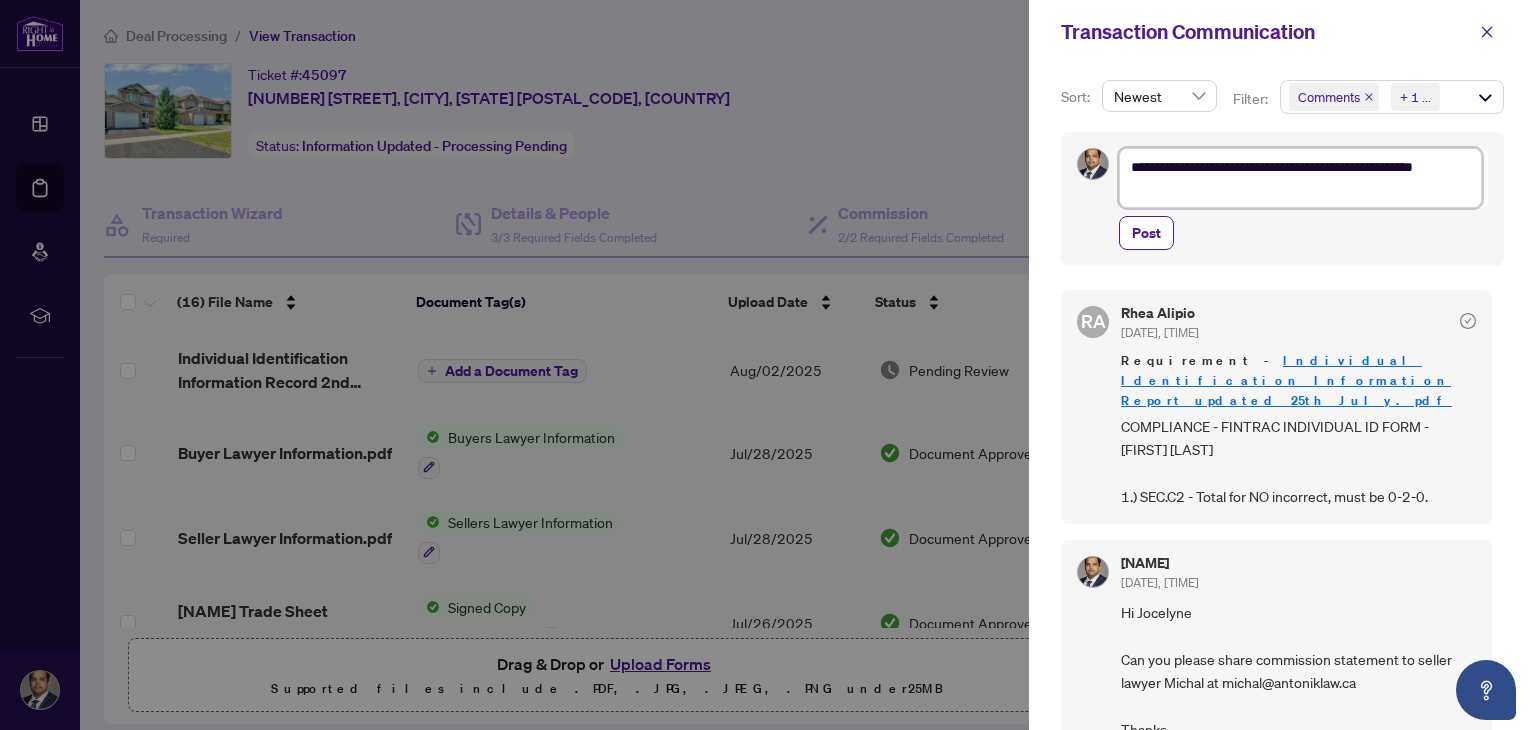 type on "**********" 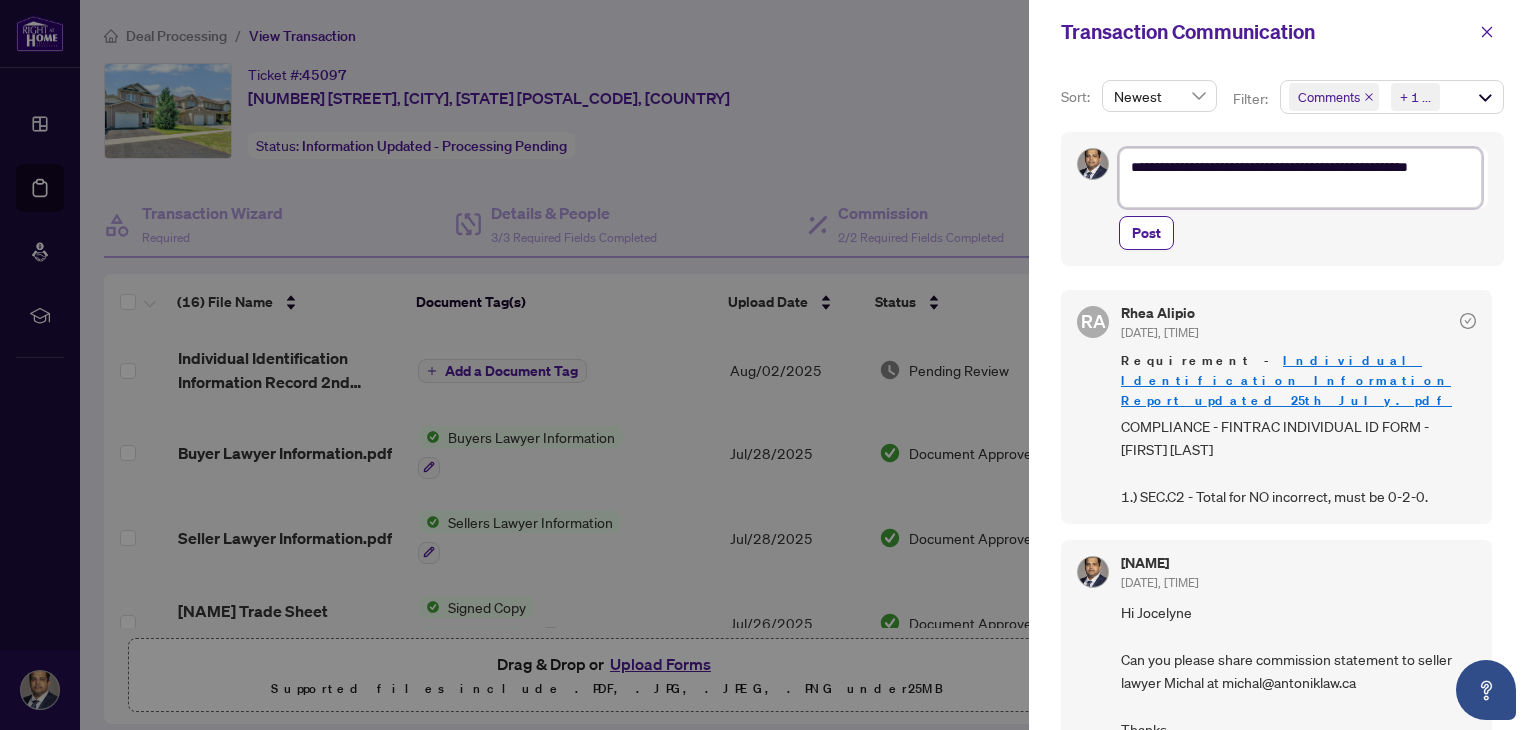 type on "**********" 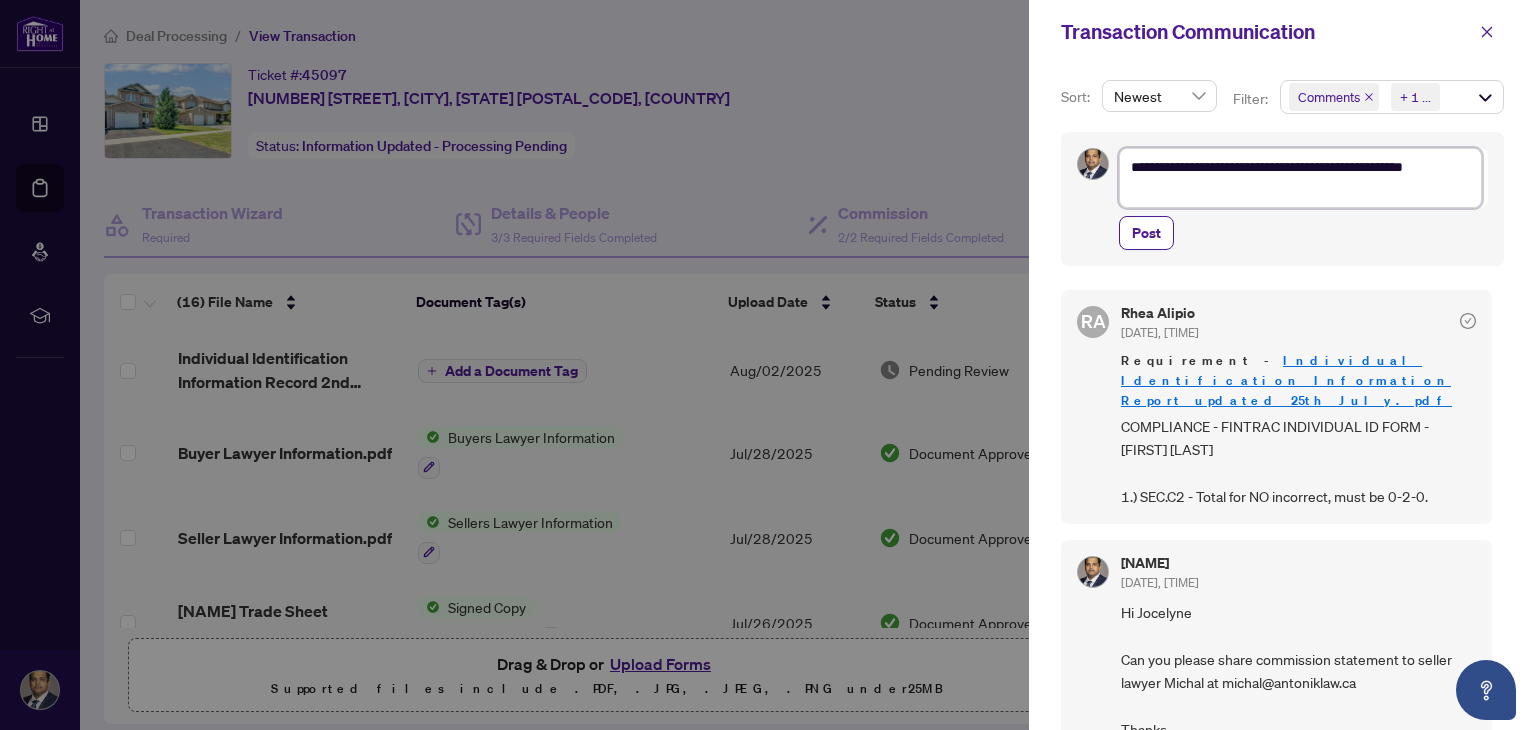 type on "**********" 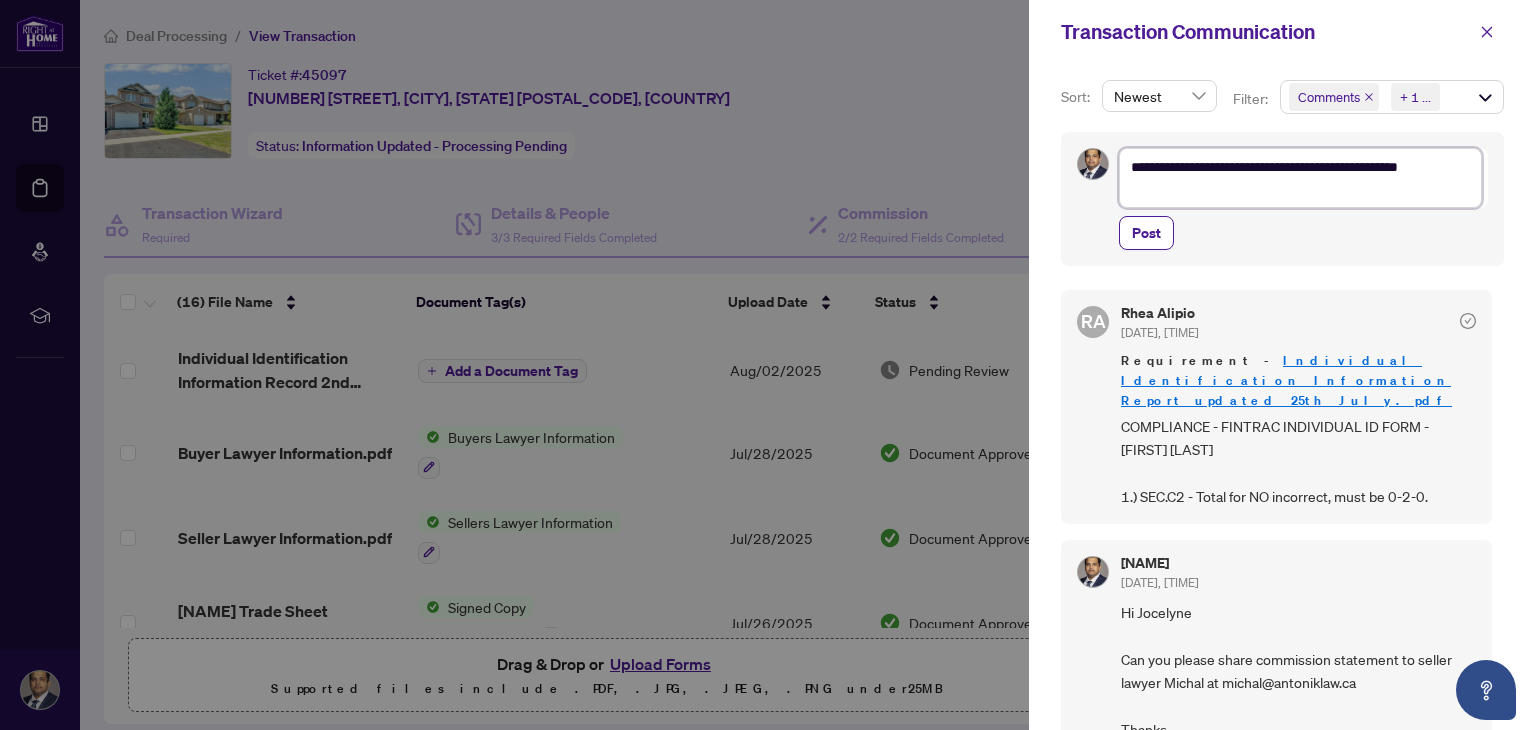 type on "**********" 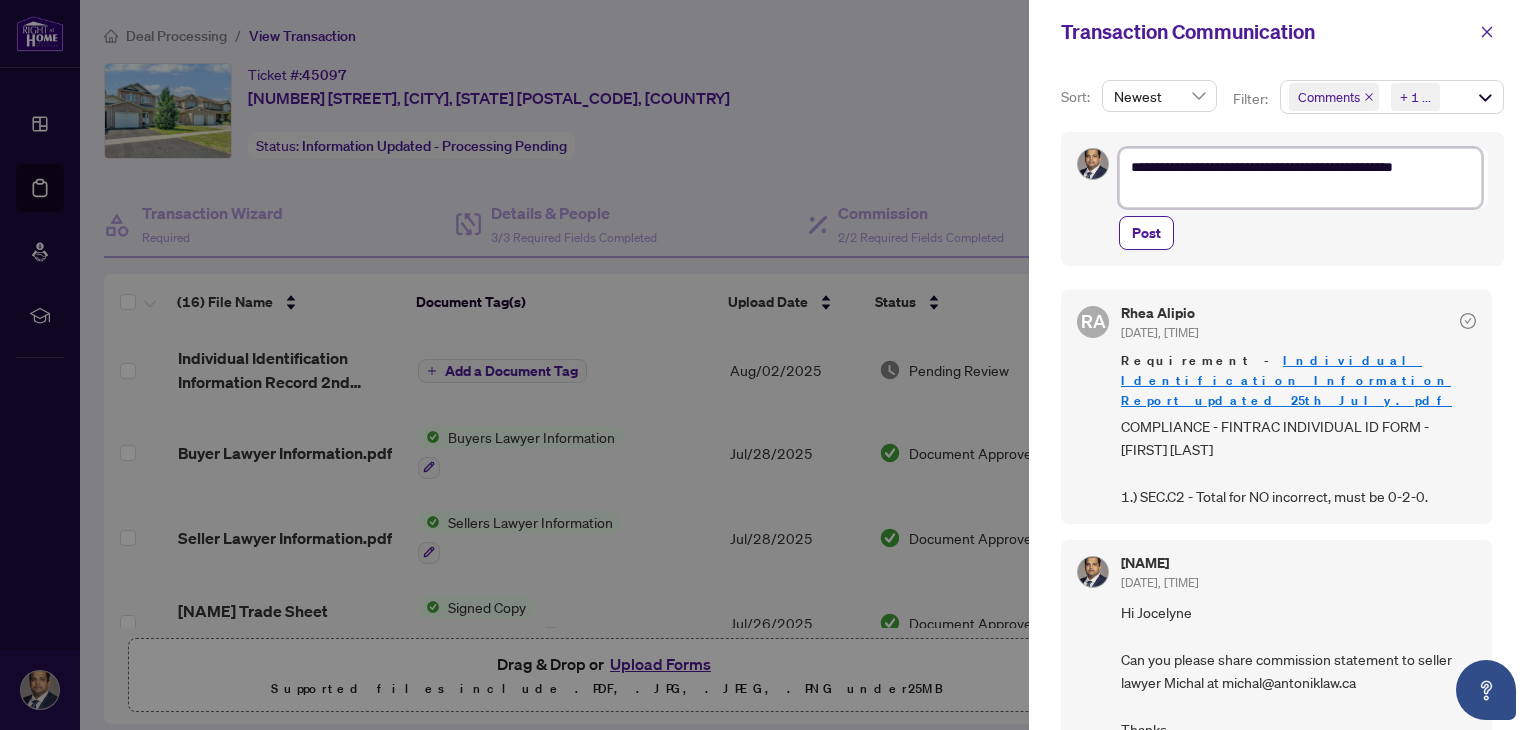 type on "**********" 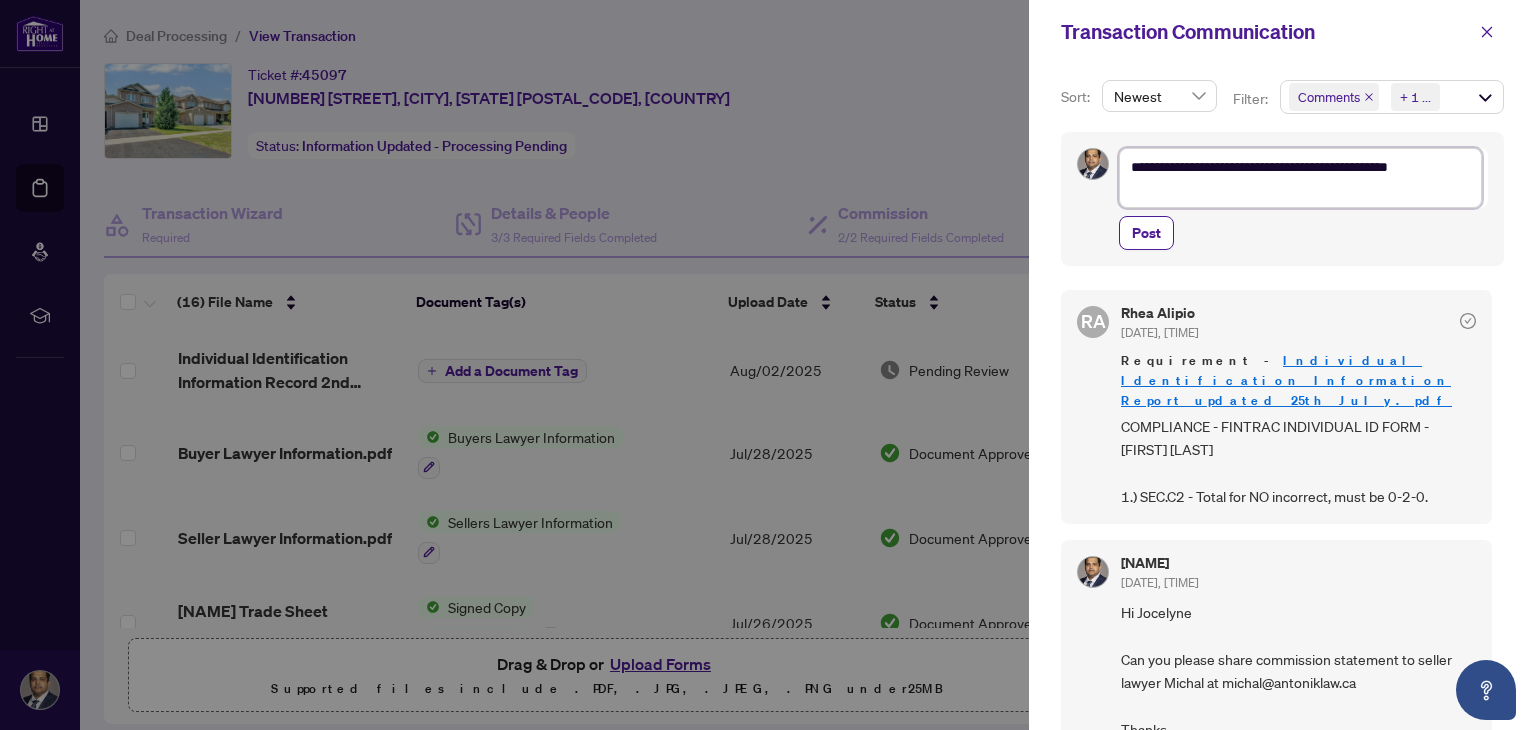 type on "**********" 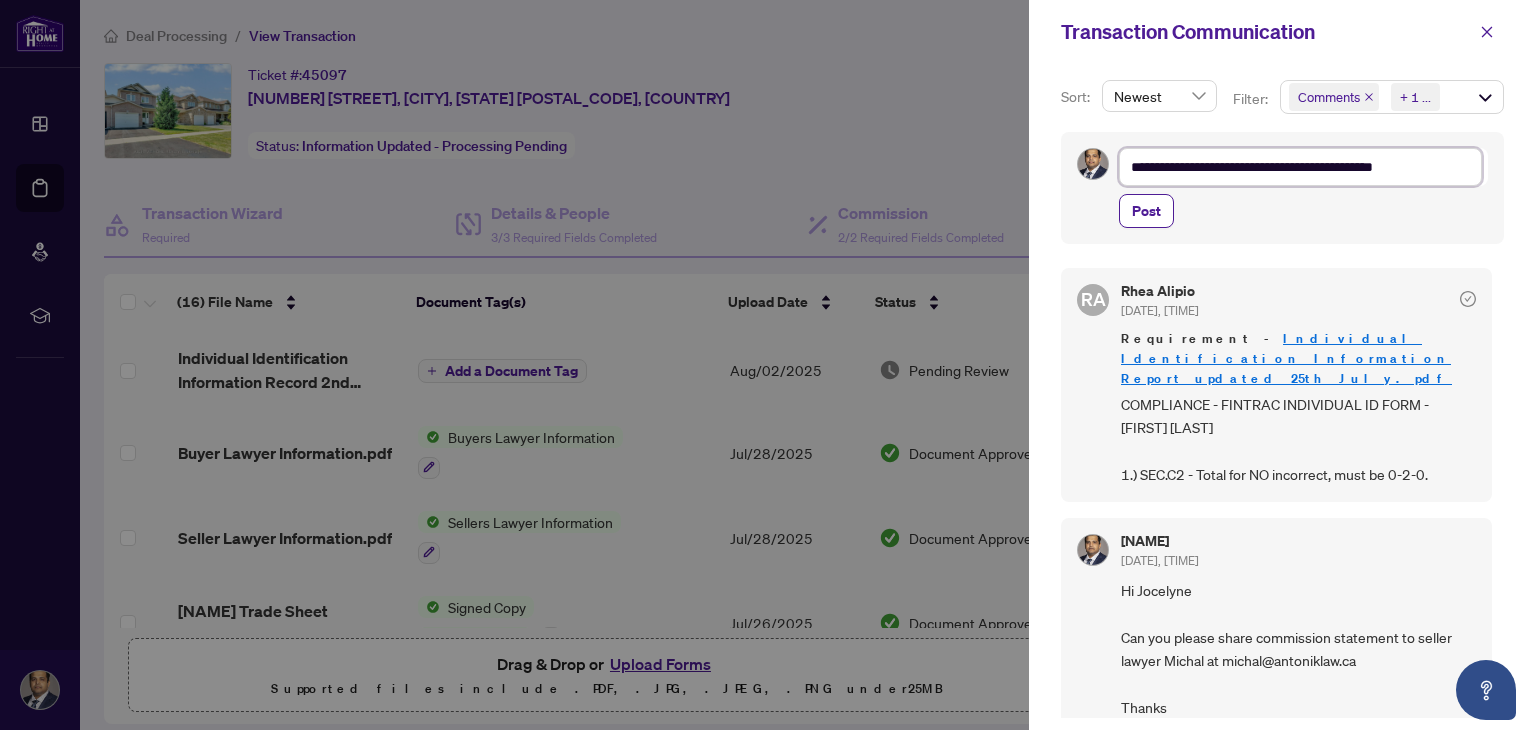 type on "**********" 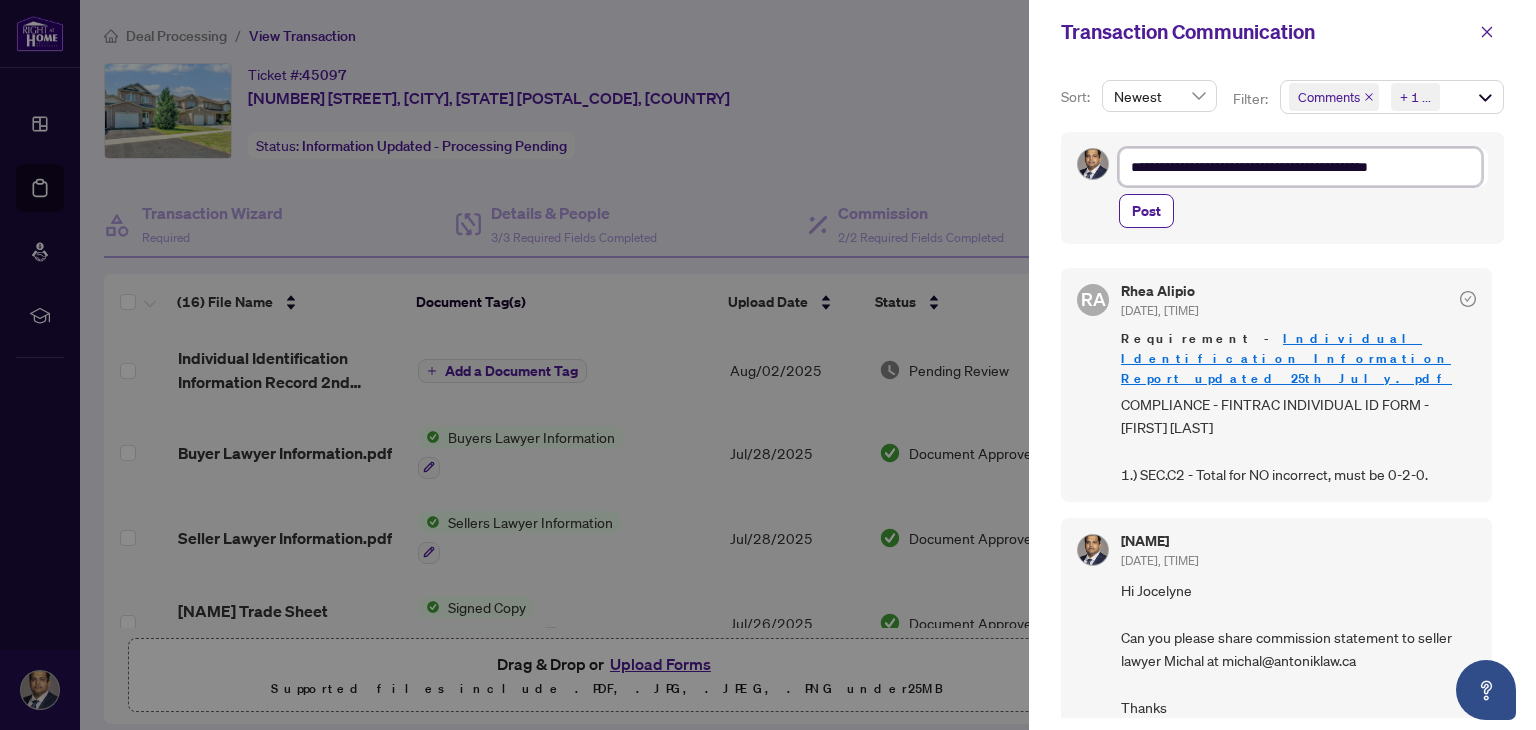 type on "**********" 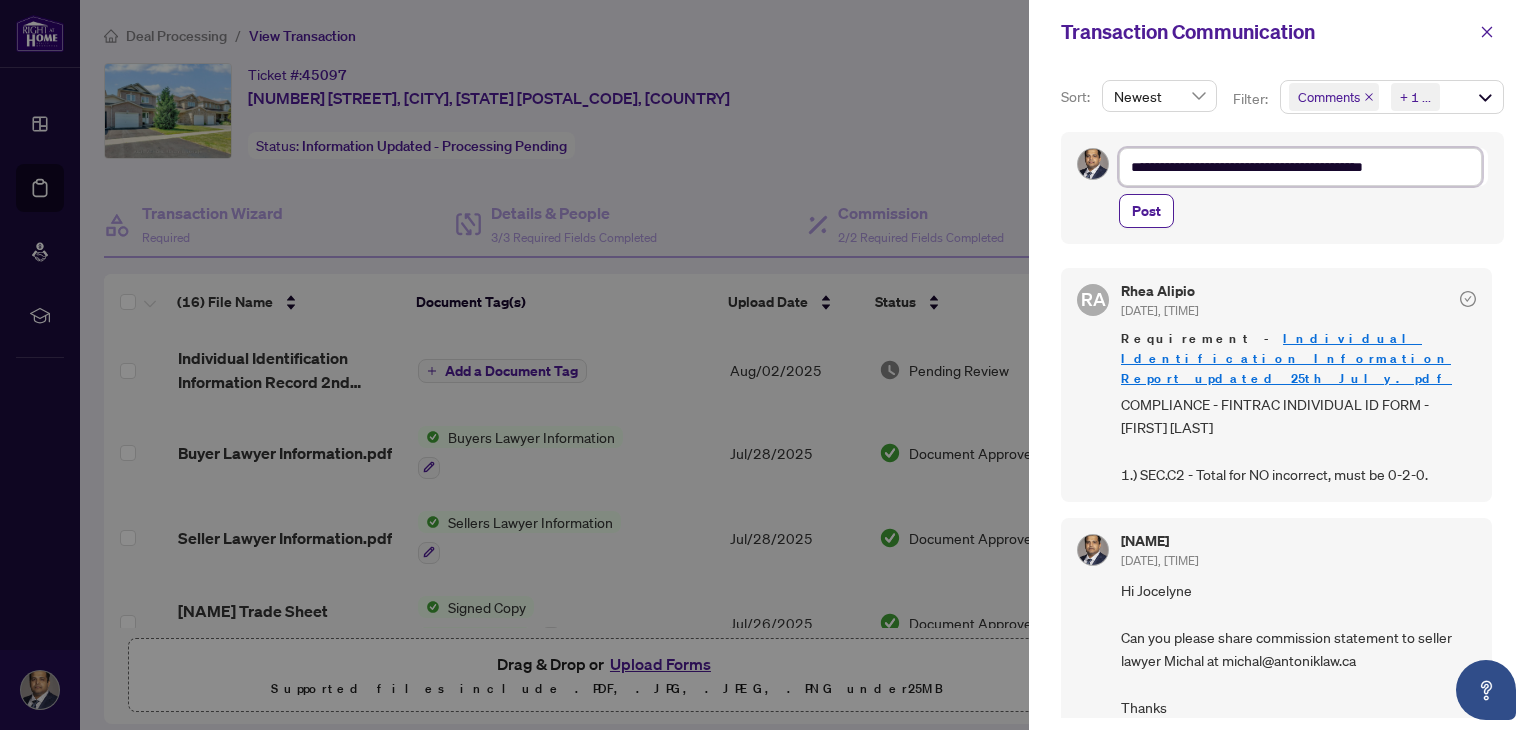 type on "**********" 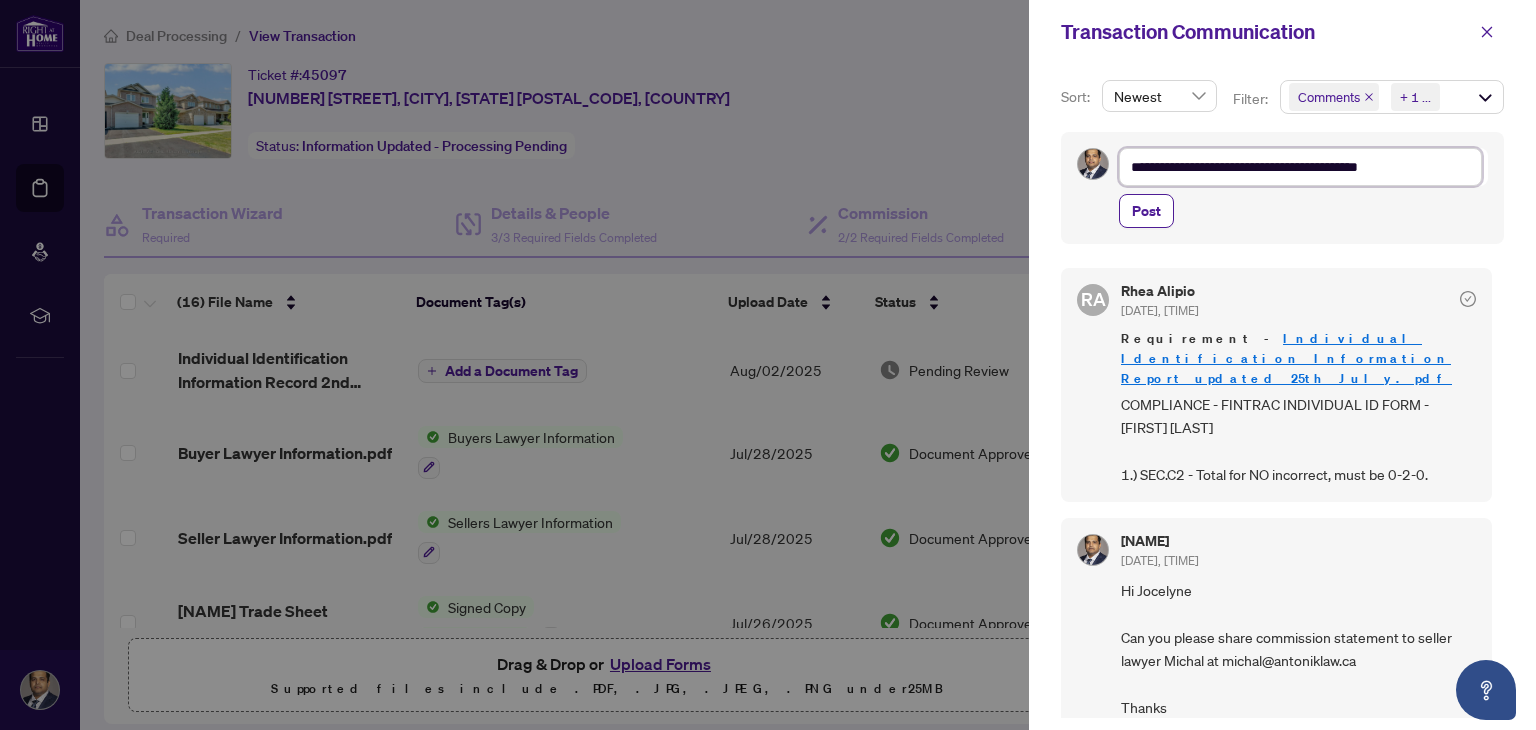 type on "**********" 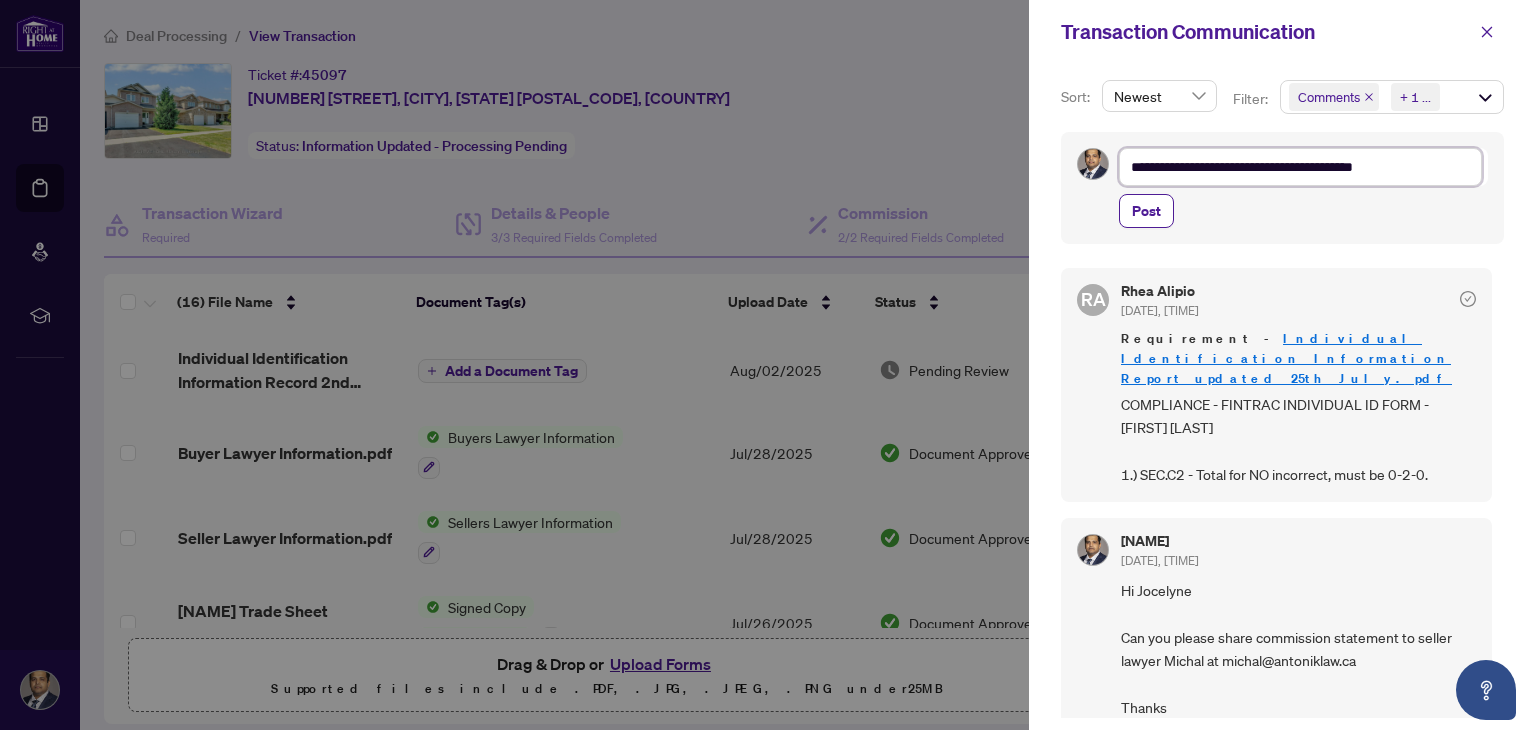 type on "**********" 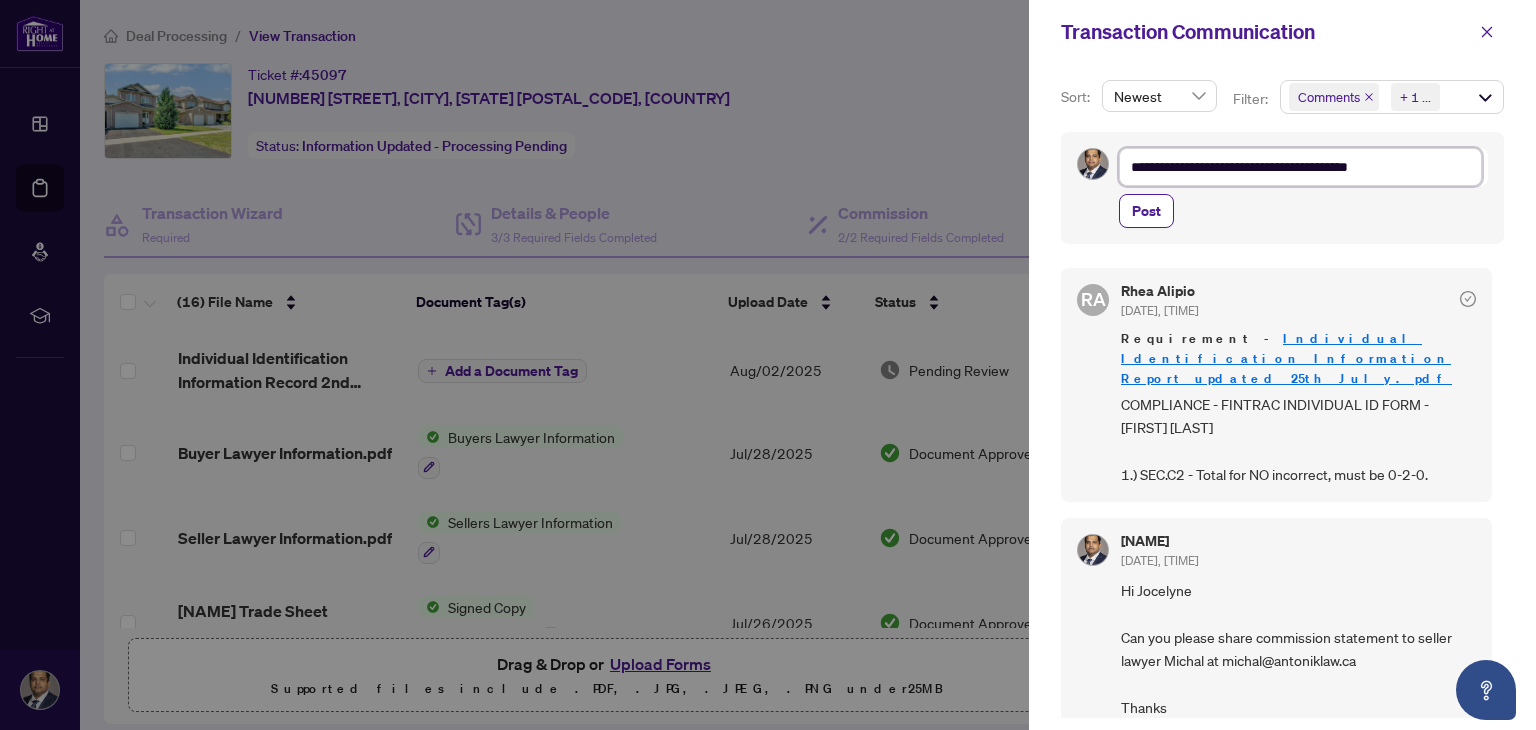 type on "**********" 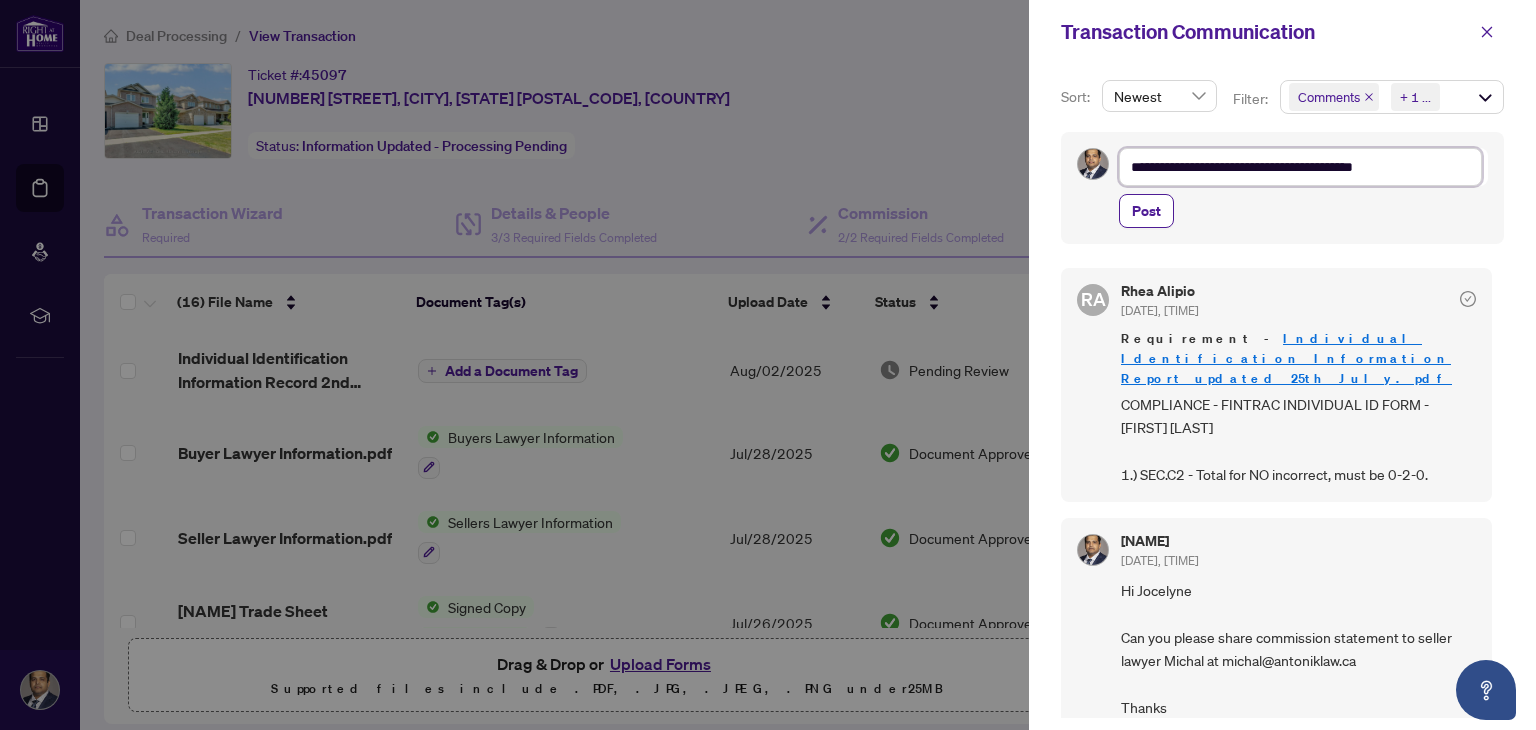 type on "**********" 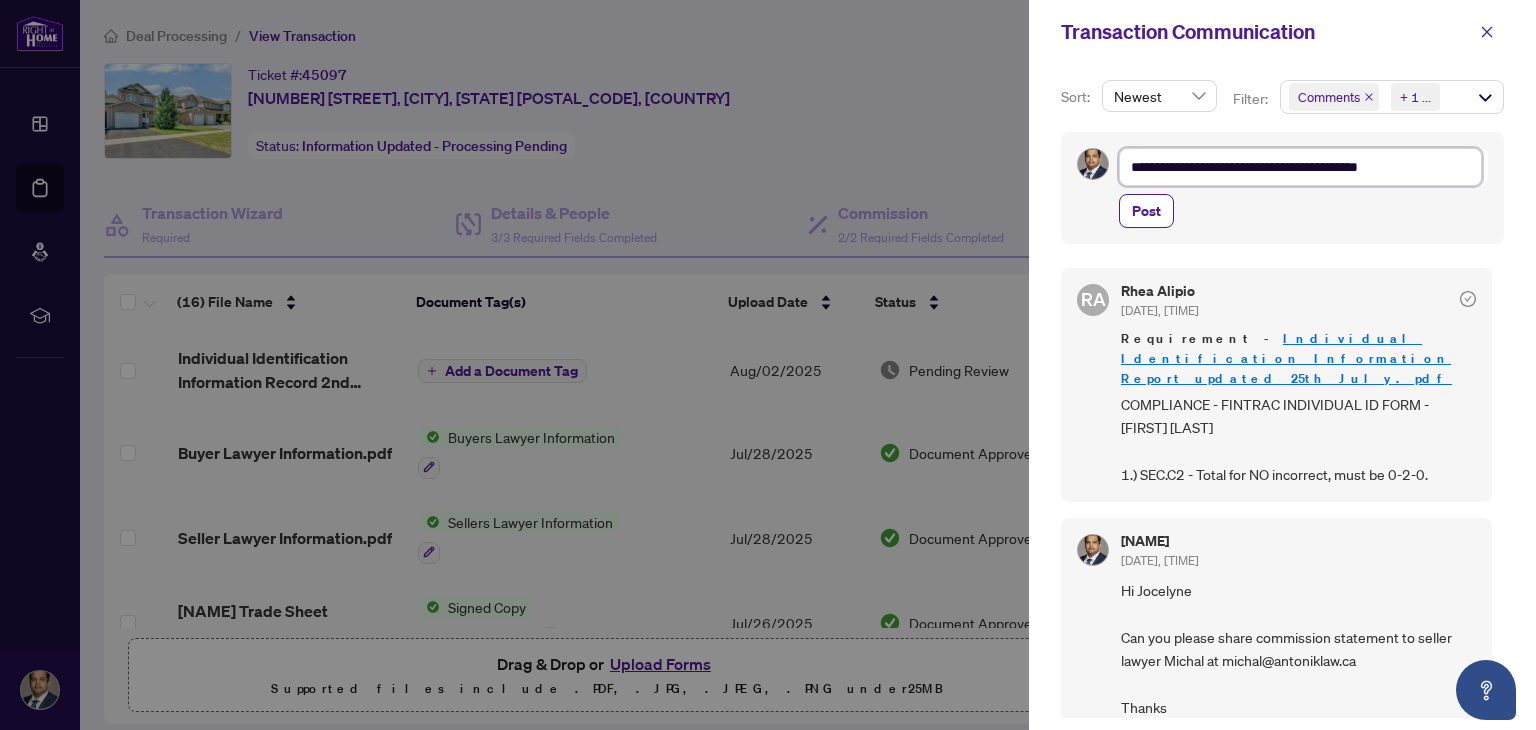 type on "**********" 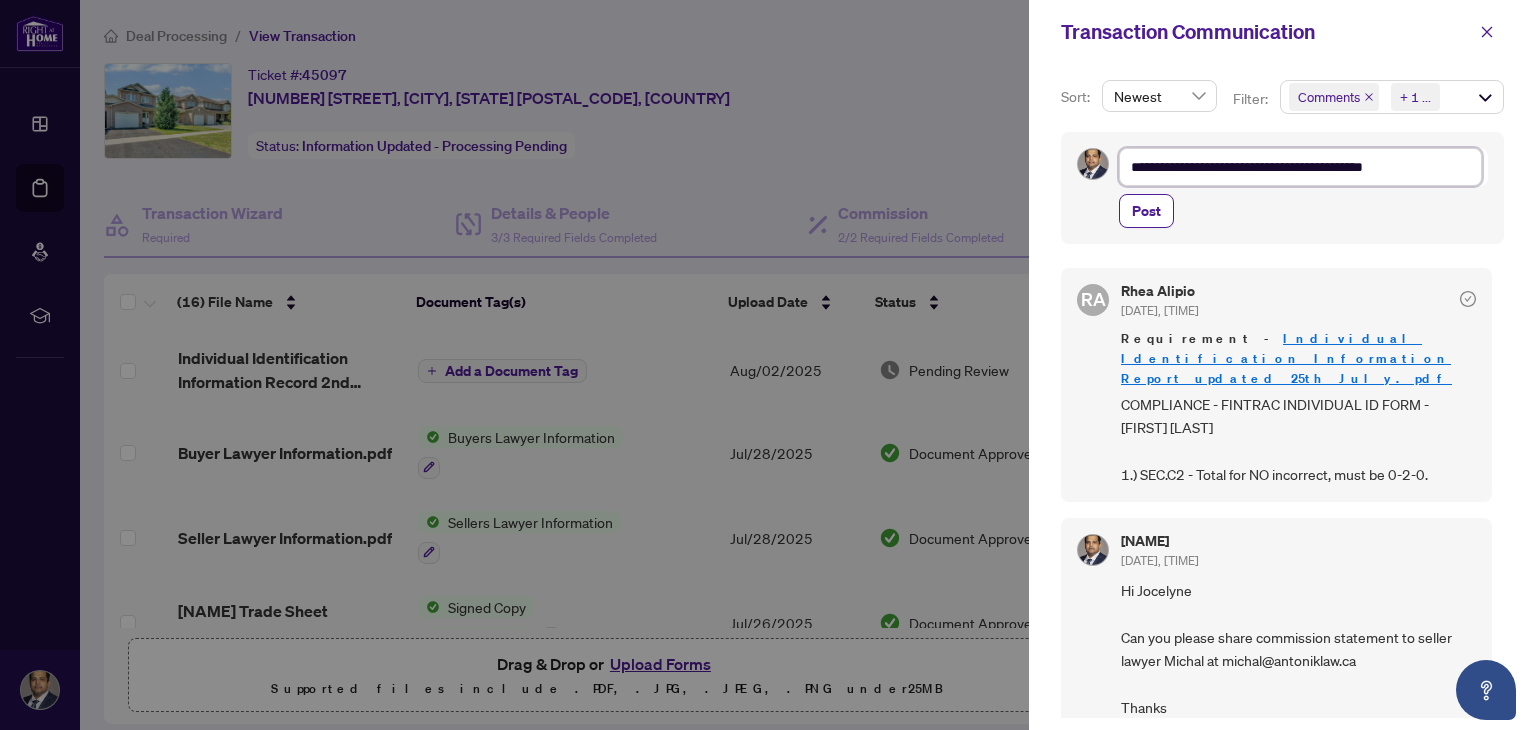 type on "**********" 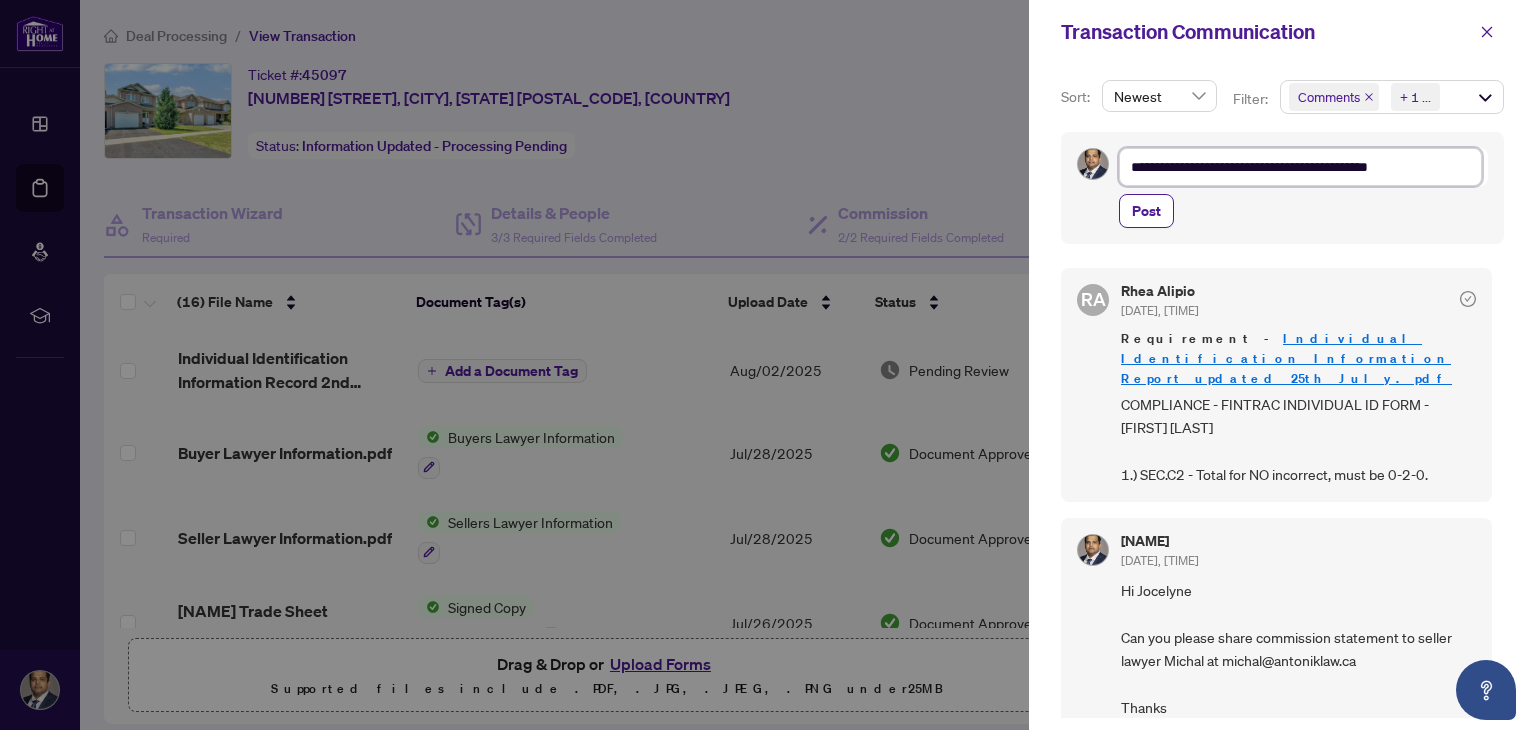 type on "**********" 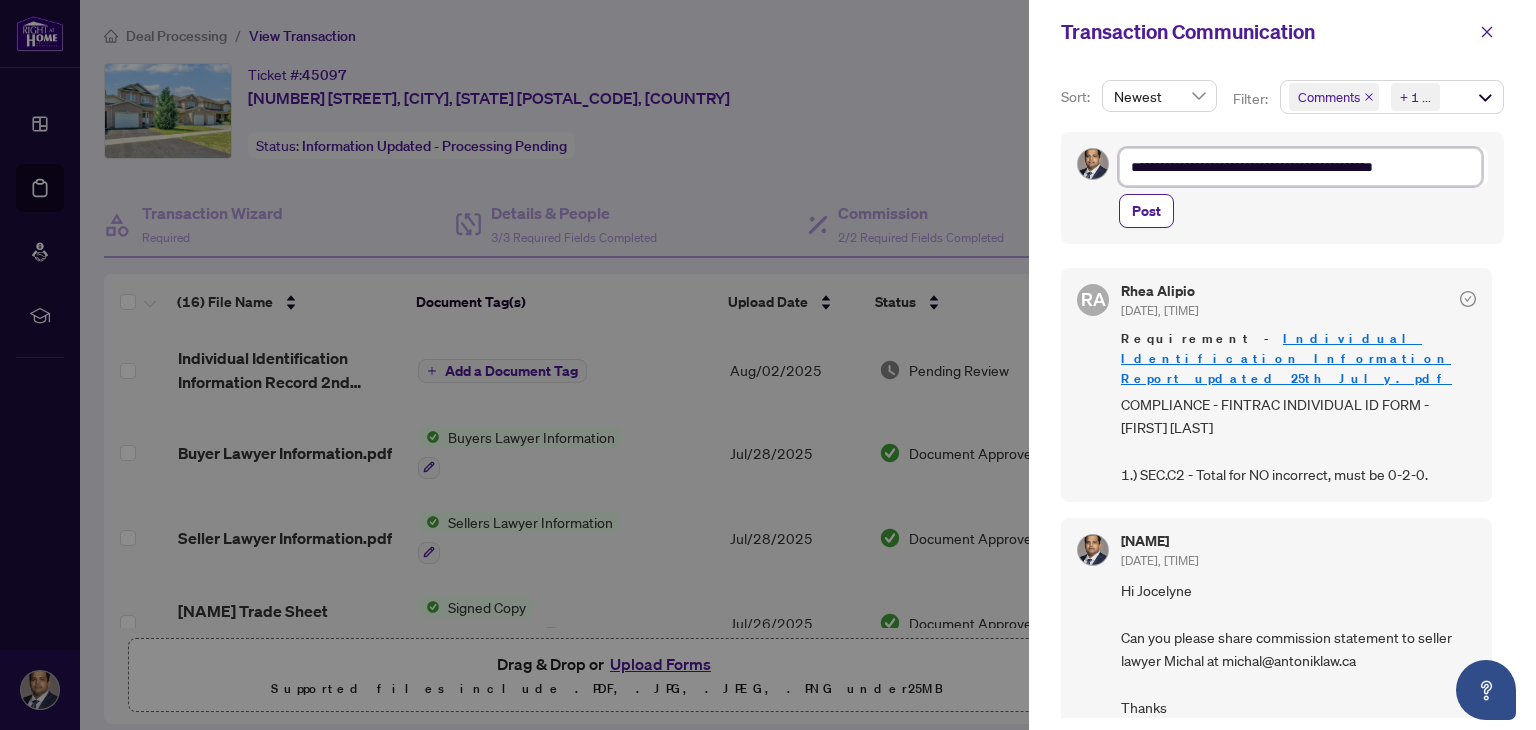 type on "**********" 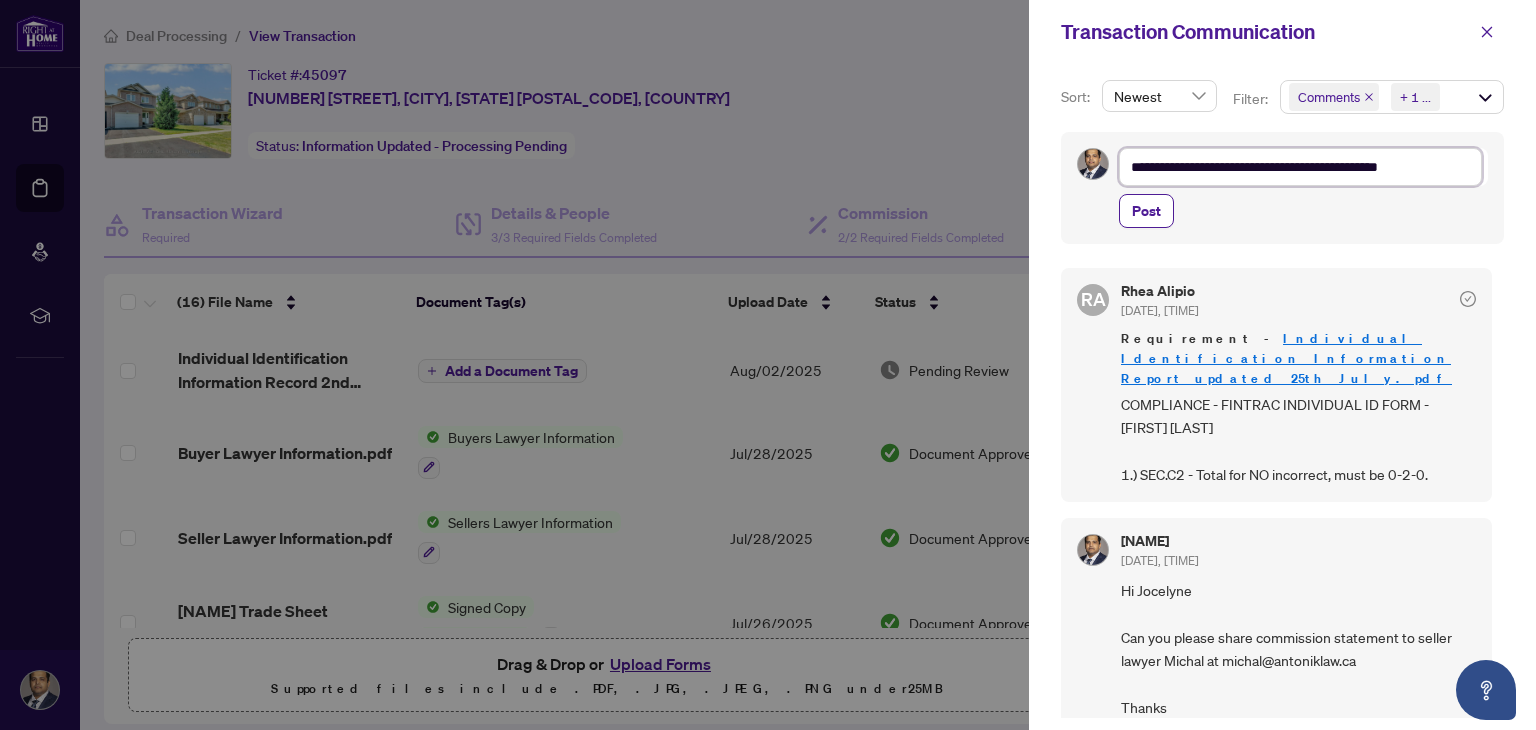 type on "**********" 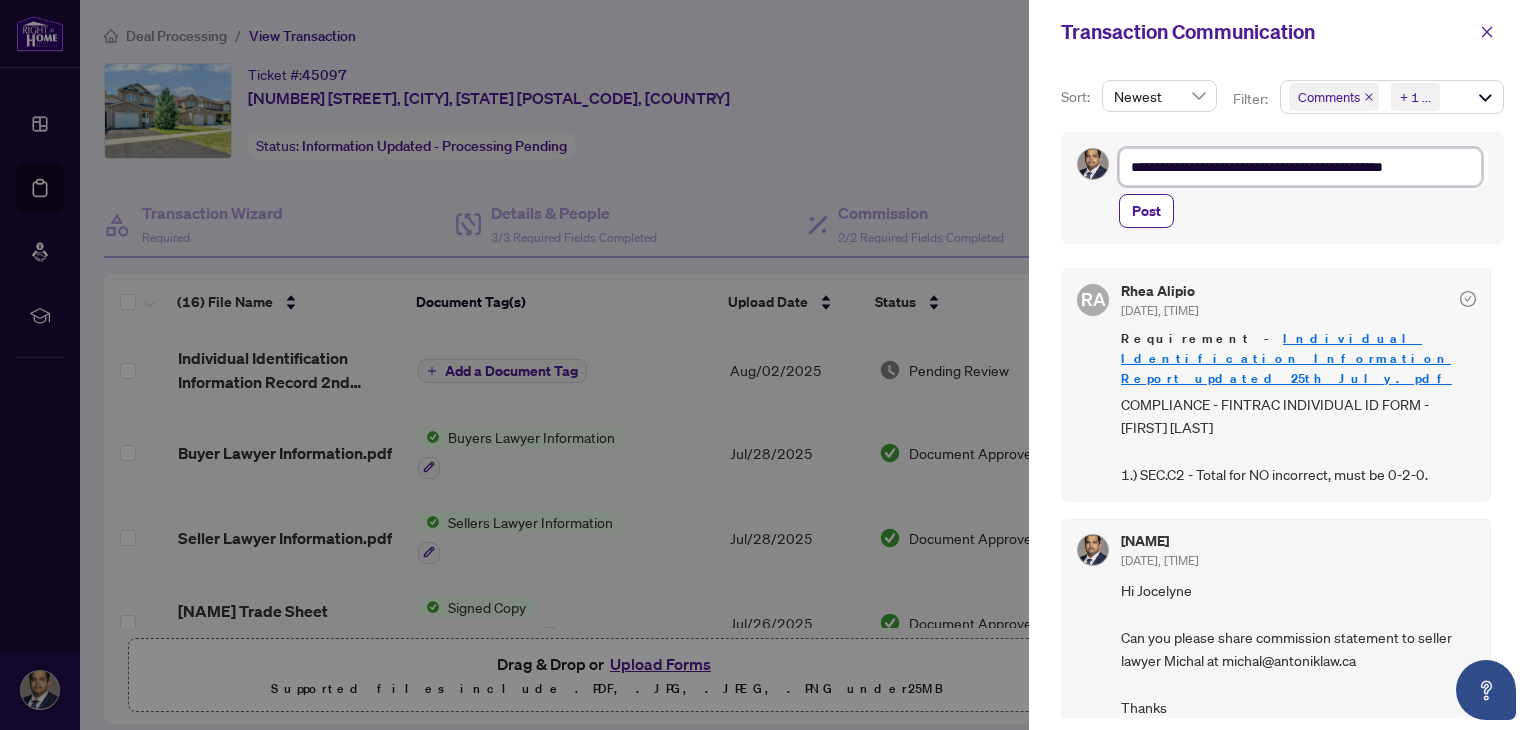 type on "**********" 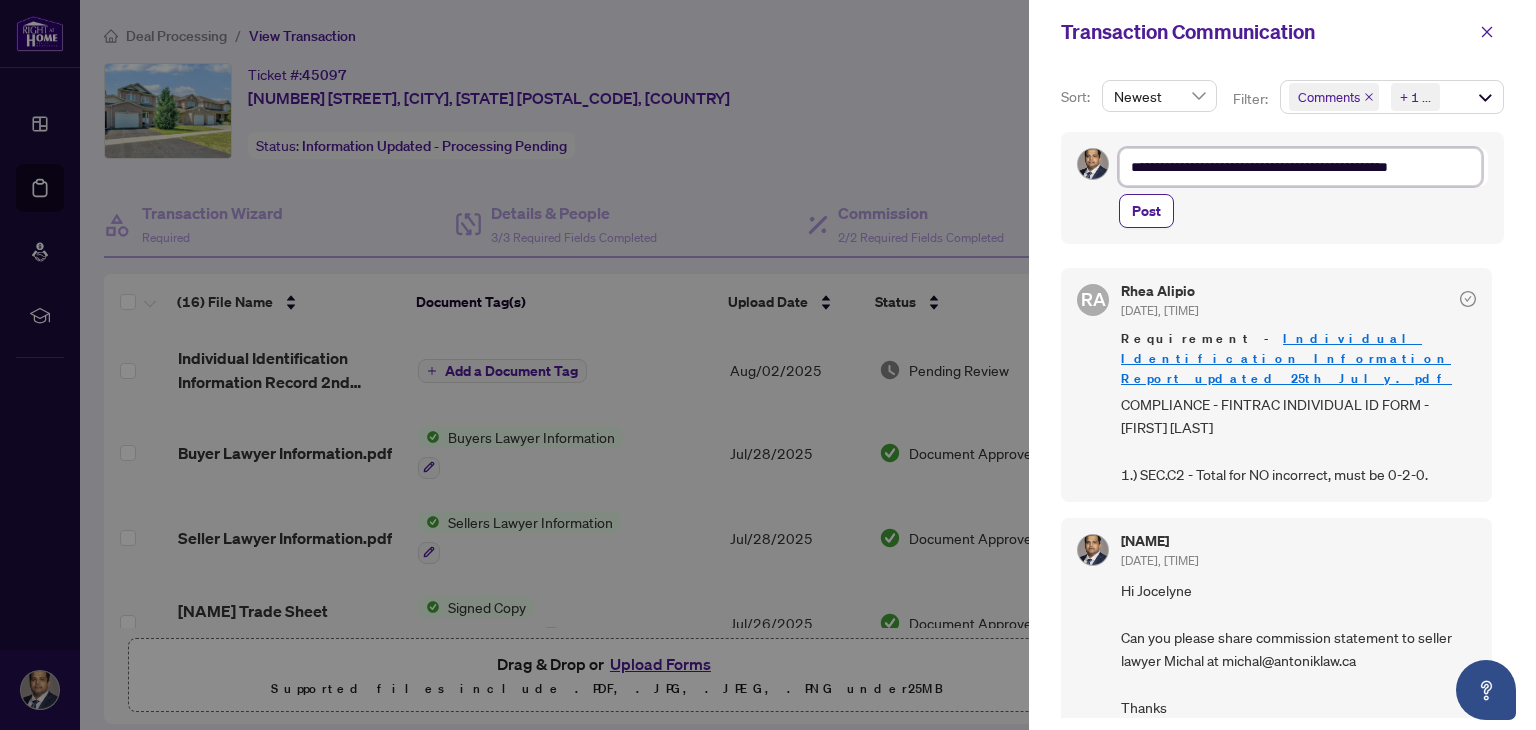 type on "**********" 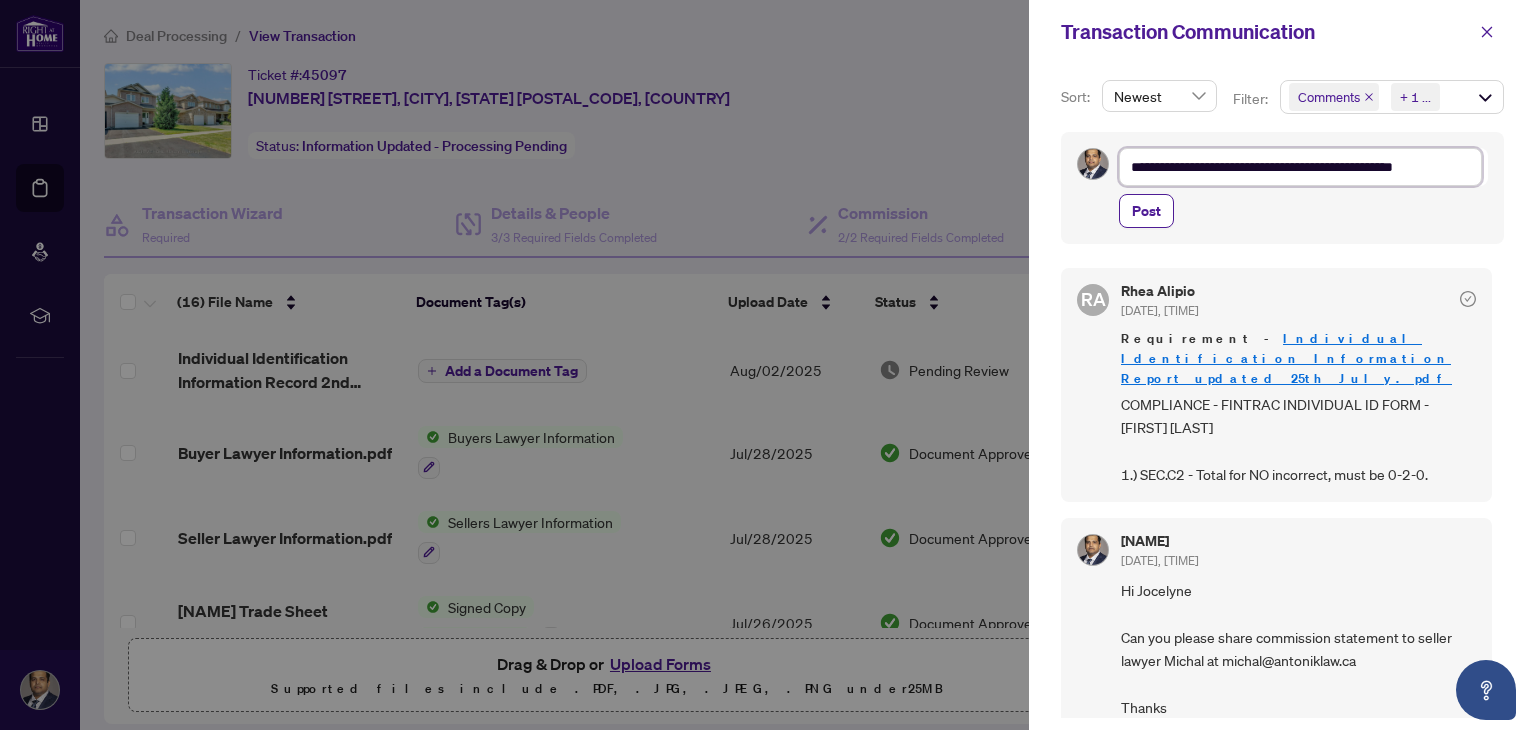 type on "**********" 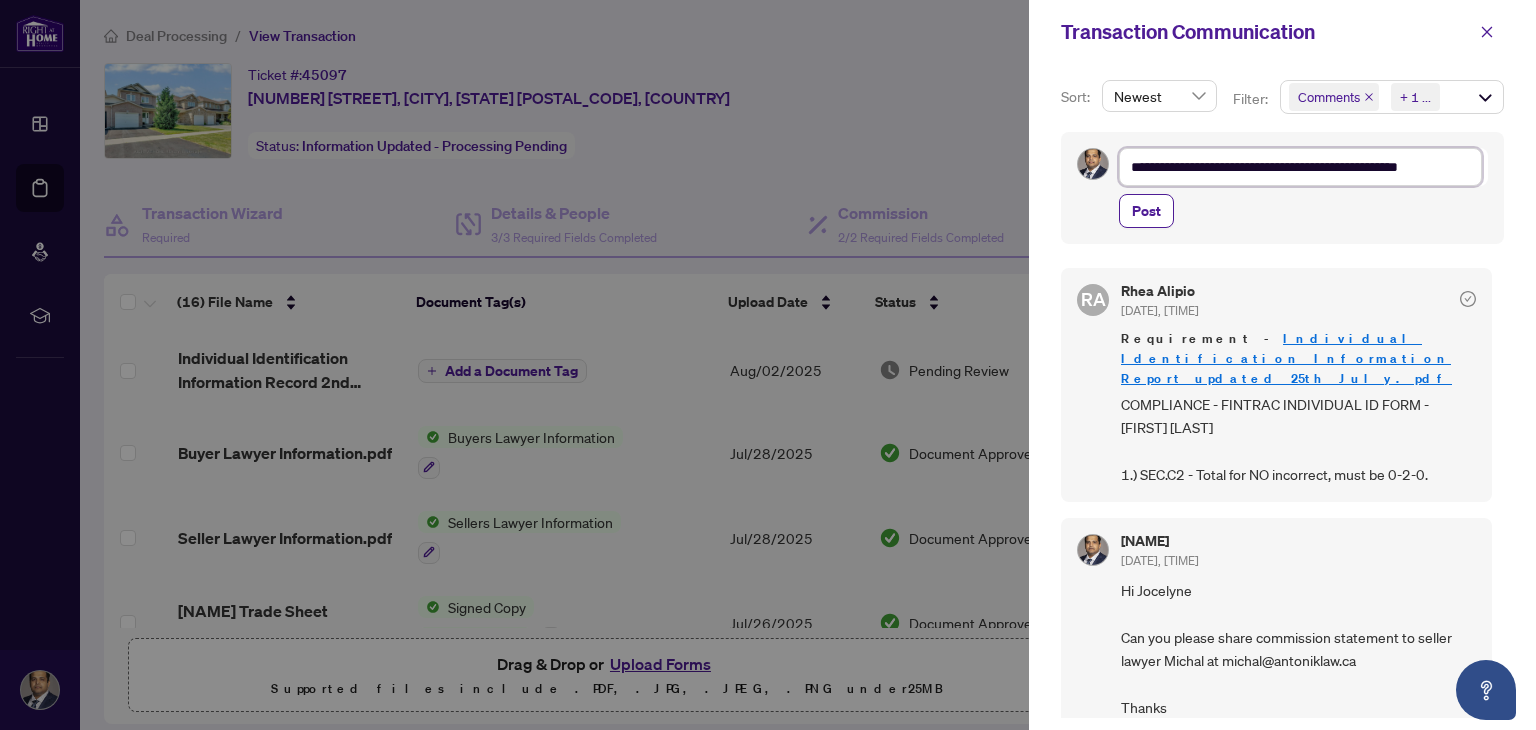 type on "**********" 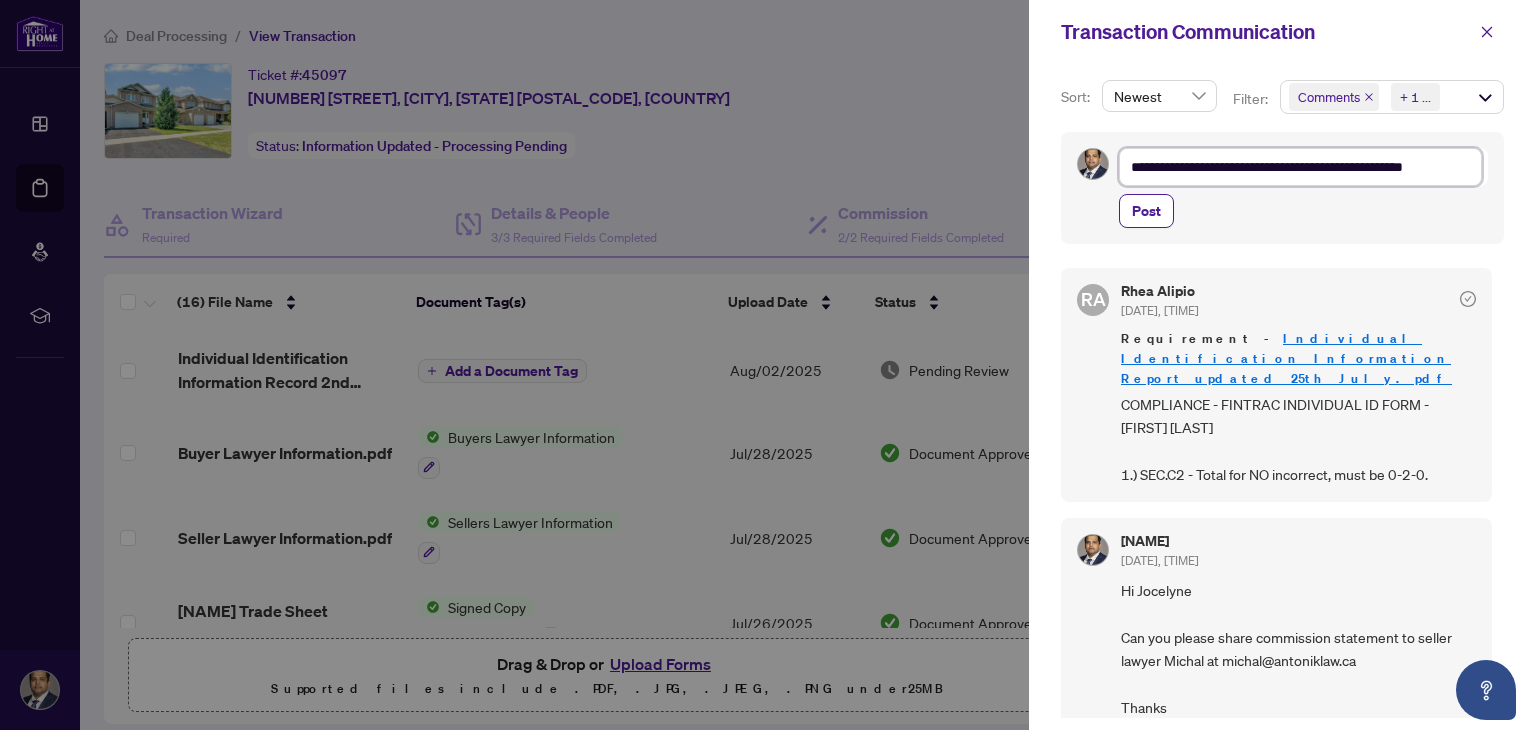 type on "**********" 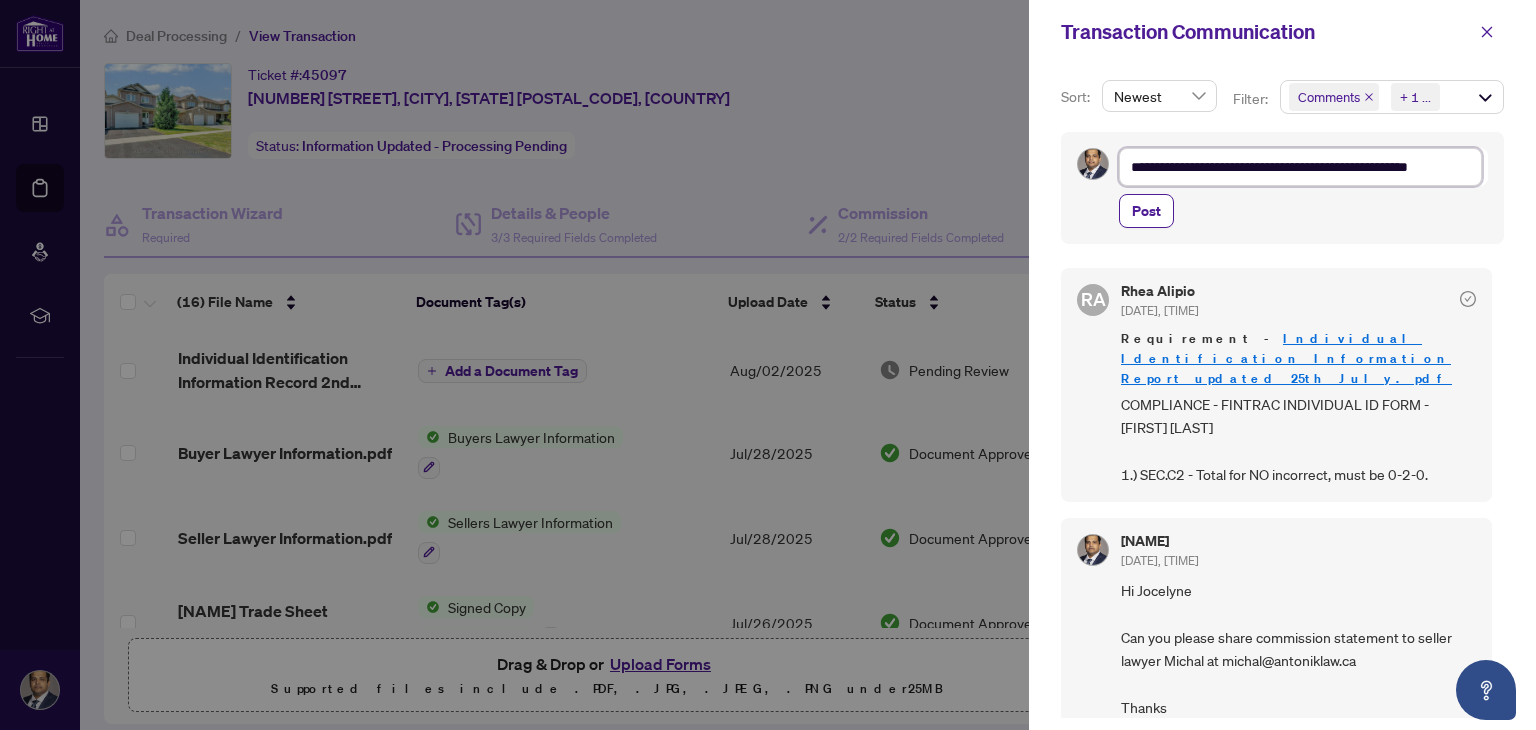 type on "**********" 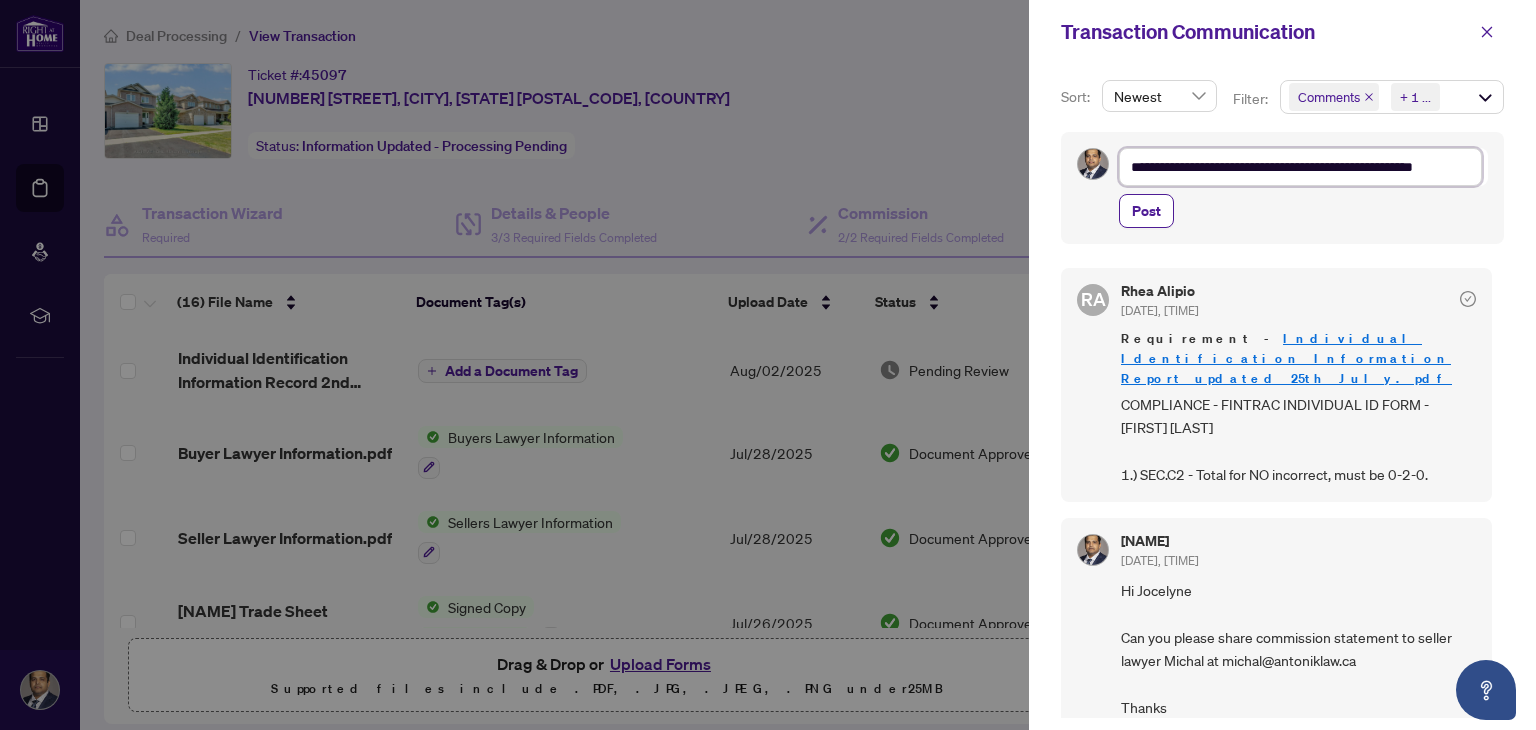 type on "**********" 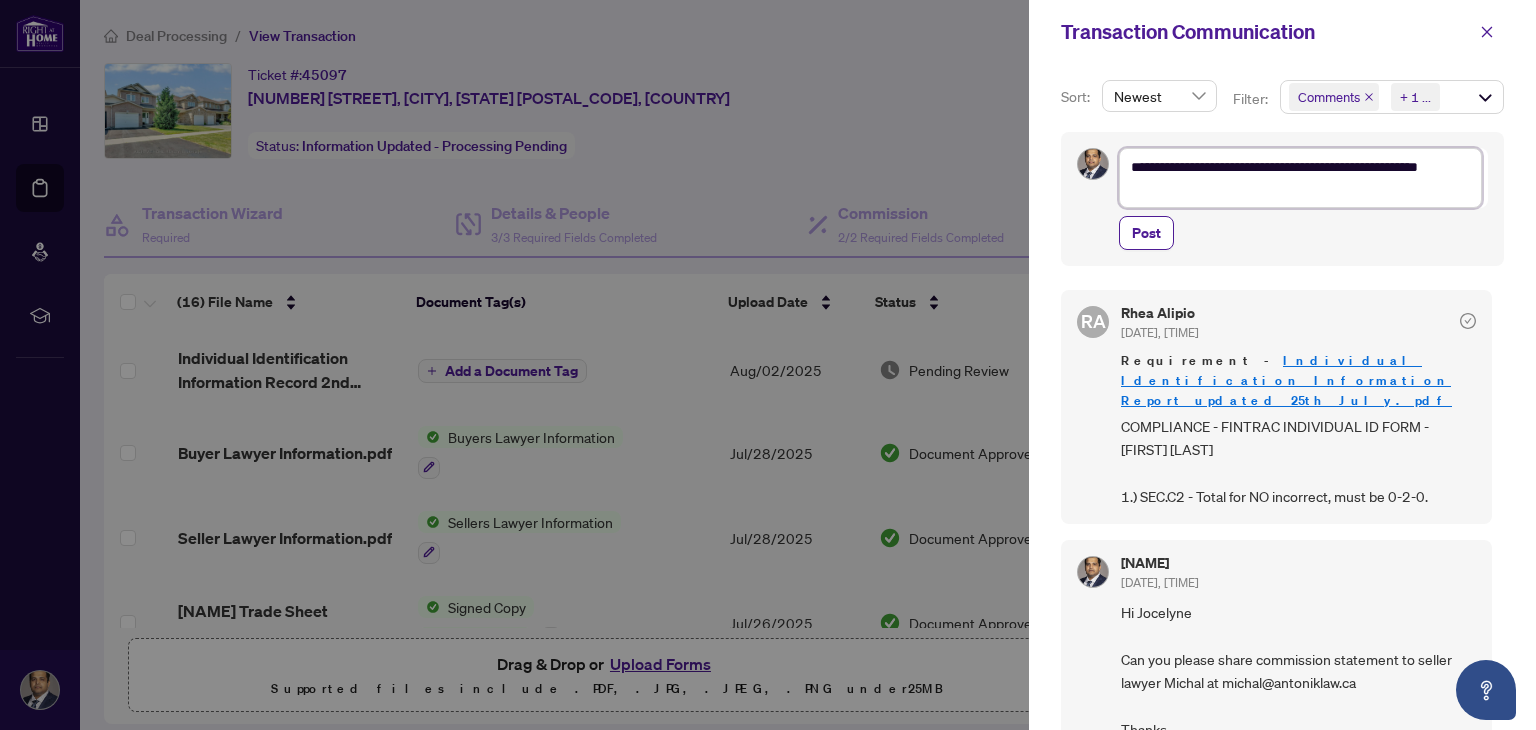type on "**********" 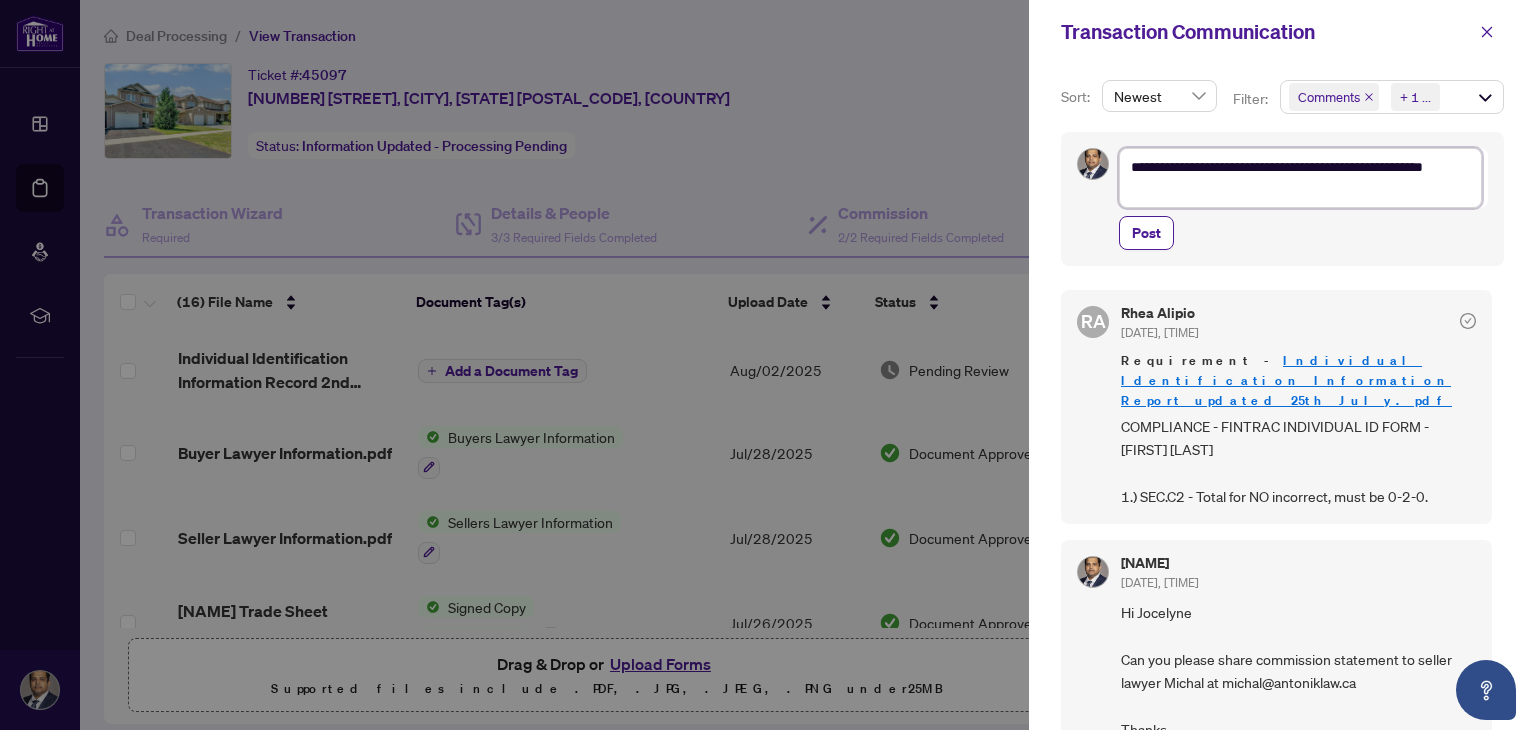 type on "**********" 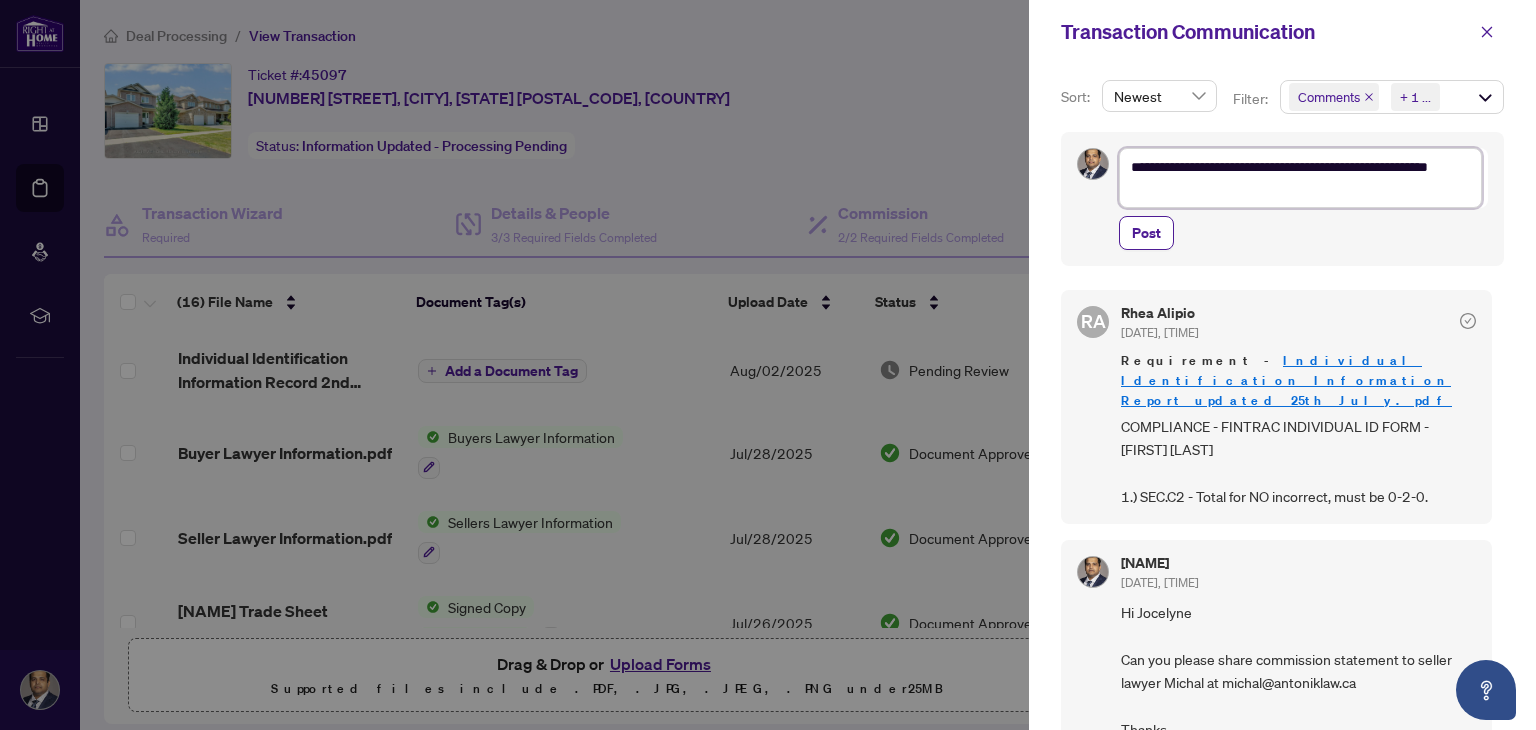 type on "**********" 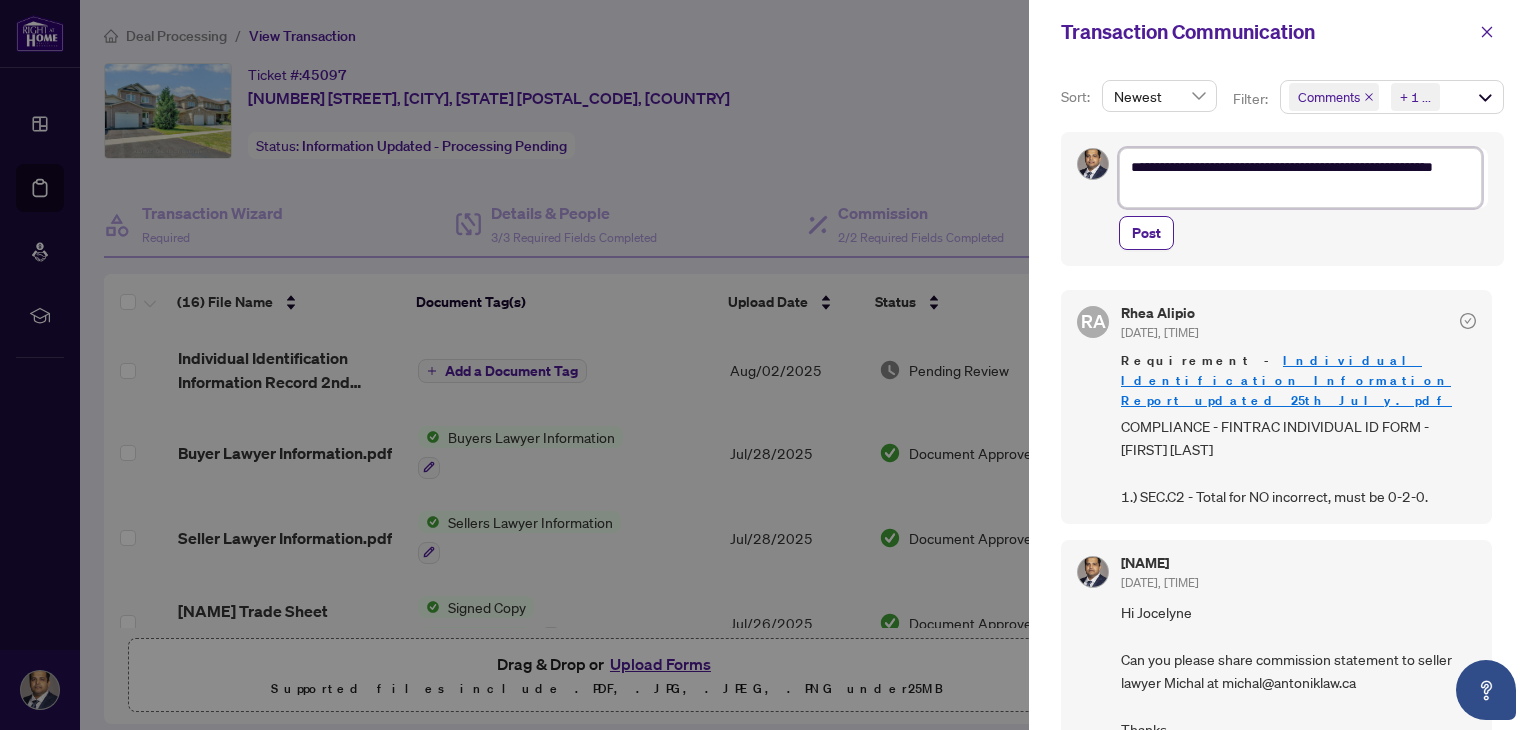 type on "**********" 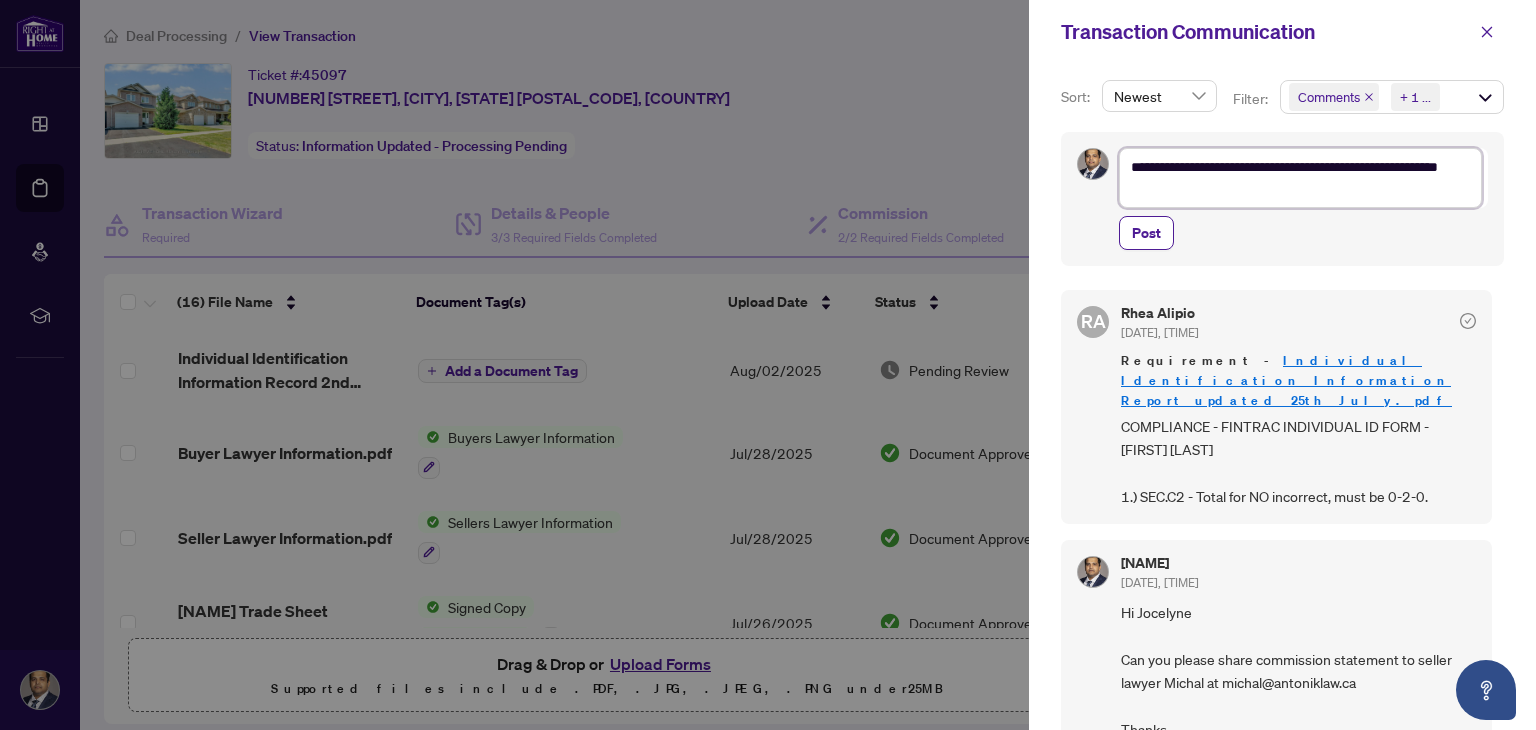 type on "**********" 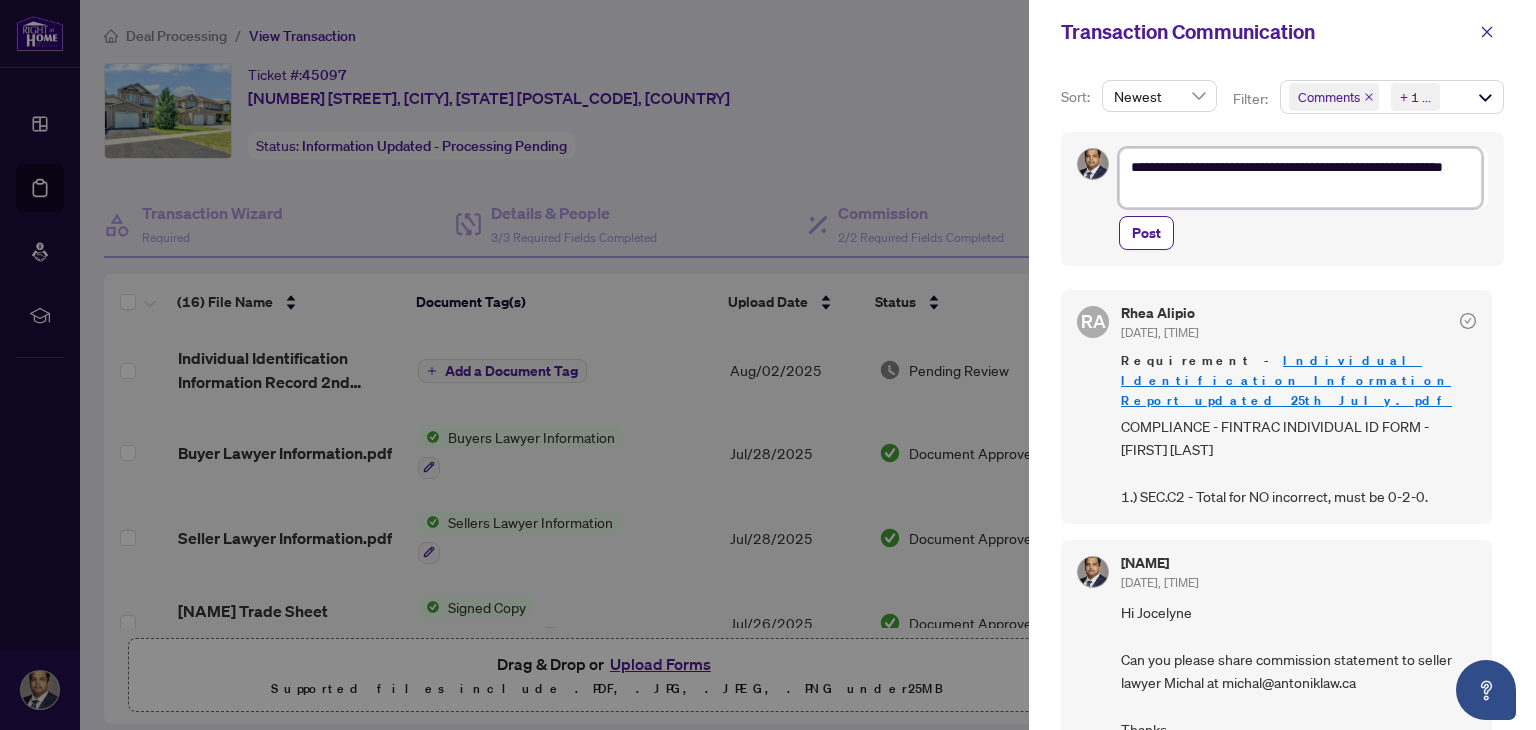 type on "**********" 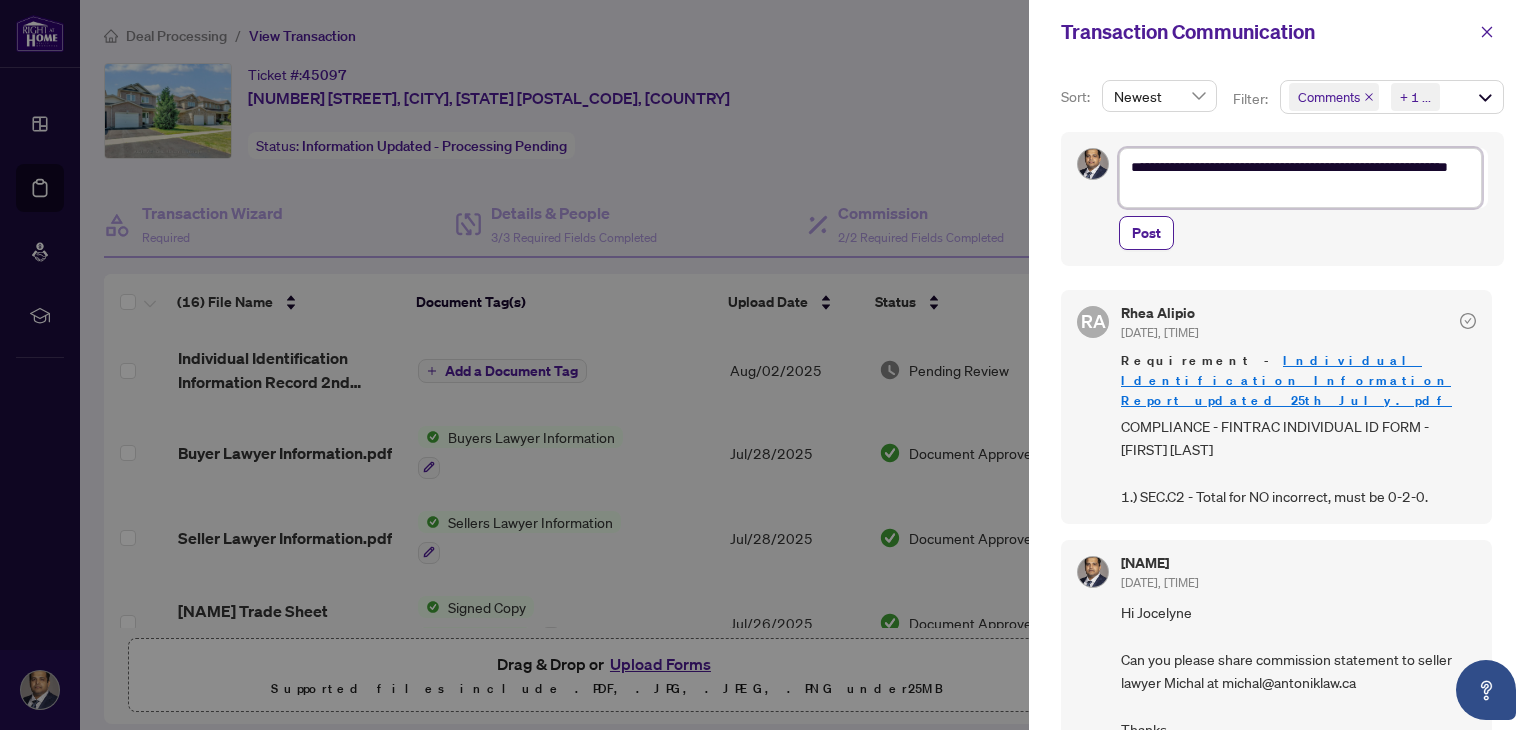 type on "**********" 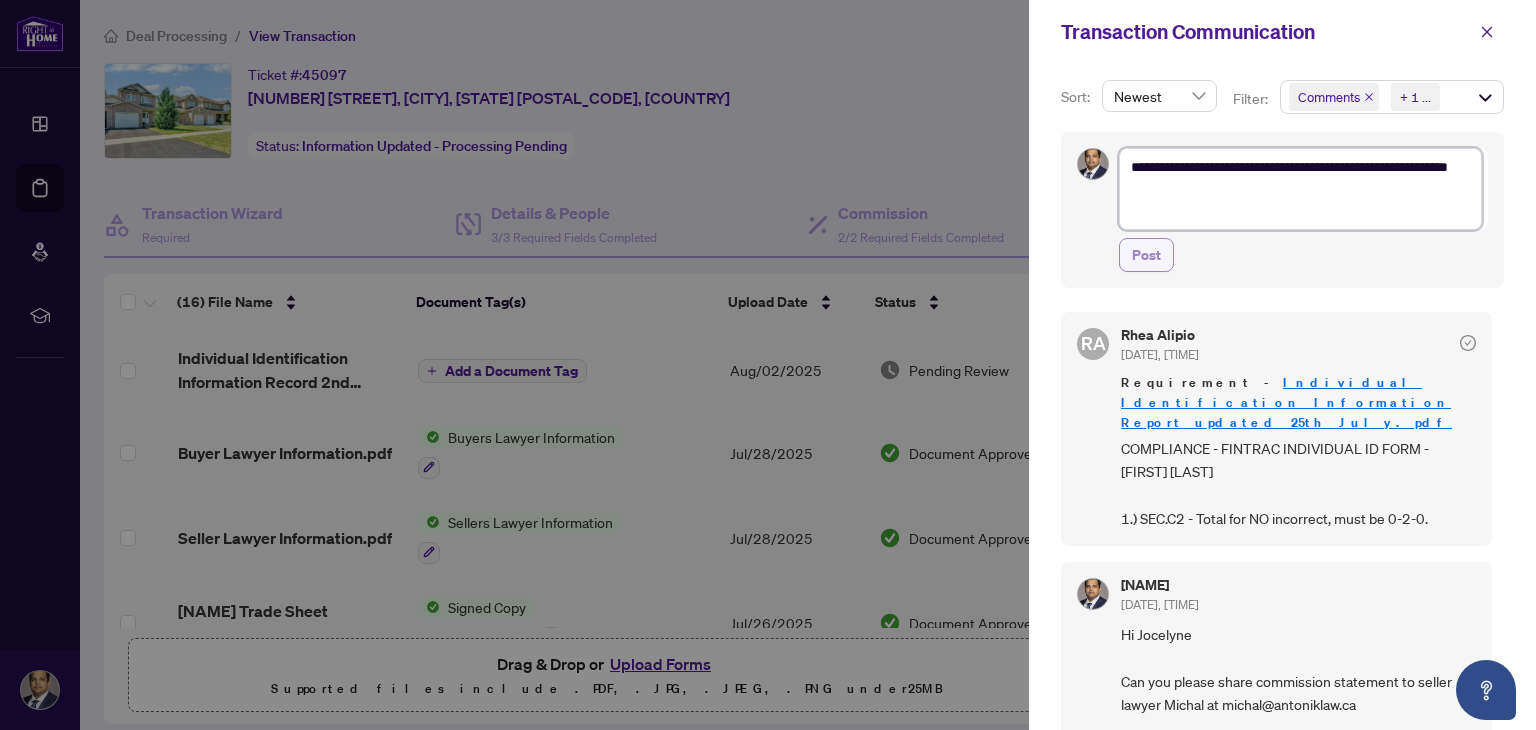 type on "**********" 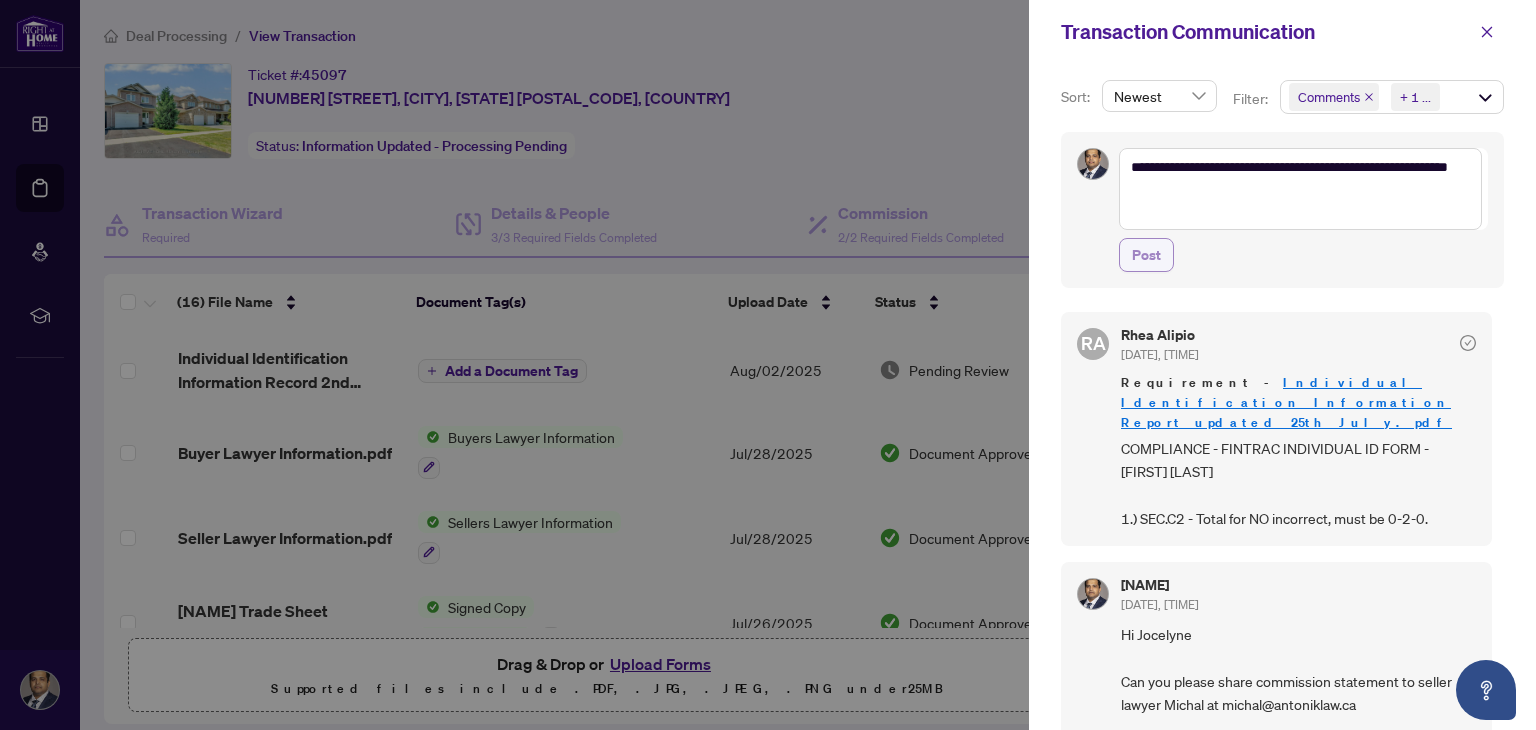 click on "Post" at bounding box center [1146, 255] 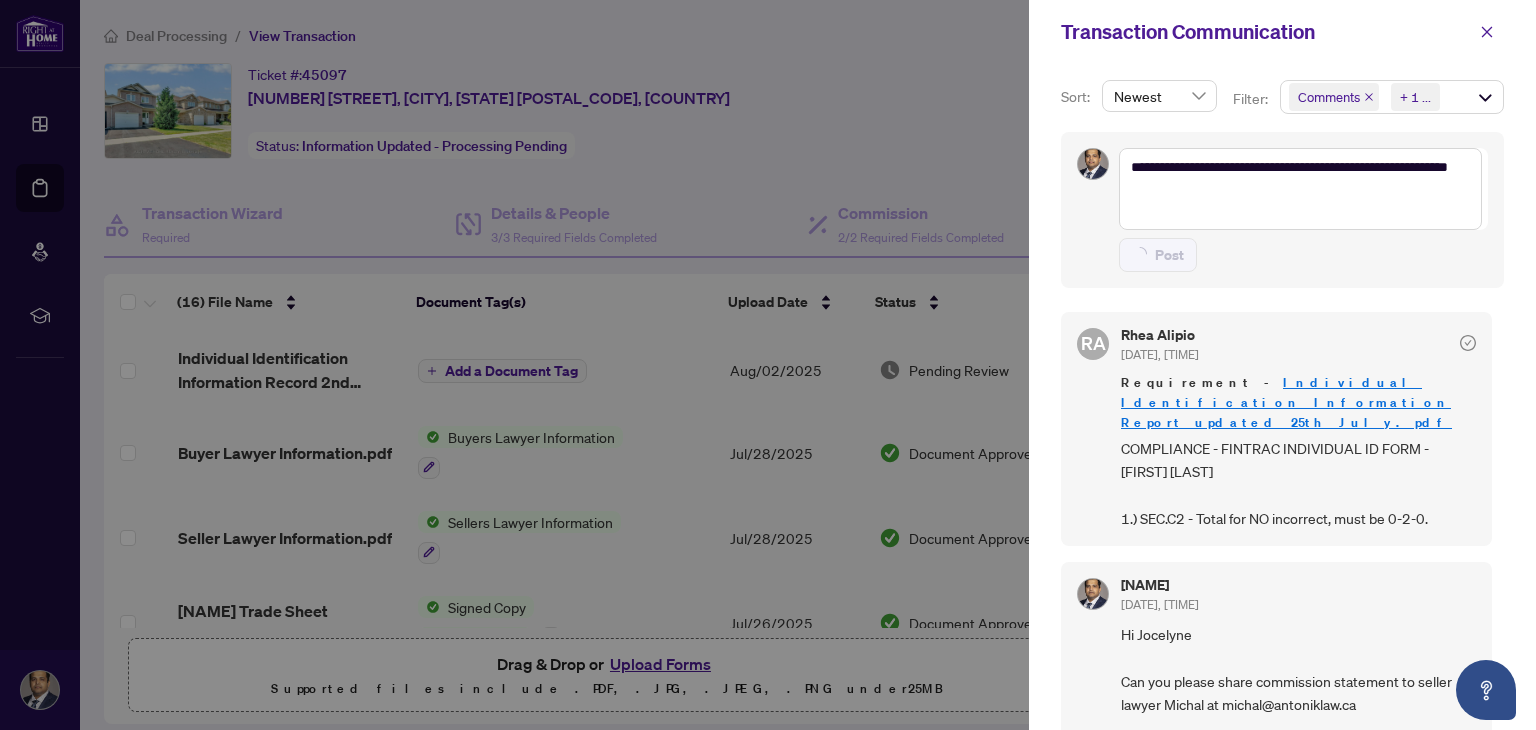 type 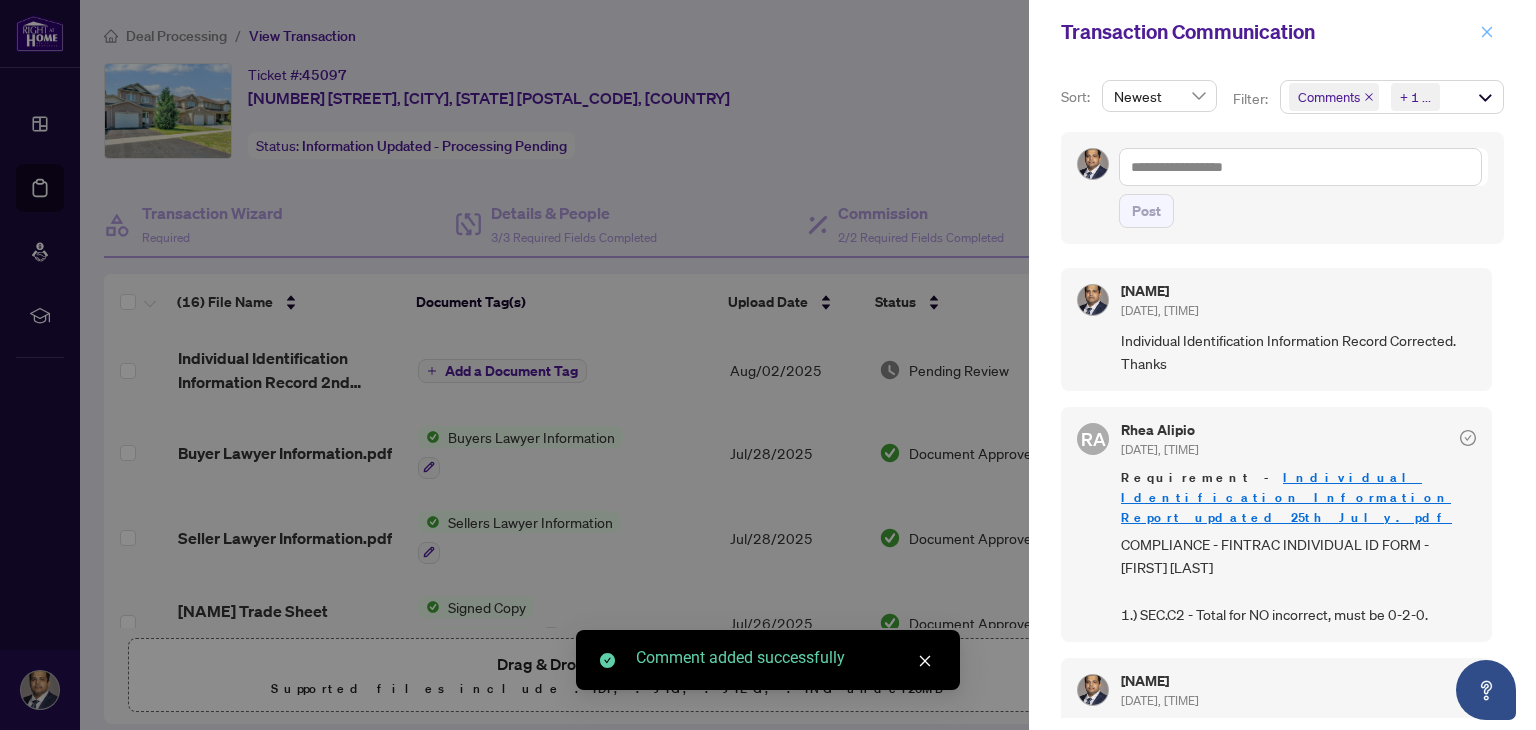 click 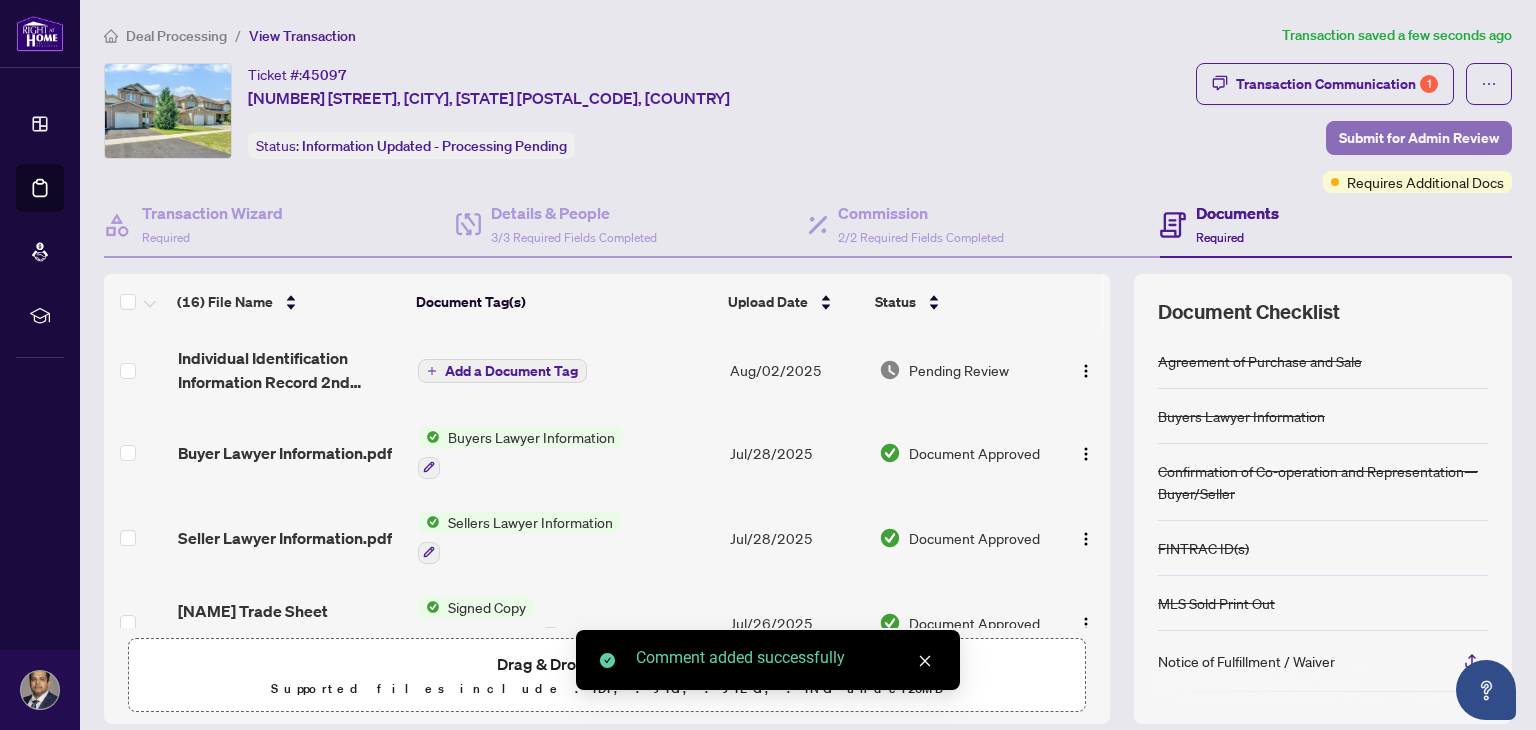 click on "Submit for Admin Review" at bounding box center [1419, 138] 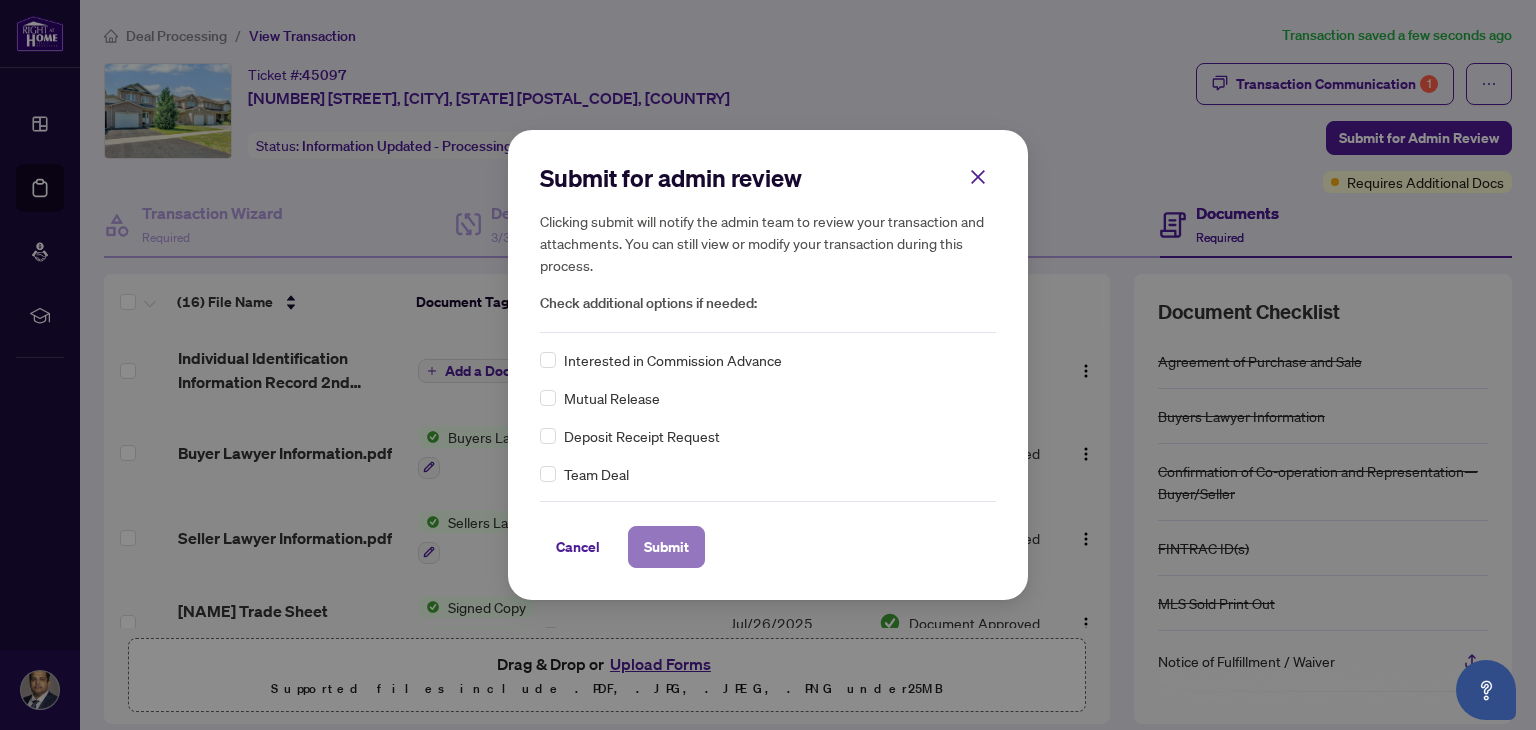 click on "Submit" at bounding box center (666, 547) 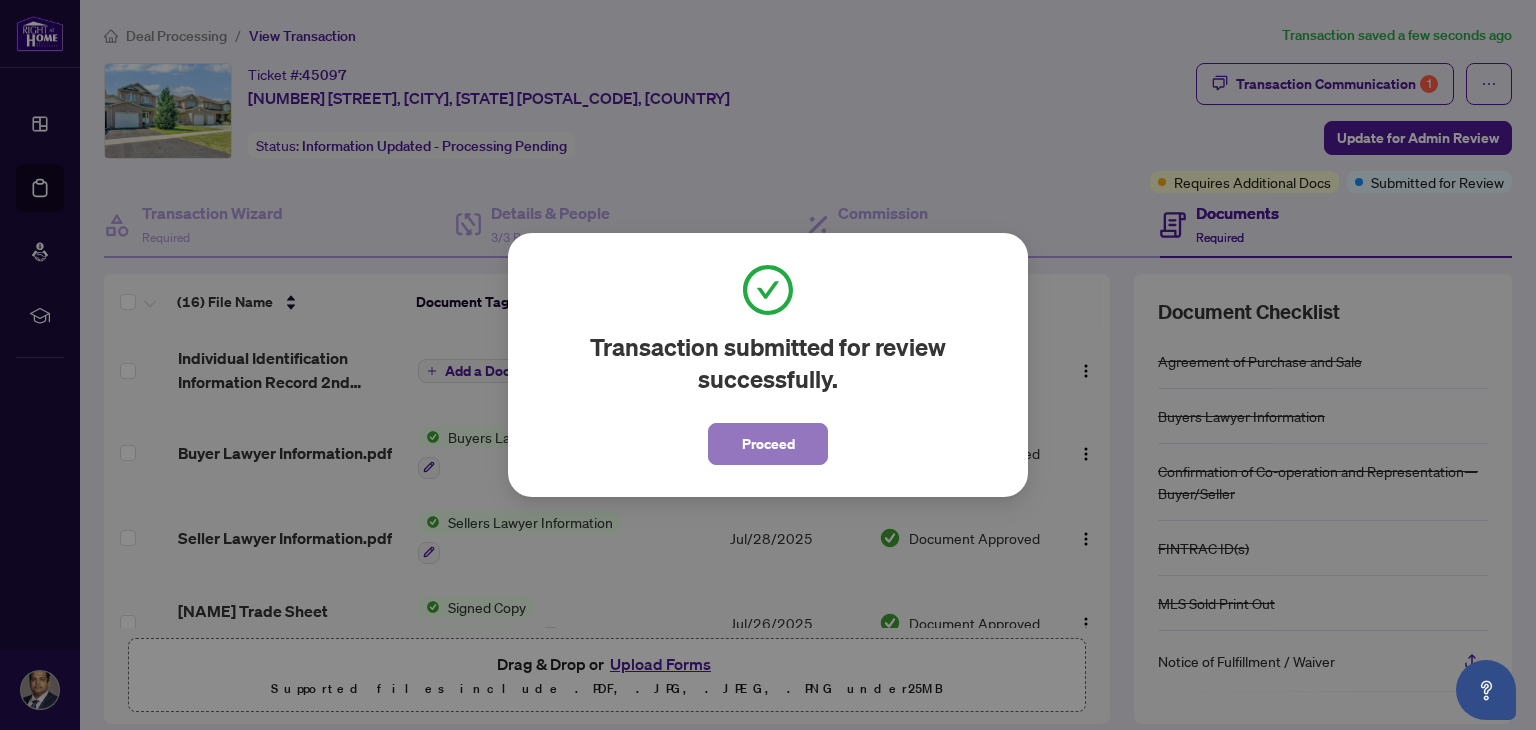 click on "Proceed" at bounding box center (768, 444) 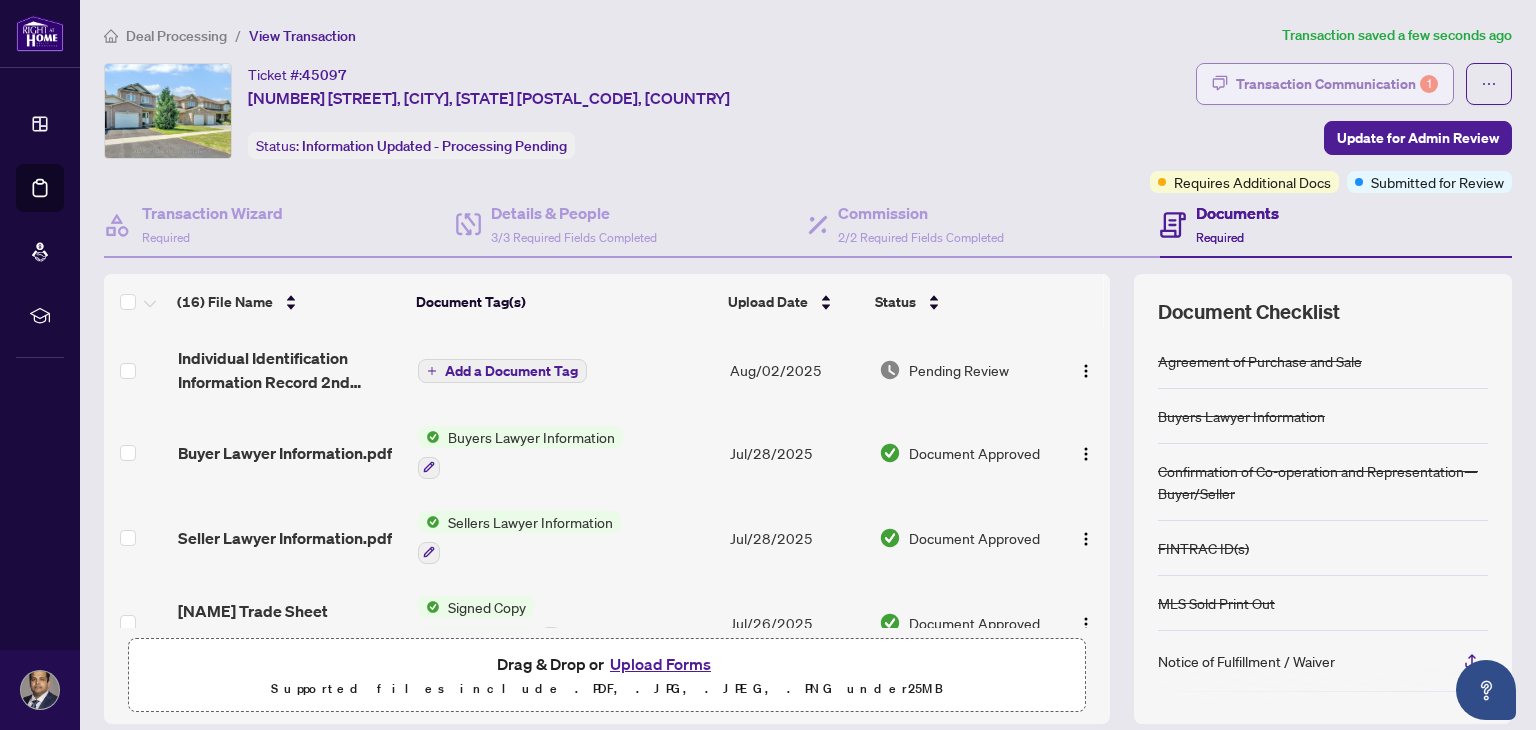 click on "Transaction Communication 1" at bounding box center (1337, 84) 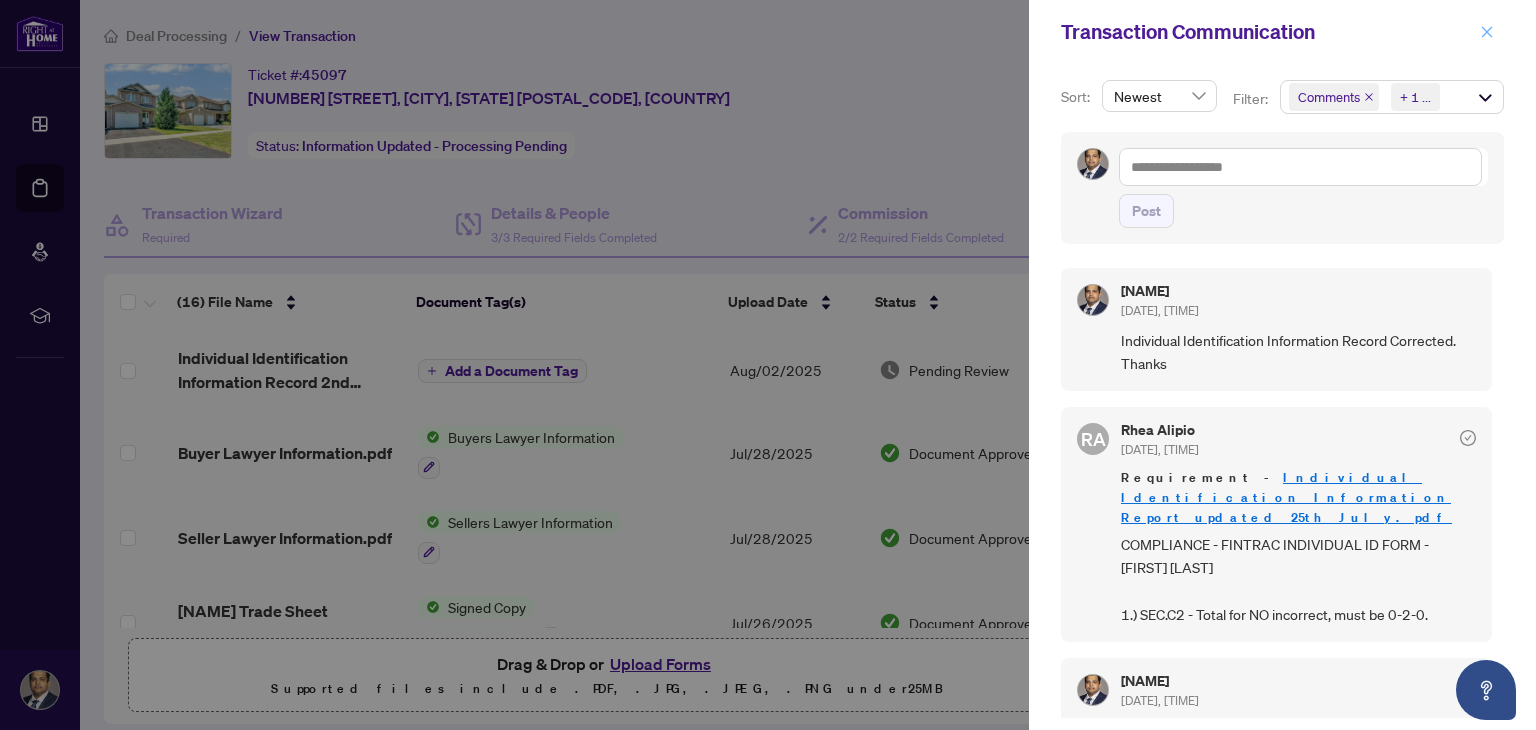 click at bounding box center (1487, 32) 